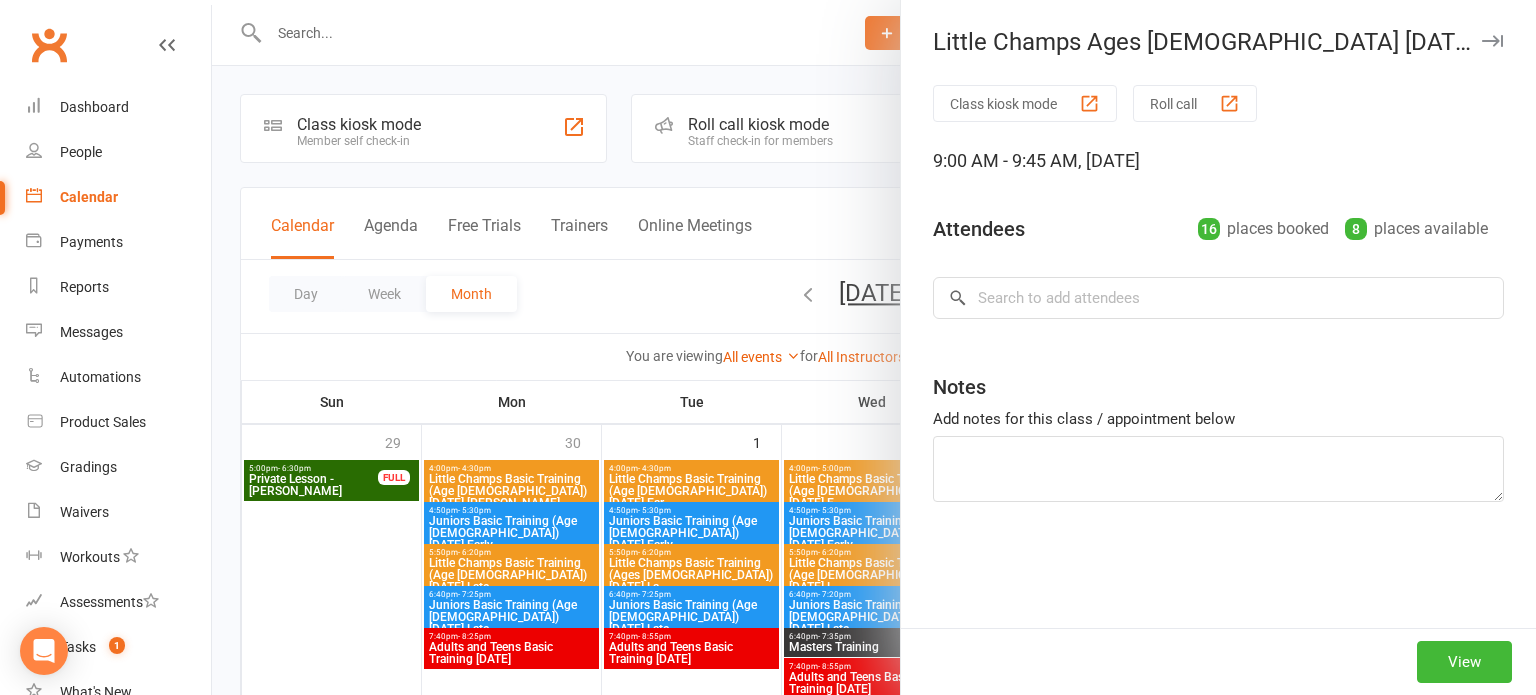 scroll, scrollTop: 521, scrollLeft: 0, axis: vertical 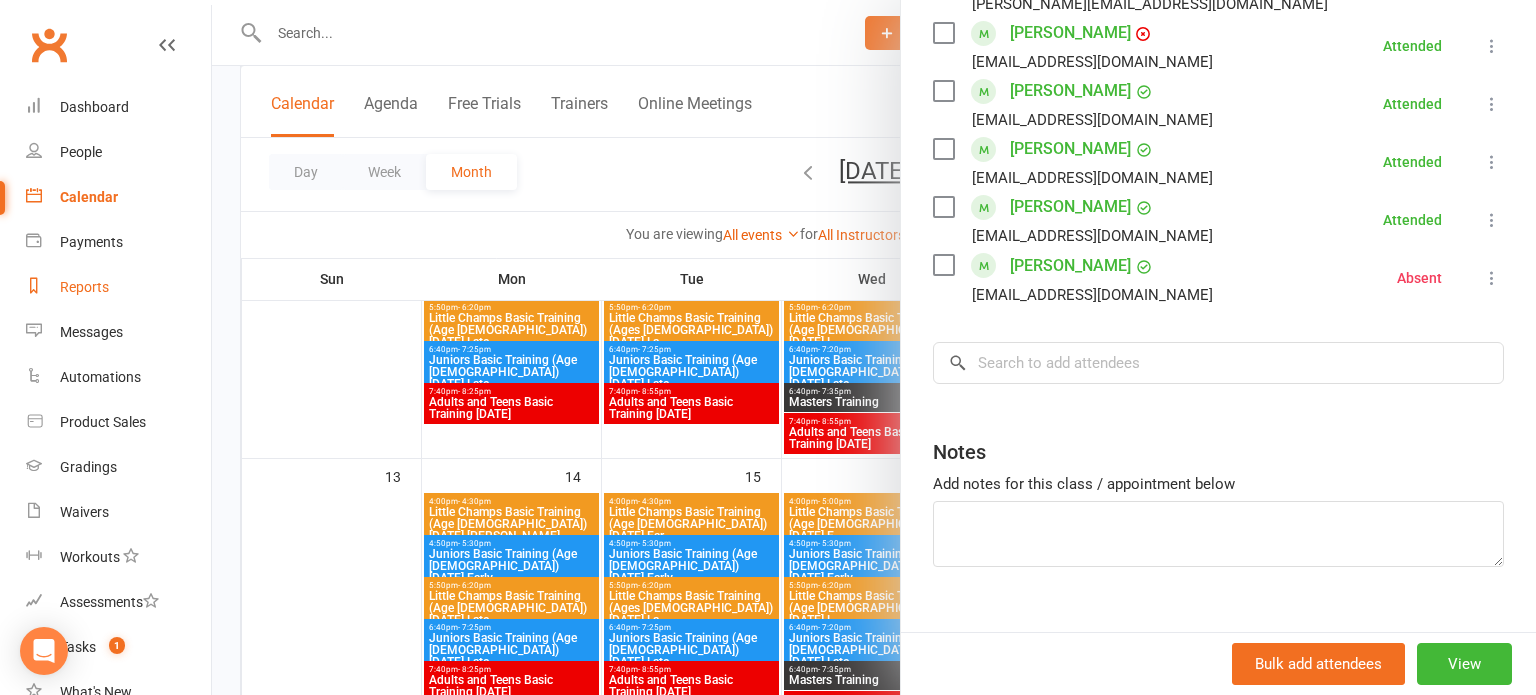 click on "Reports" at bounding box center (118, 287) 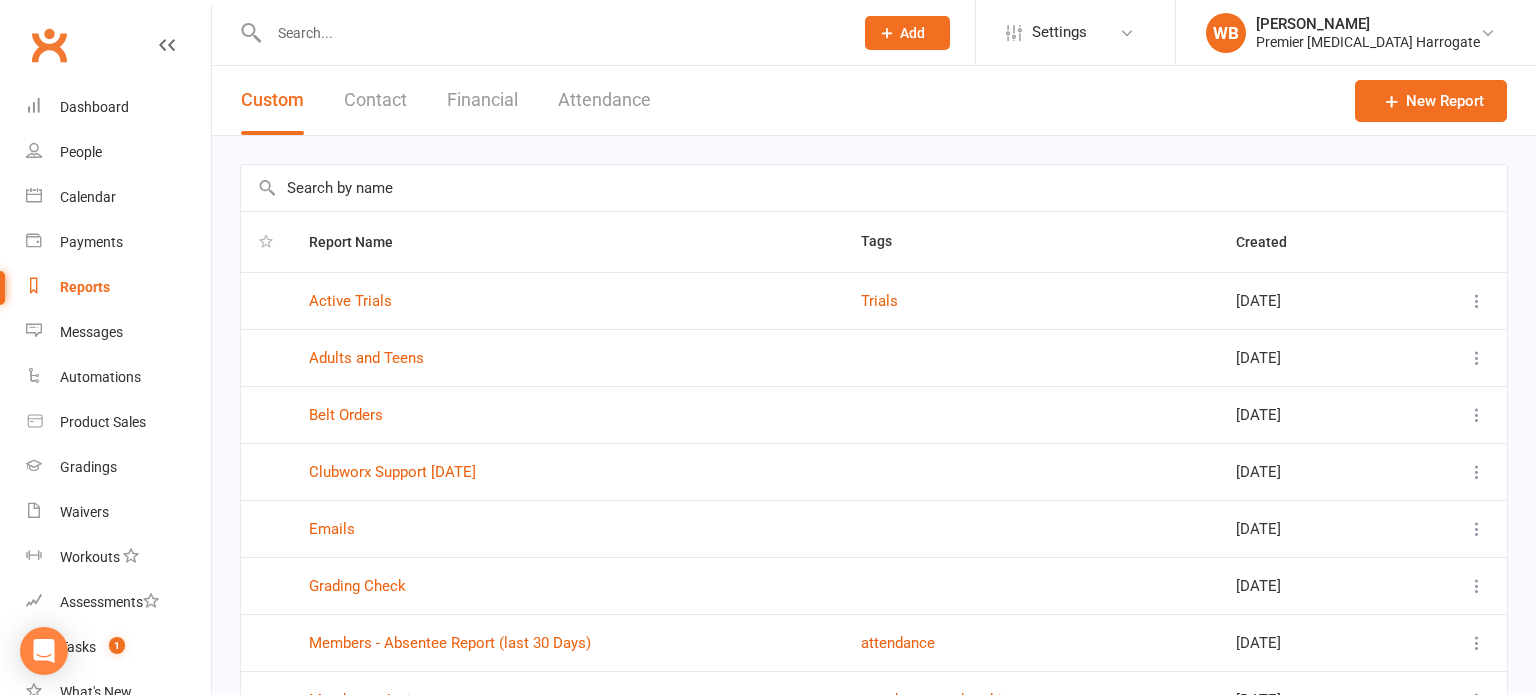 scroll, scrollTop: 298, scrollLeft: 0, axis: vertical 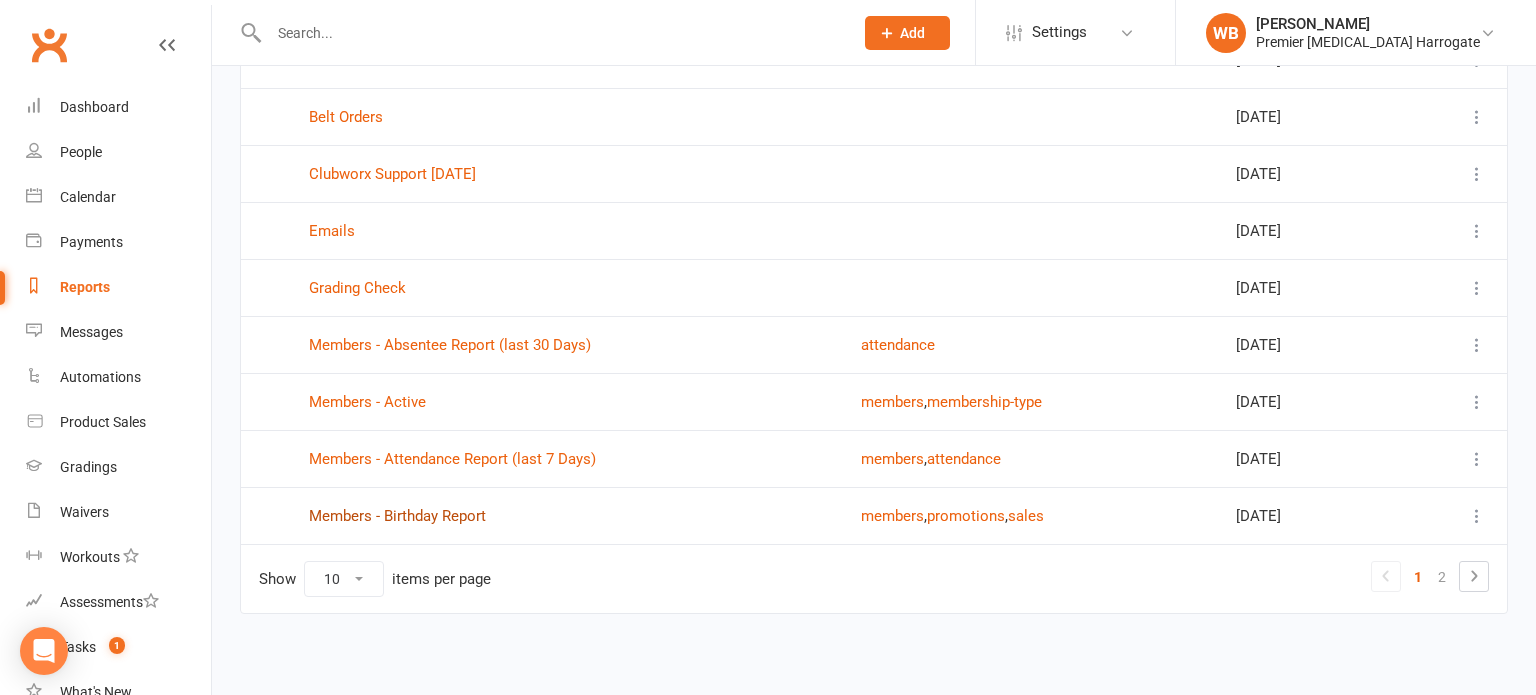 click on "Members - Birthday Report" at bounding box center (397, 516) 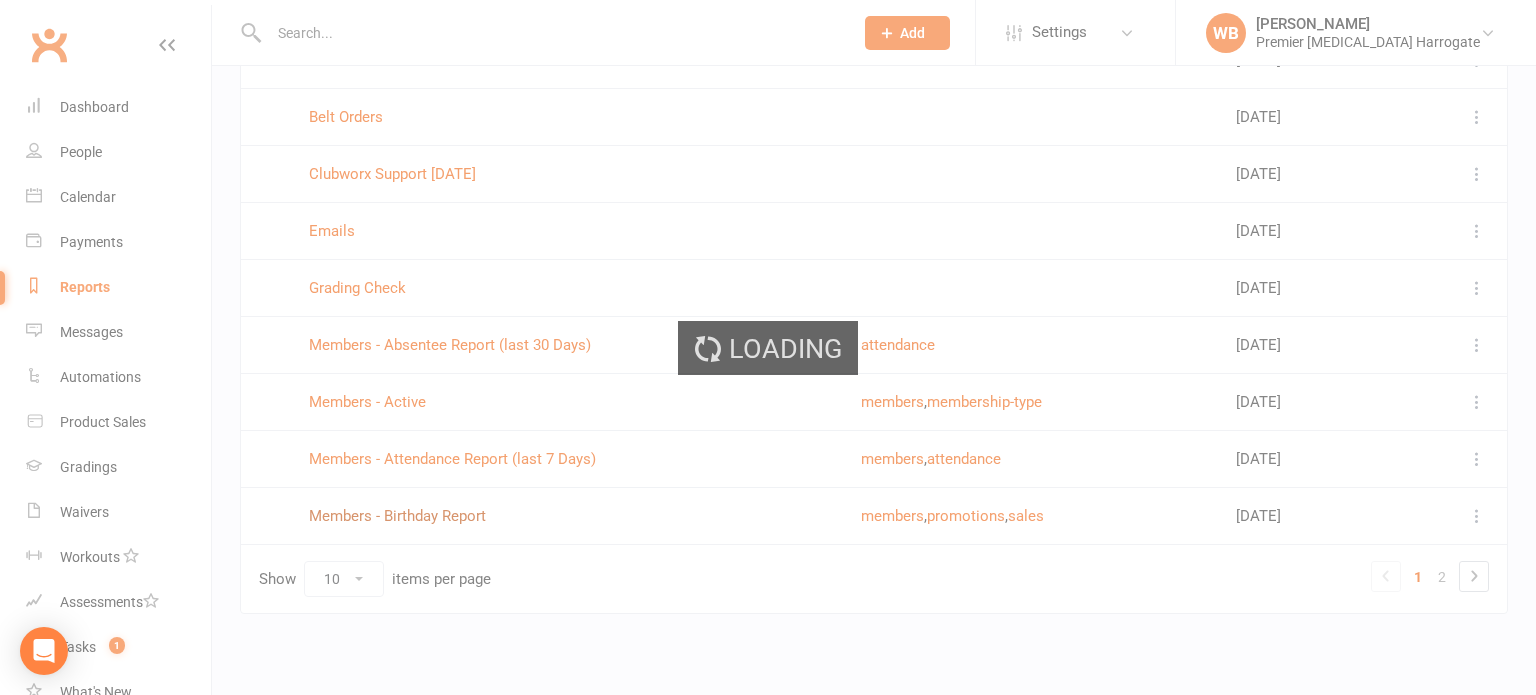 scroll, scrollTop: 0, scrollLeft: 0, axis: both 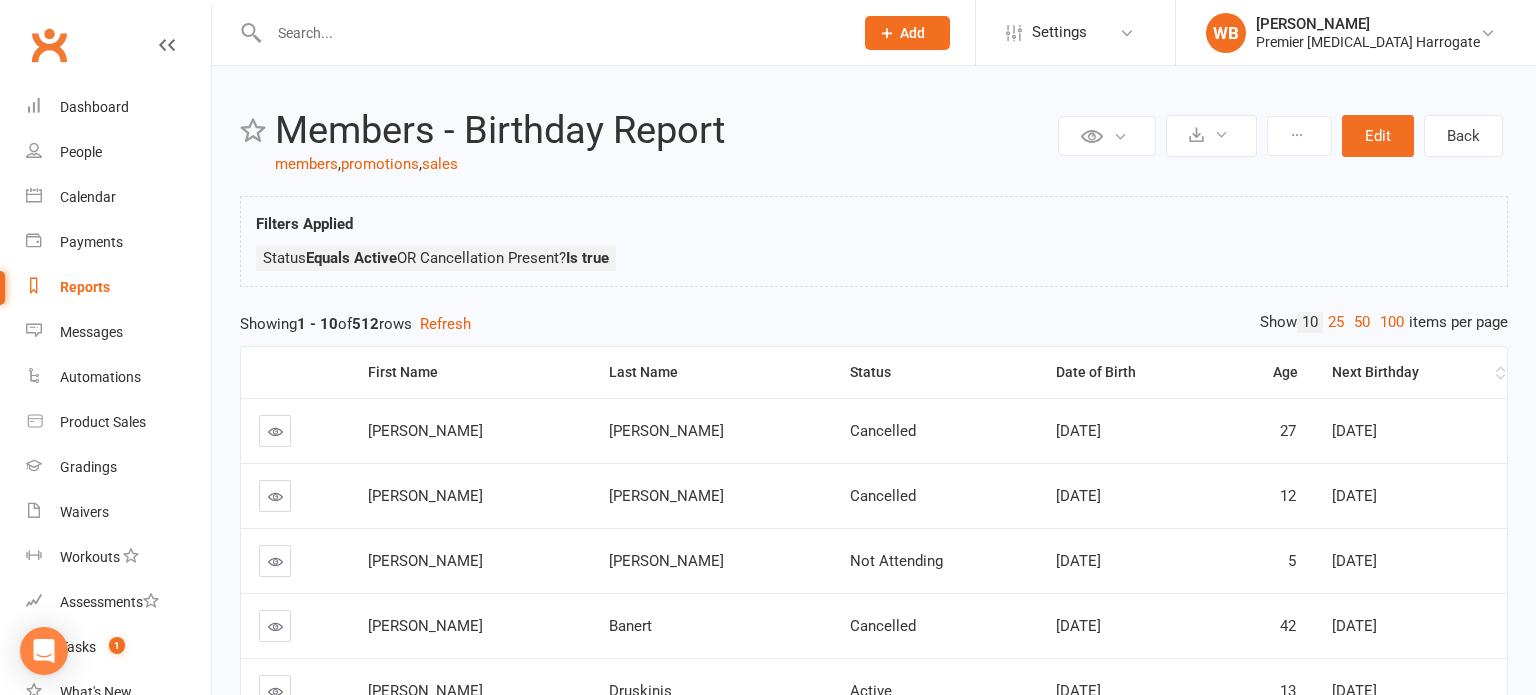 click on "Next Birthday" at bounding box center [1410, 372] 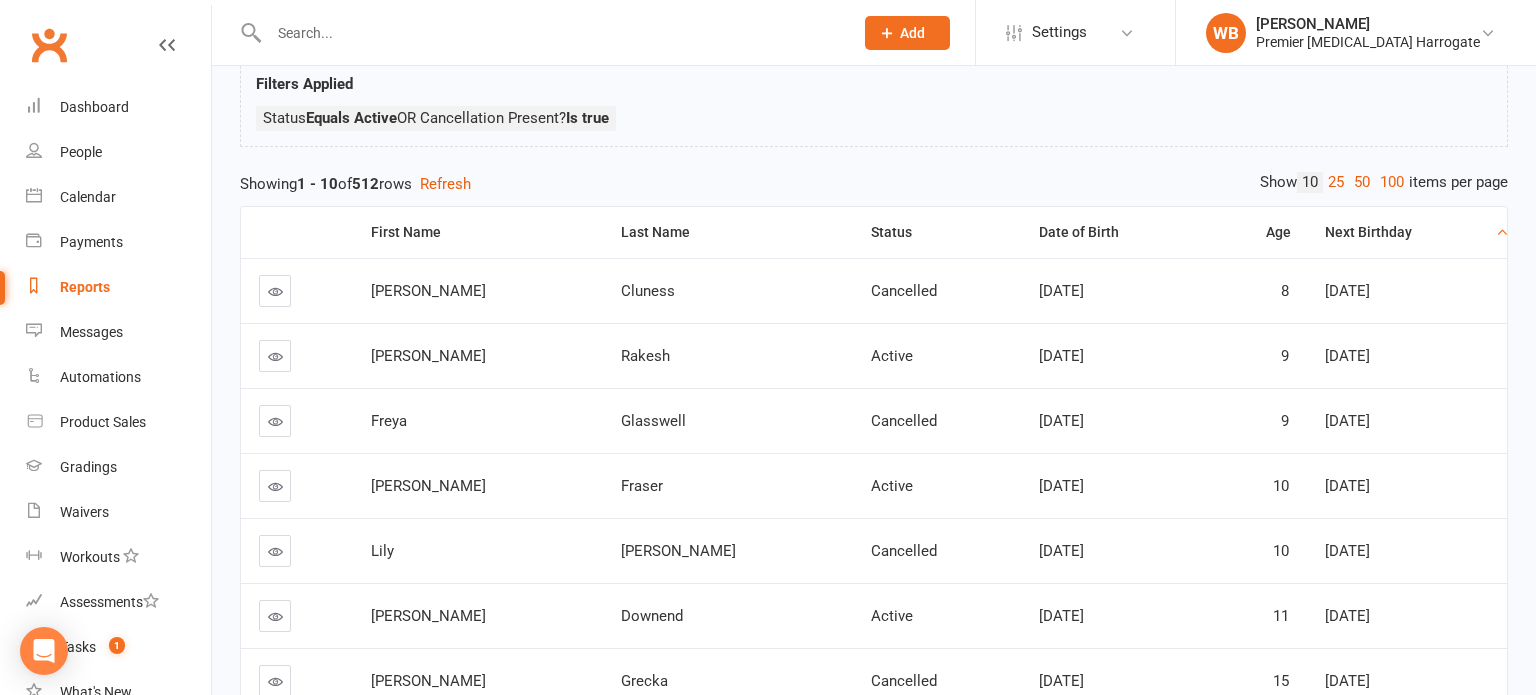 scroll, scrollTop: 151, scrollLeft: 0, axis: vertical 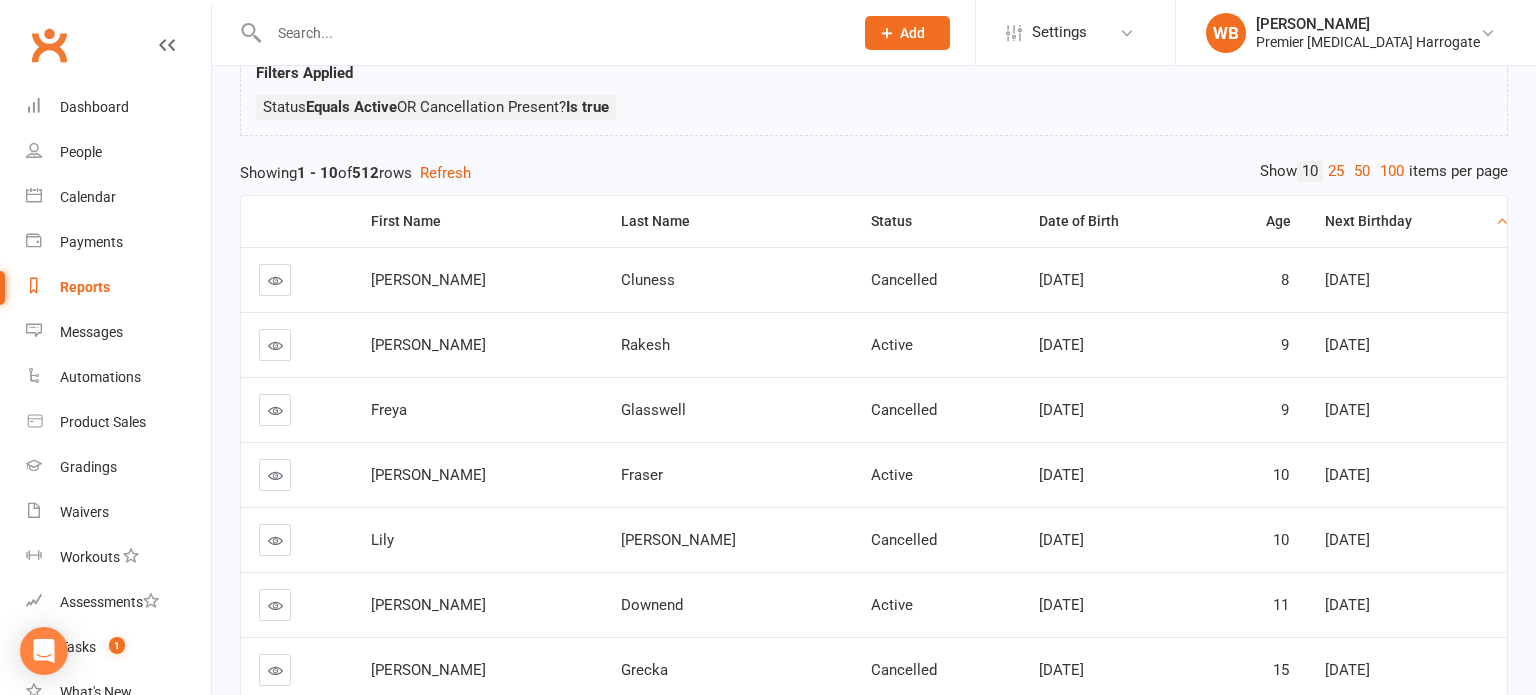 click on "[DATE]" at bounding box center [1115, 474] 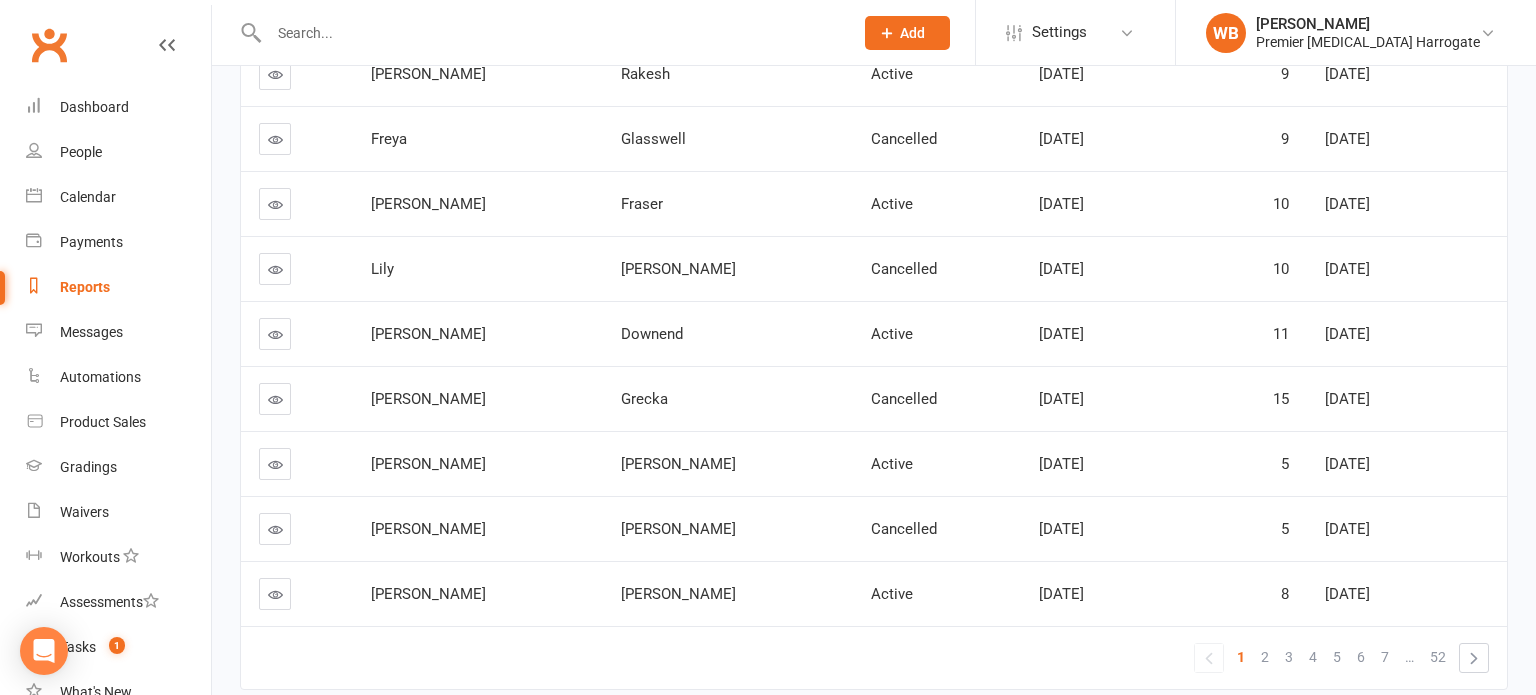 scroll, scrollTop: 423, scrollLeft: 0, axis: vertical 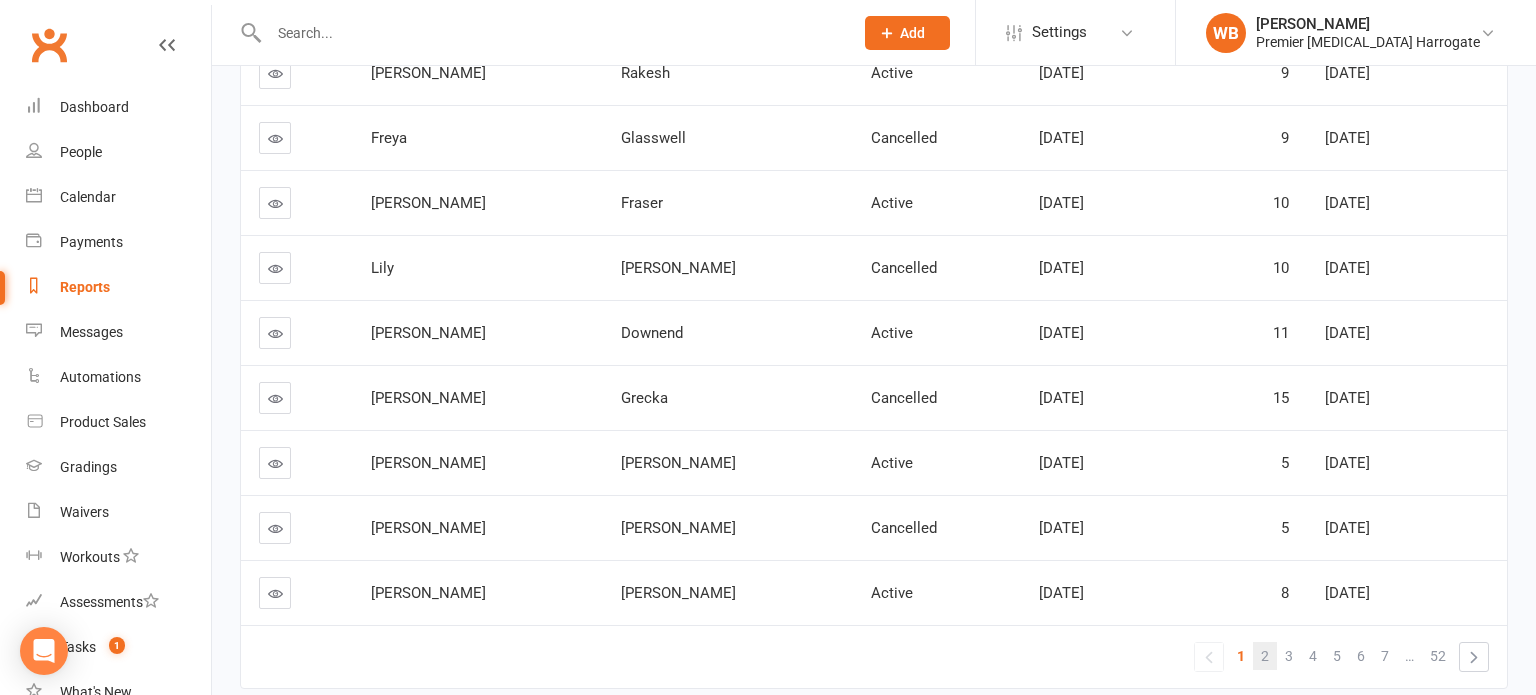 click on "2" at bounding box center [1265, 656] 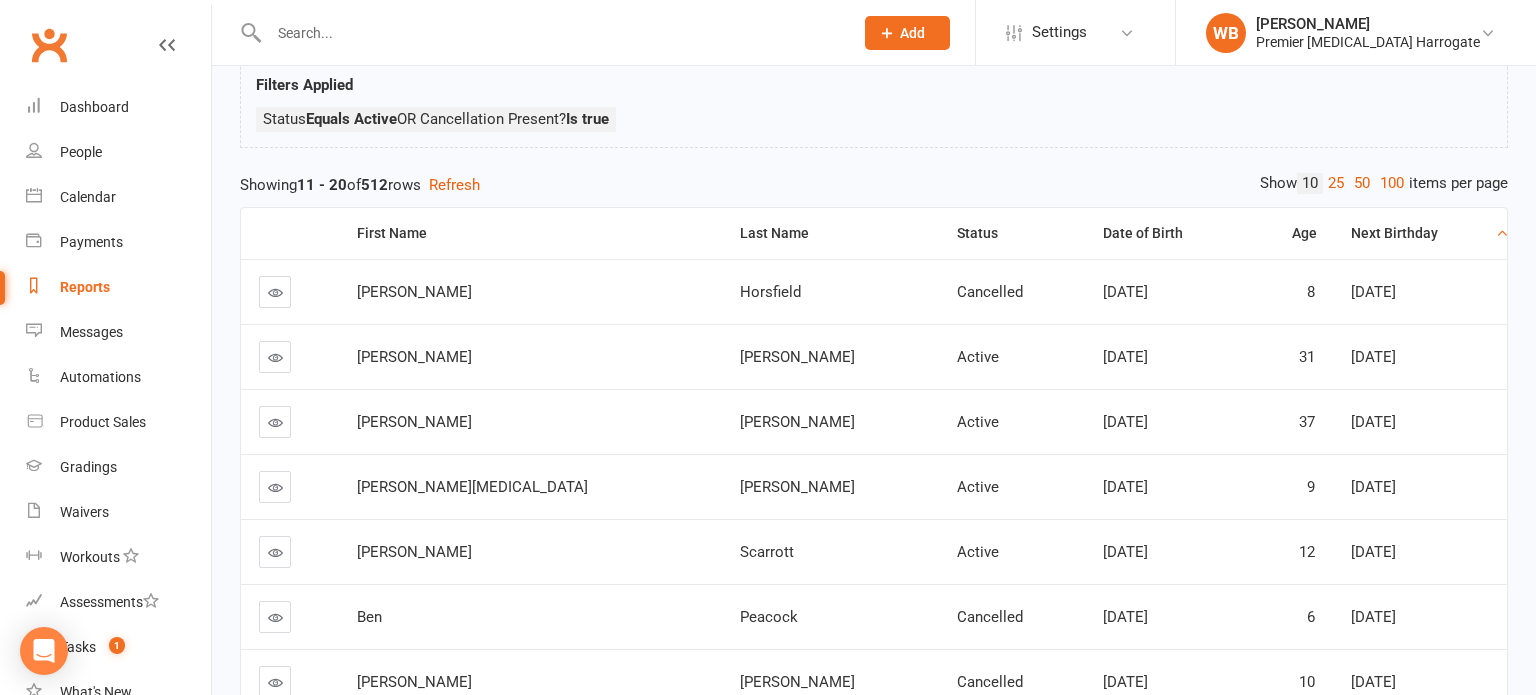 scroll, scrollTop: 140, scrollLeft: 0, axis: vertical 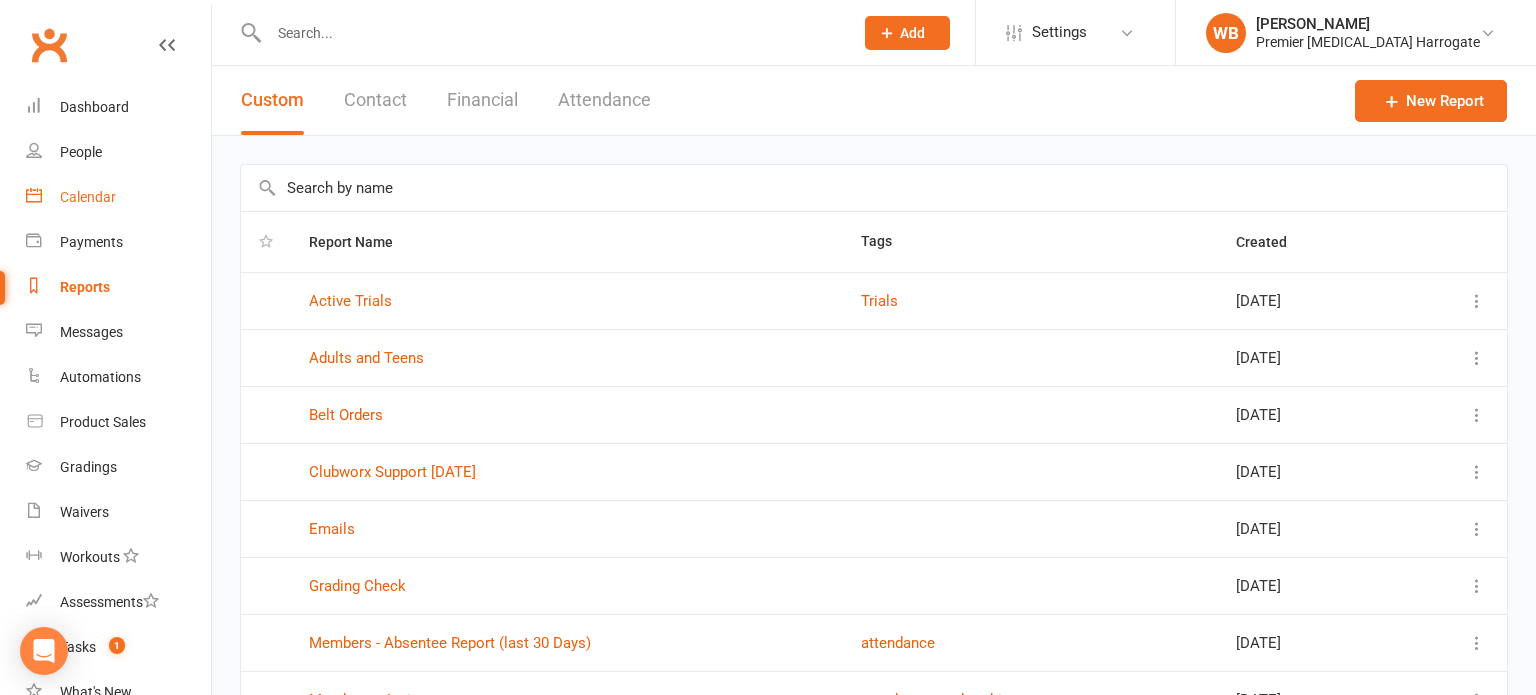 click on "Calendar" at bounding box center [118, 197] 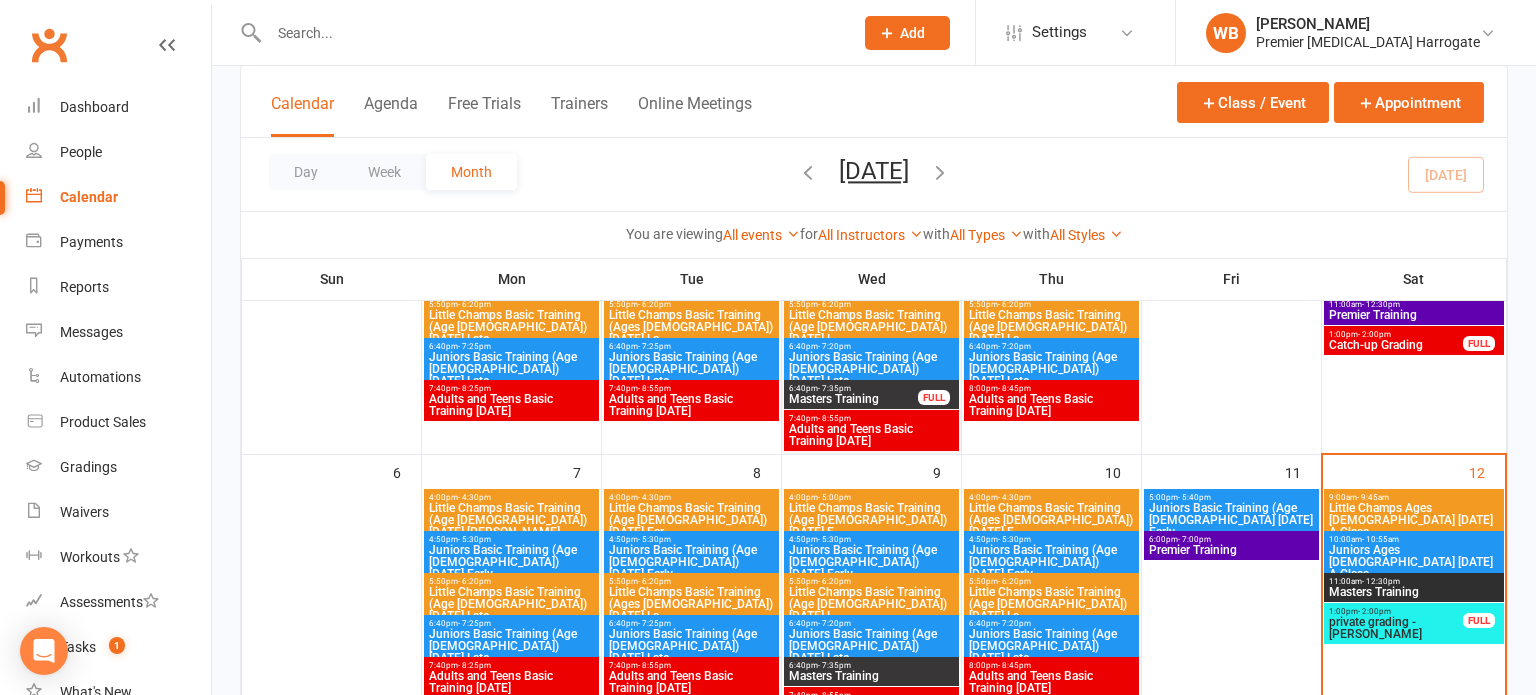 scroll, scrollTop: 272, scrollLeft: 0, axis: vertical 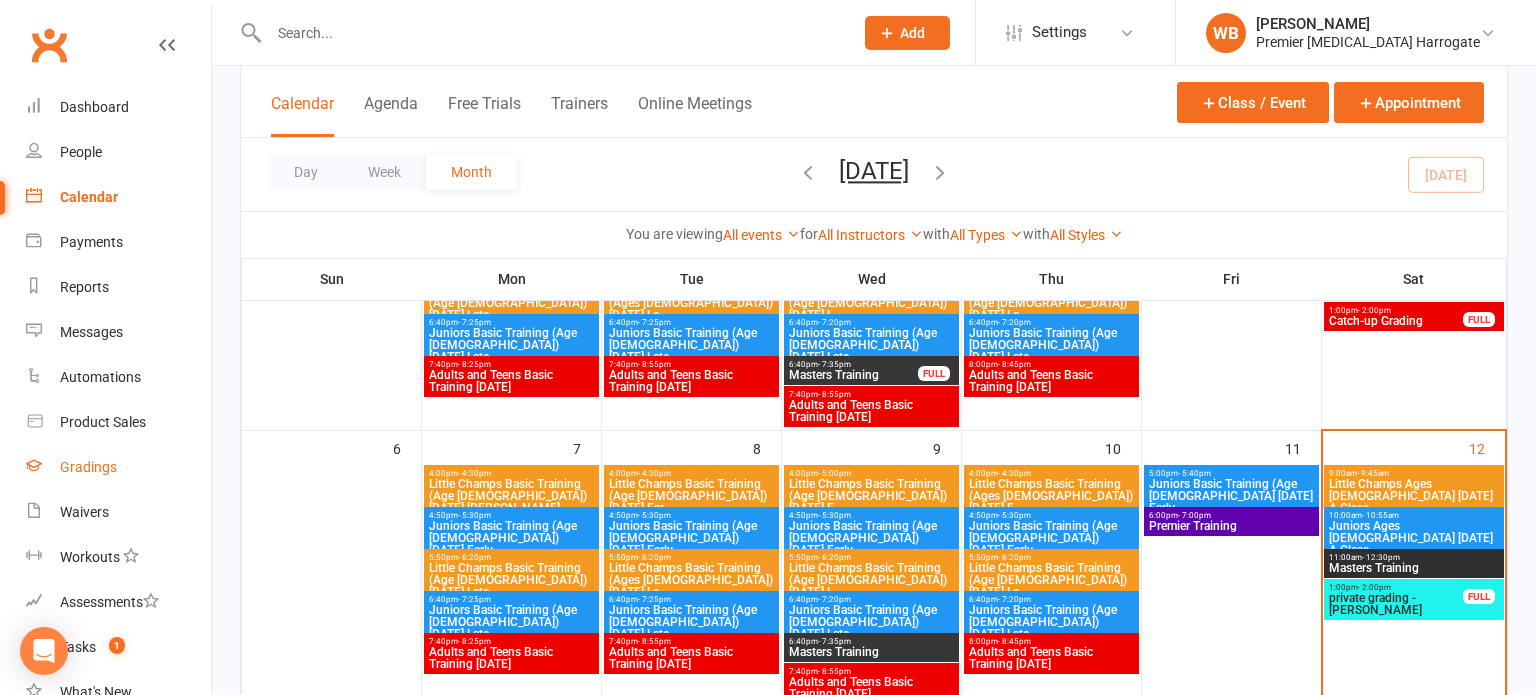 click on "Gradings" at bounding box center [118, 467] 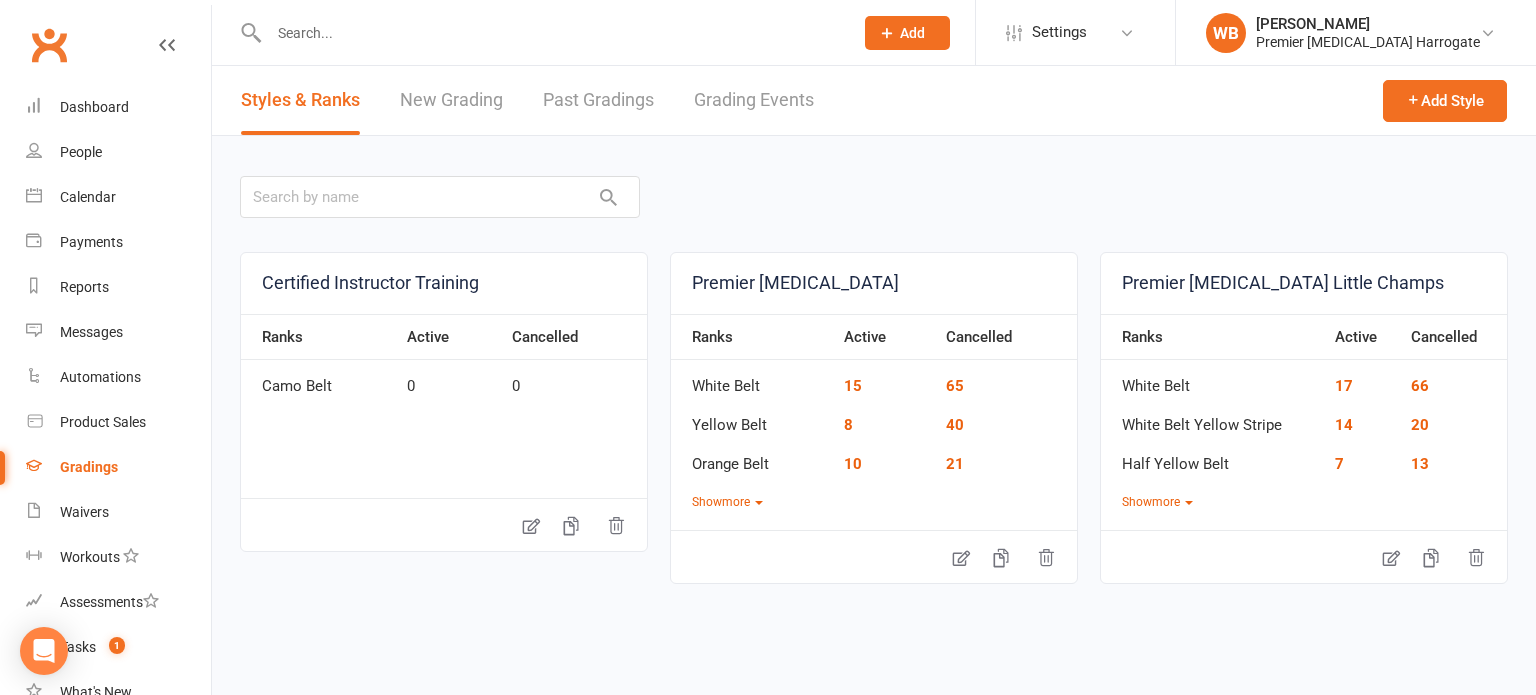 click on "Grading Events" at bounding box center (754, 100) 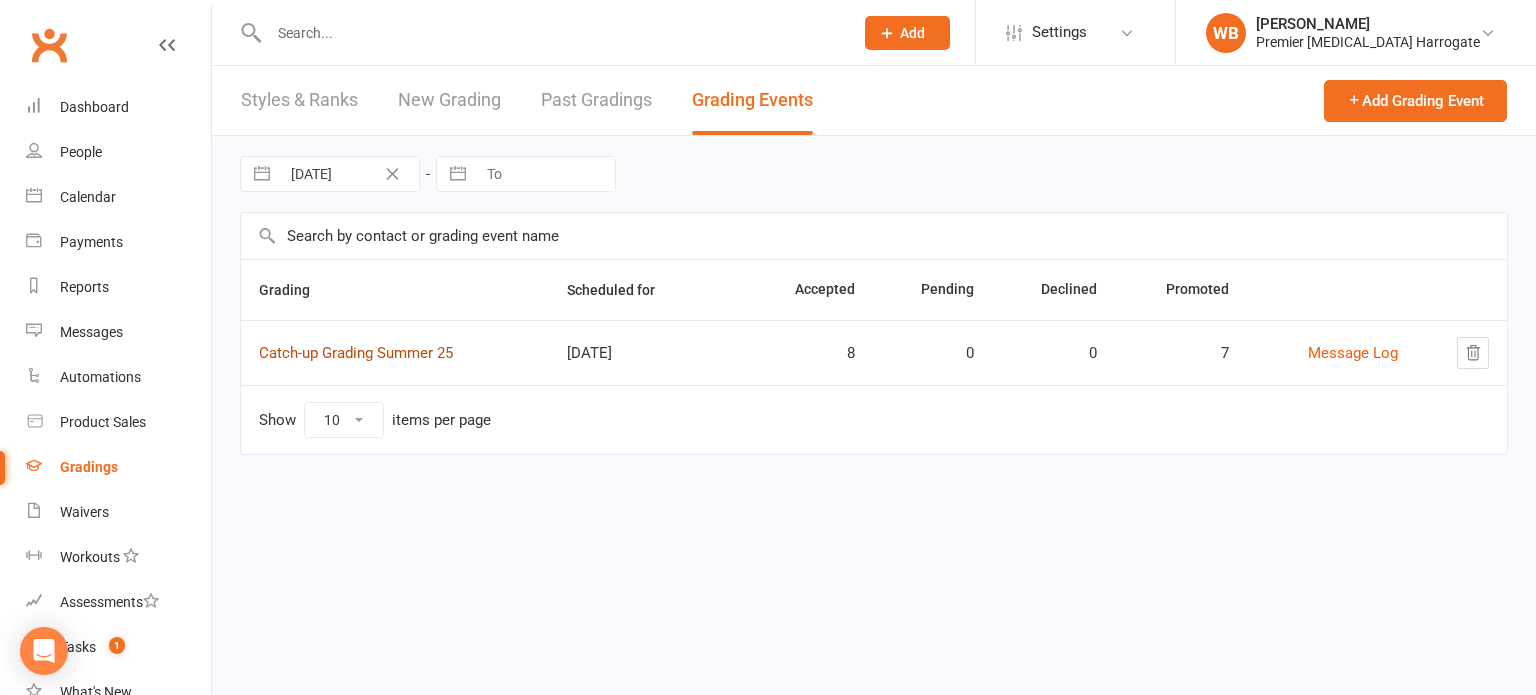 click on "Catch-up Grading Summer 25" at bounding box center [356, 353] 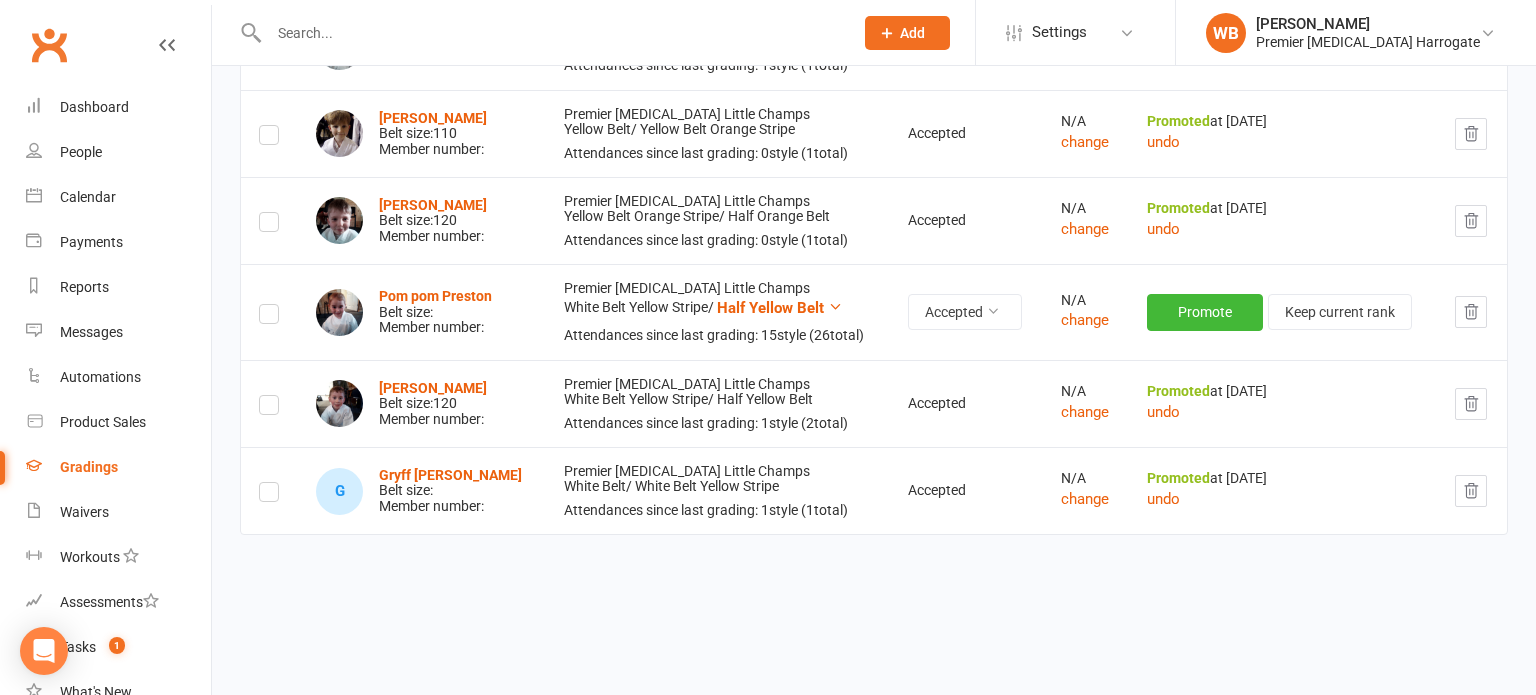 scroll, scrollTop: 628, scrollLeft: 0, axis: vertical 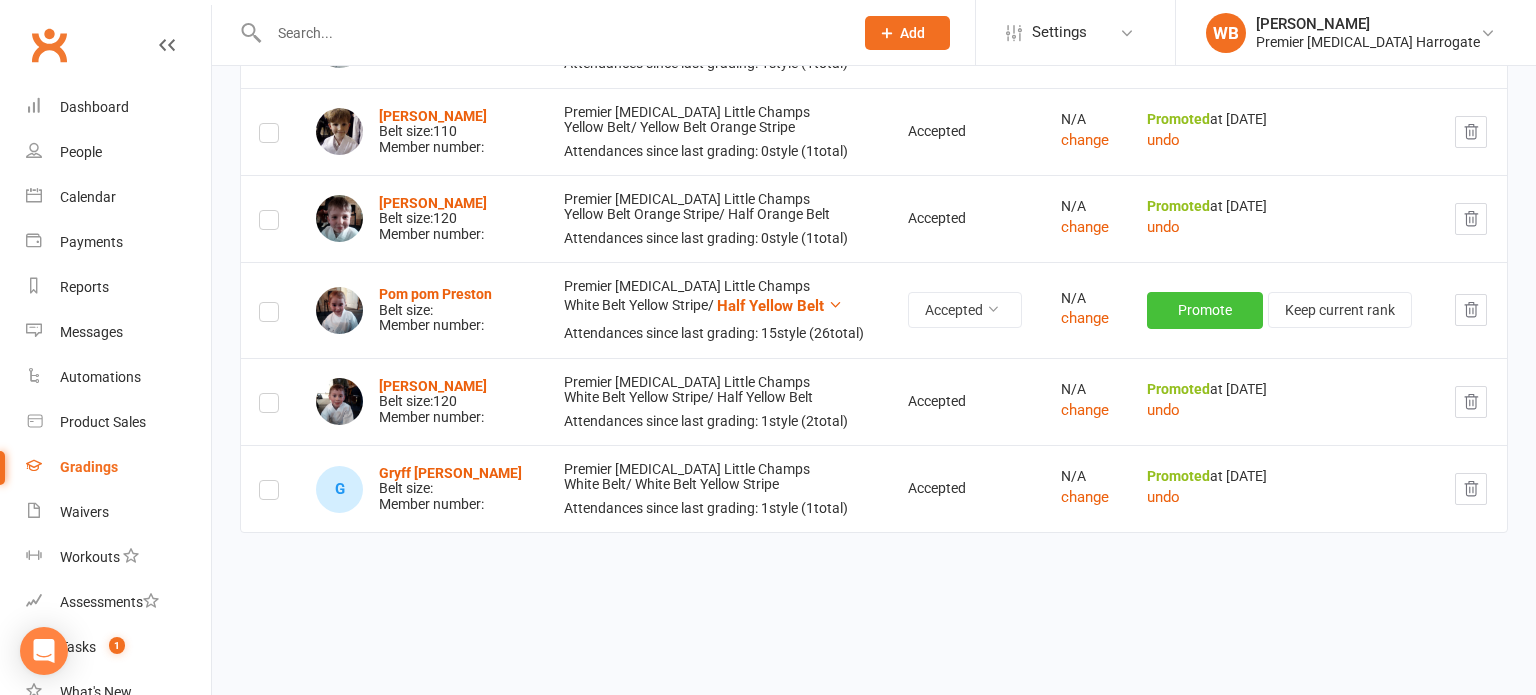 click on "Promote" at bounding box center [1205, 310] 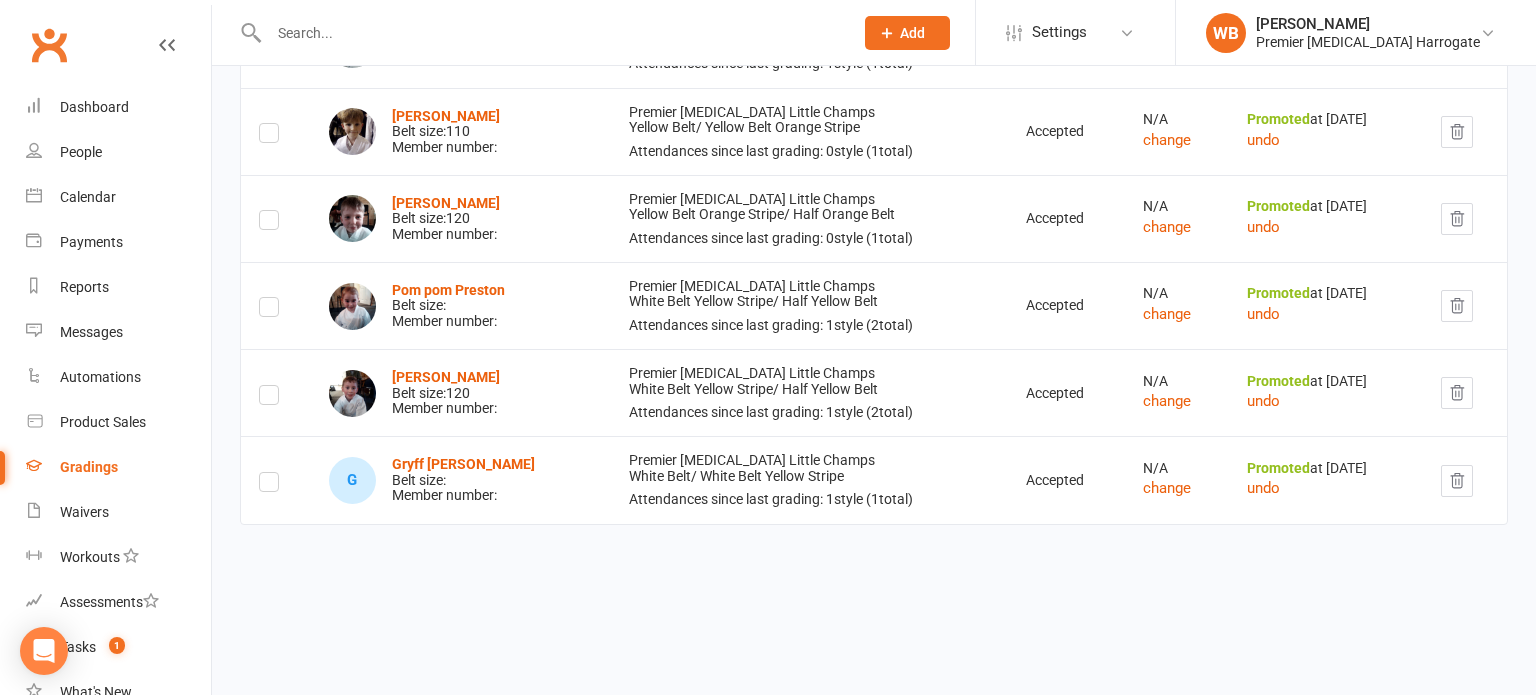 scroll, scrollTop: 0, scrollLeft: 0, axis: both 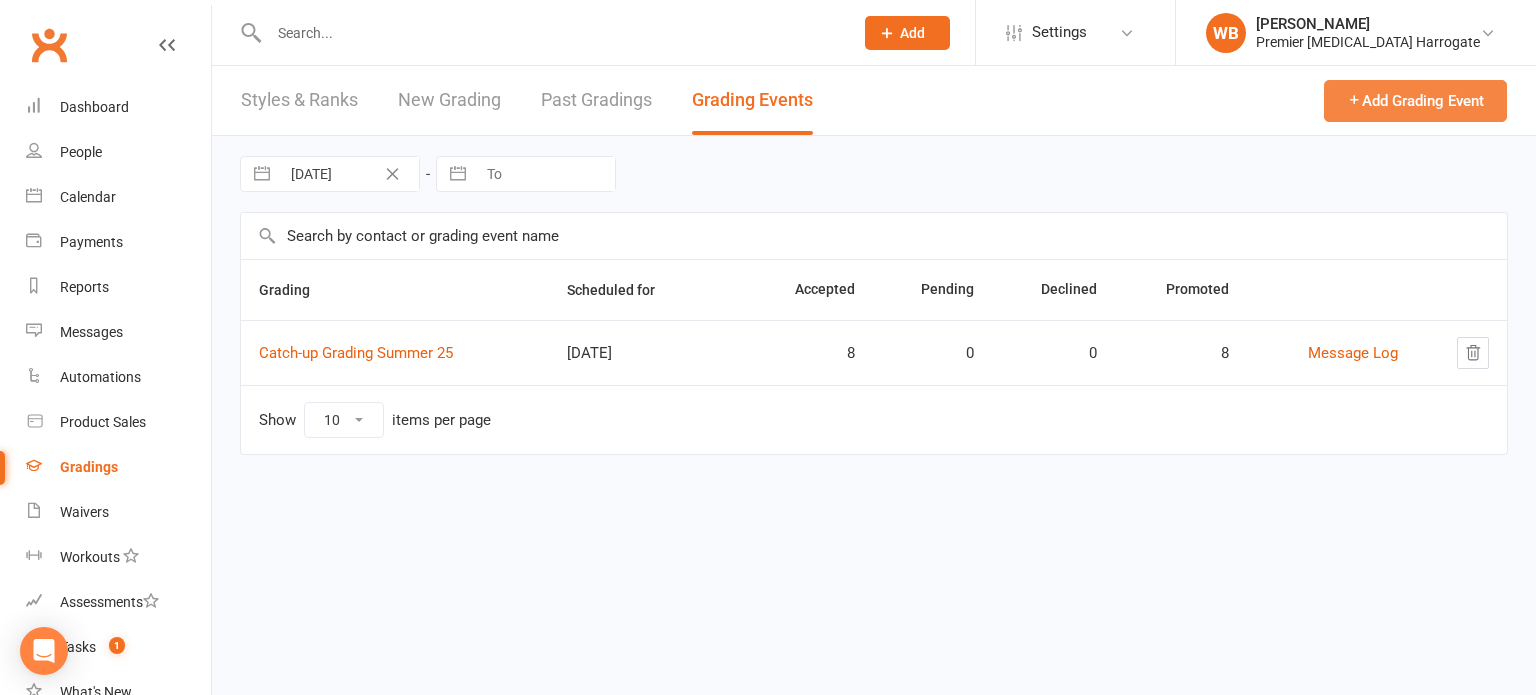 click at bounding box center (1354, 99) 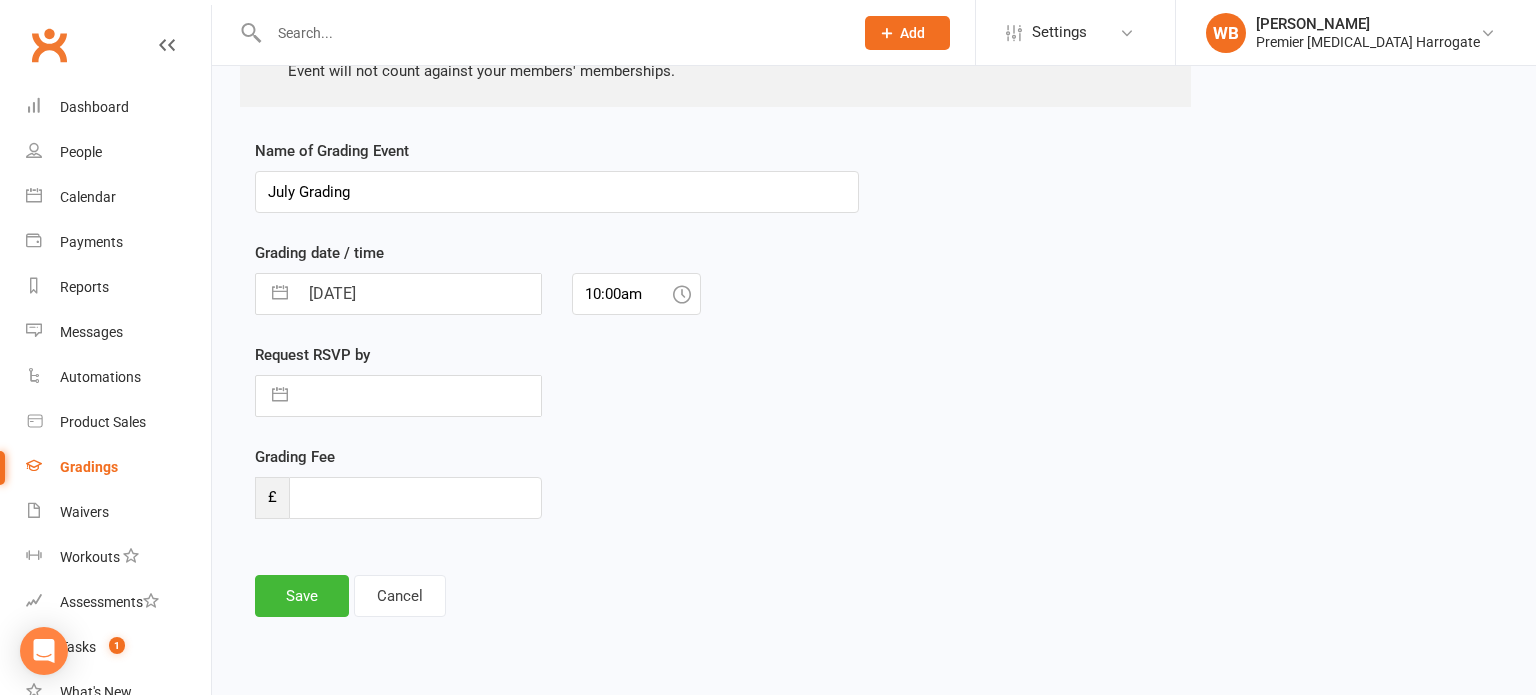 scroll, scrollTop: 392, scrollLeft: 0, axis: vertical 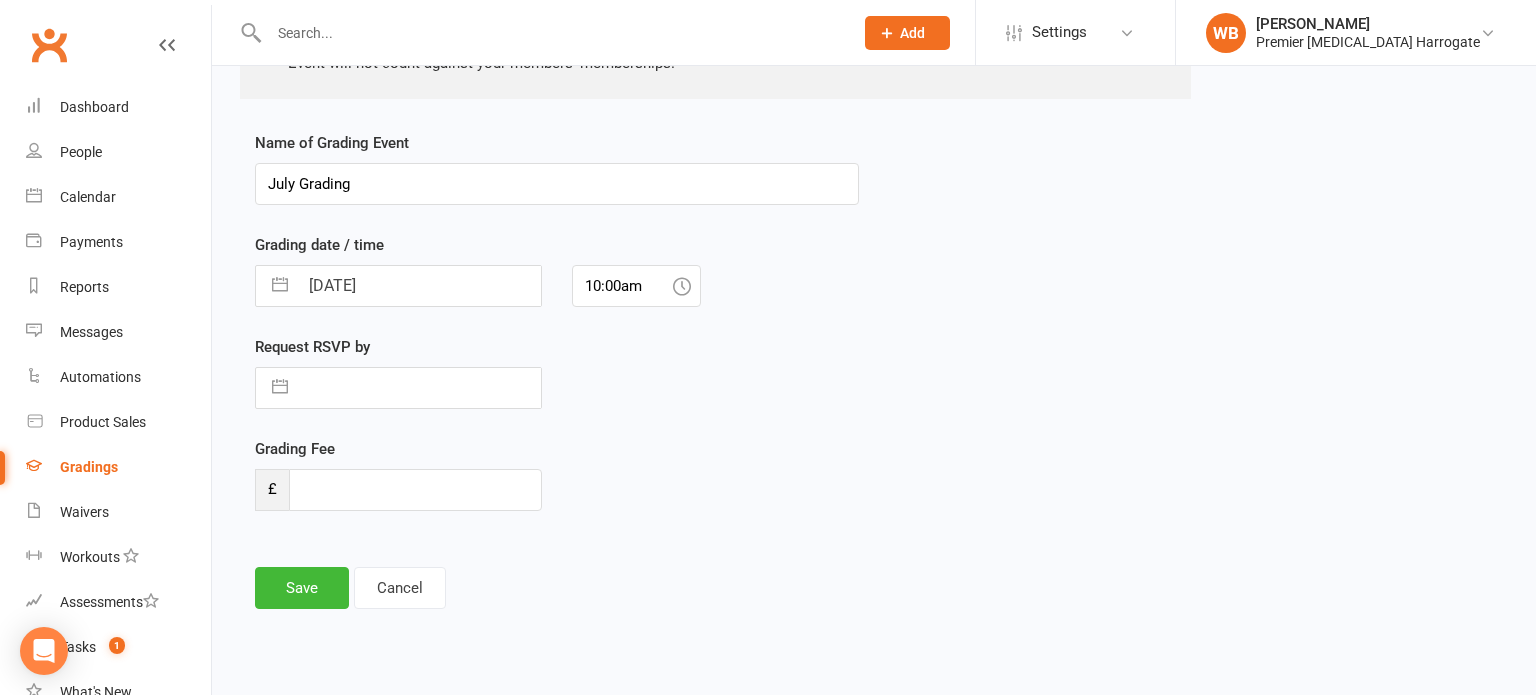 click on "July Grading" at bounding box center [557, 184] 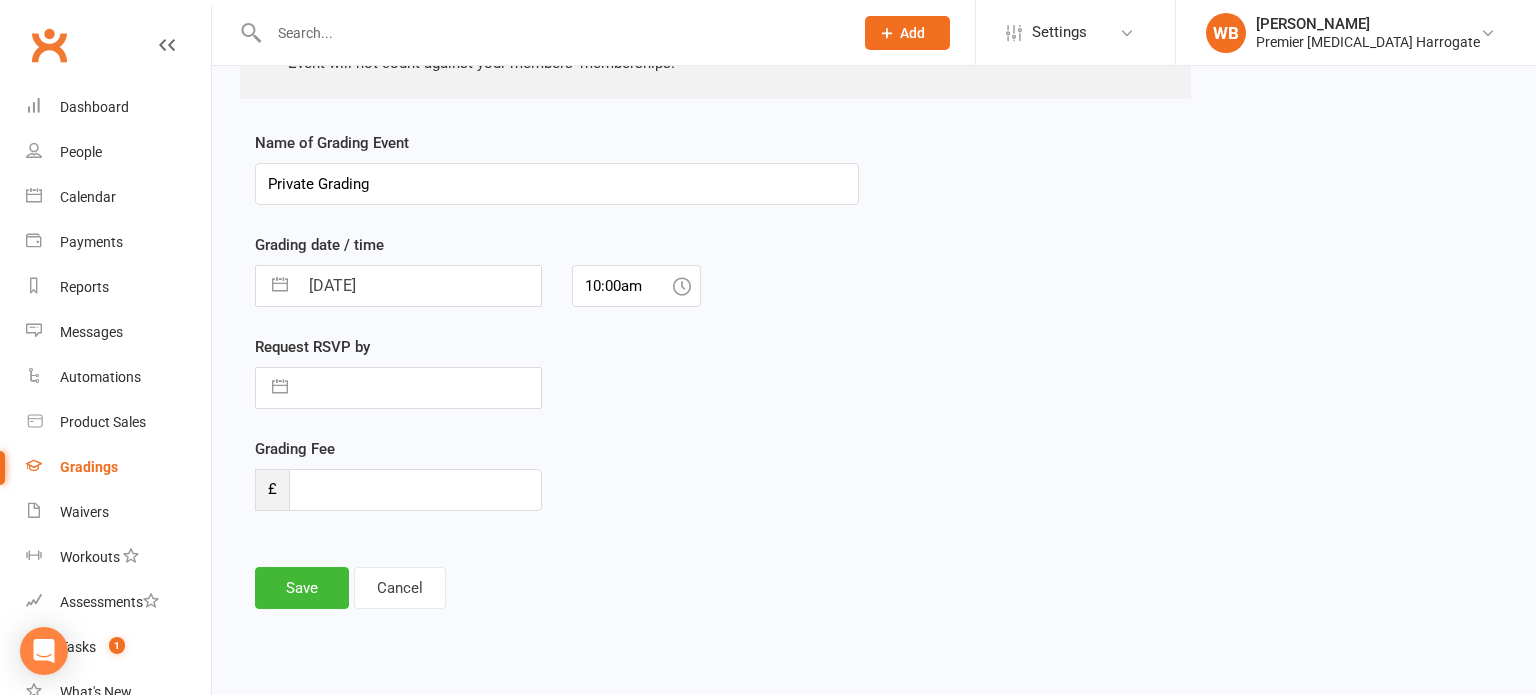 type on "Private Grading" 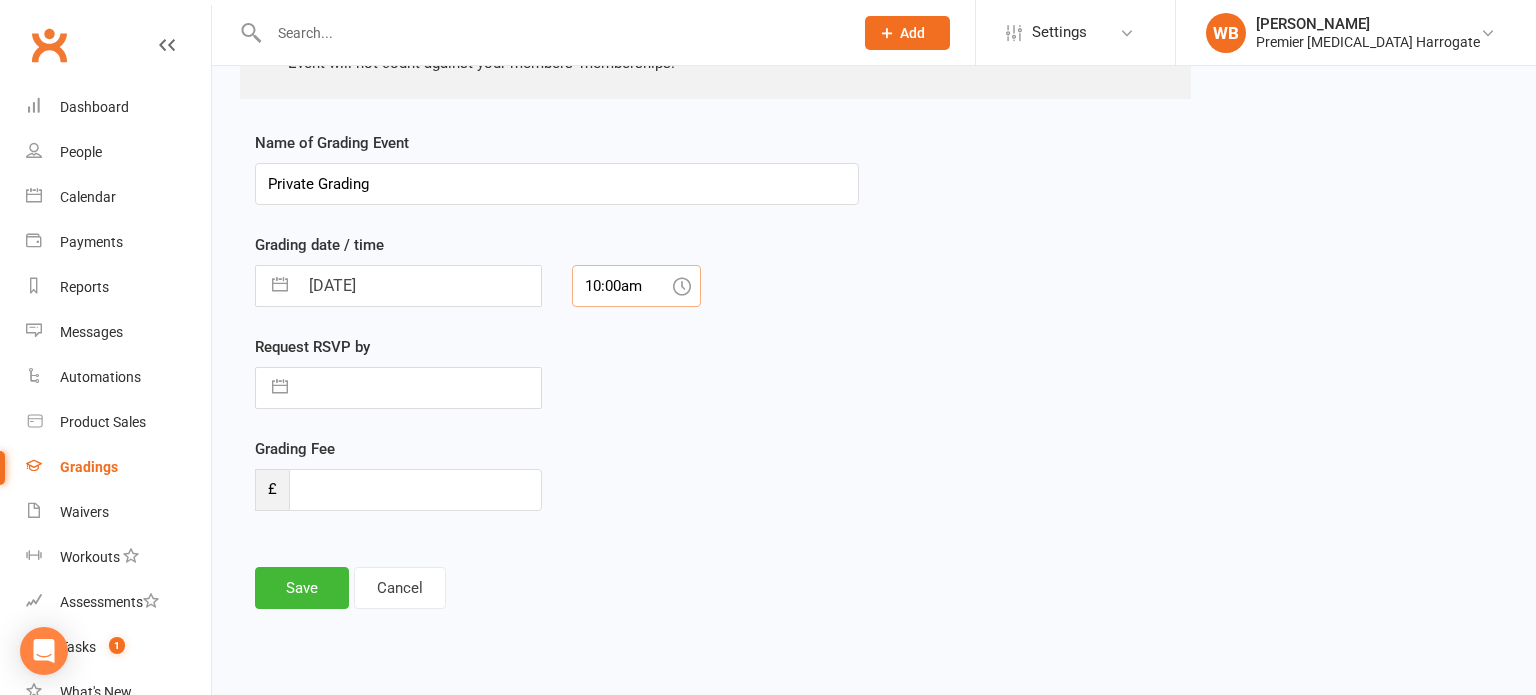 click on "10:00am" at bounding box center [636, 286] 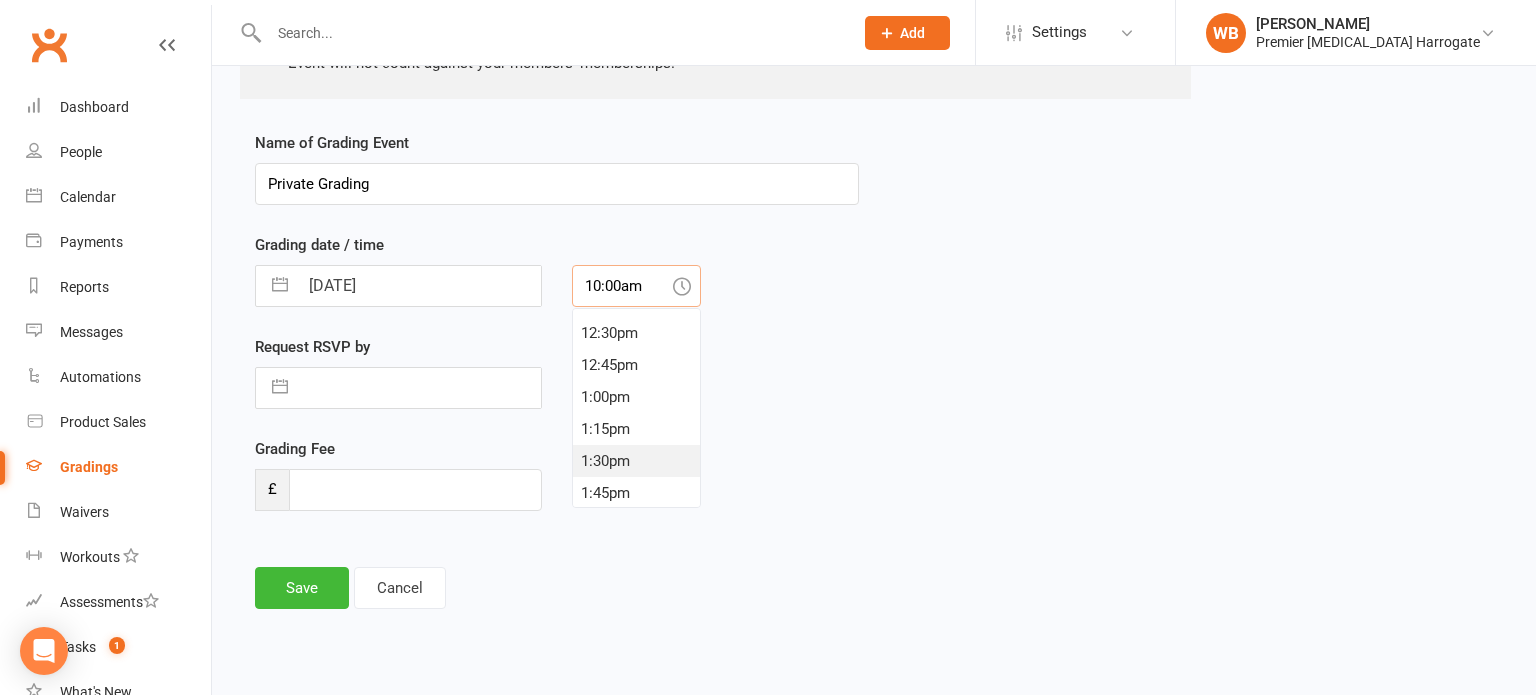scroll, scrollTop: 1589, scrollLeft: 0, axis: vertical 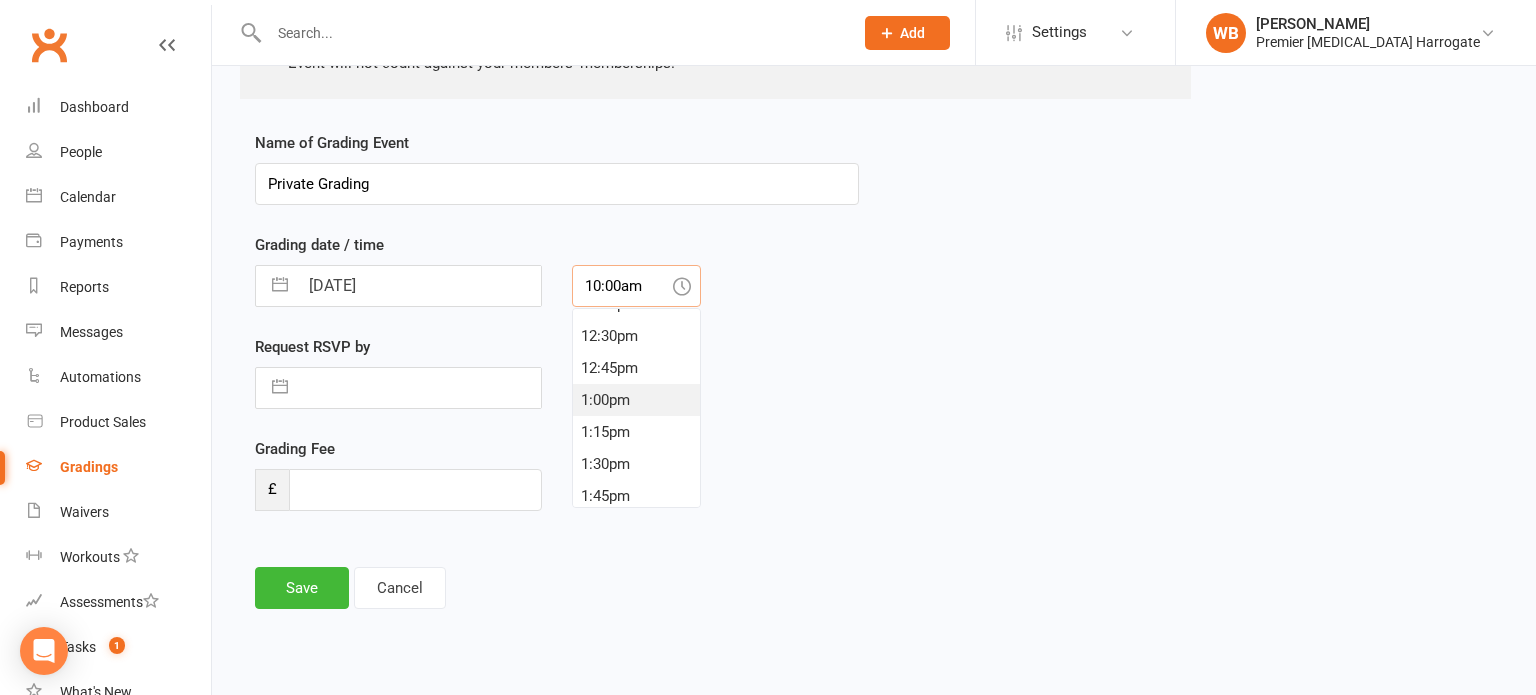 click on "1:00pm" at bounding box center [636, 400] 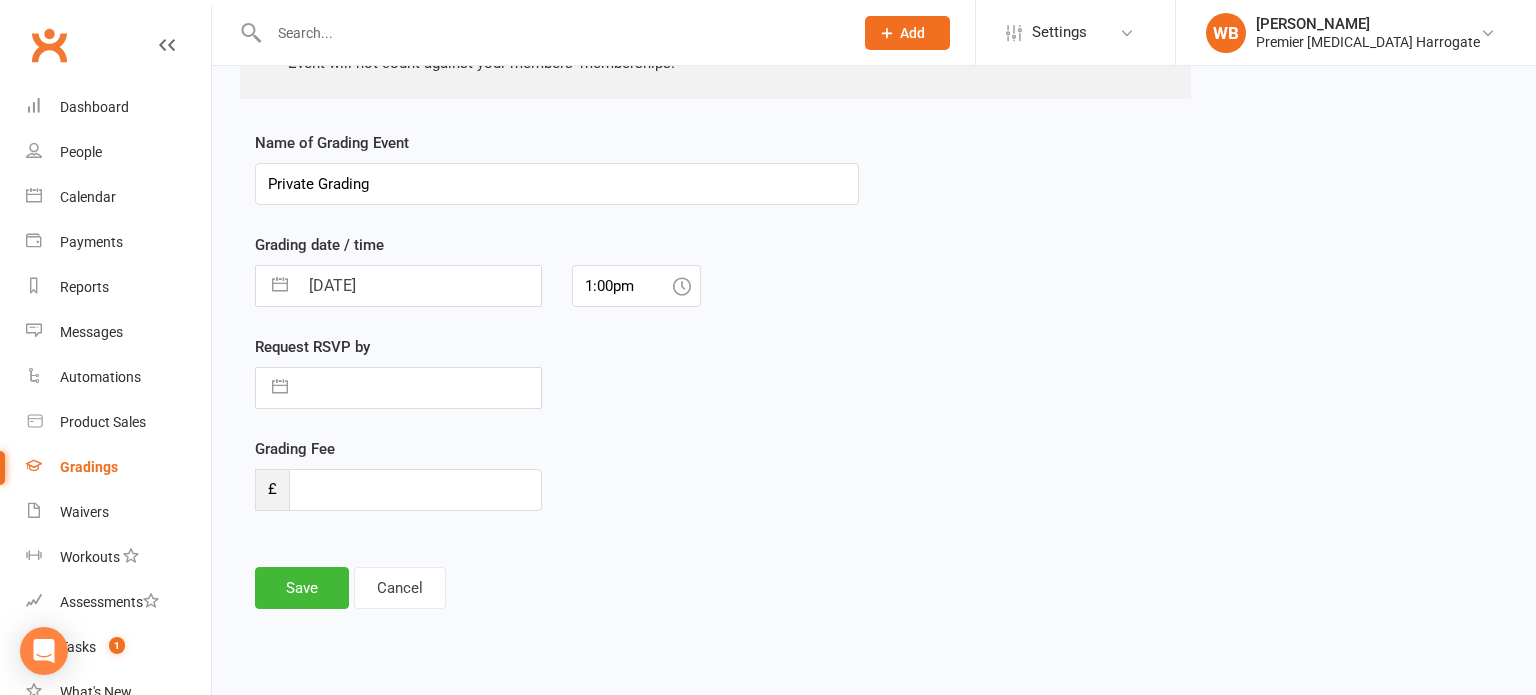 click at bounding box center (419, 388) 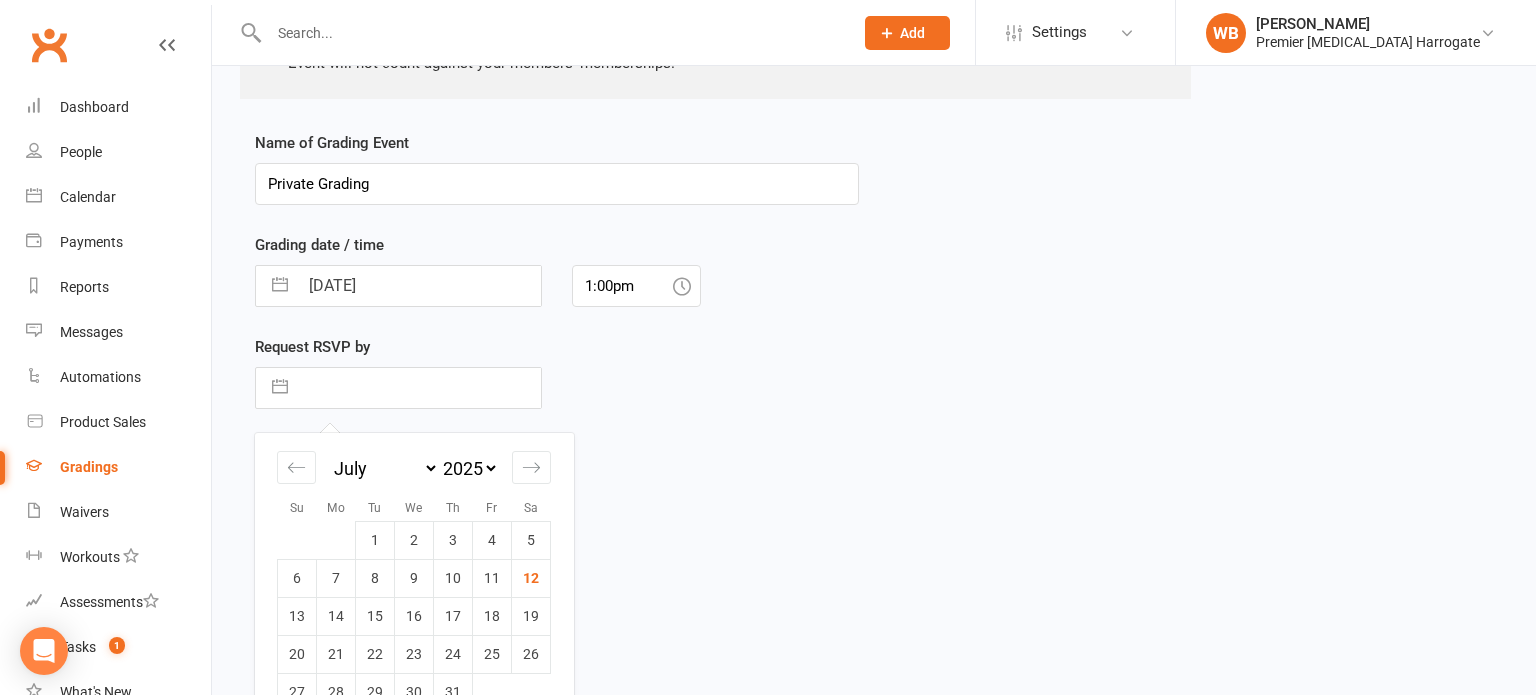 click at bounding box center (419, 388) 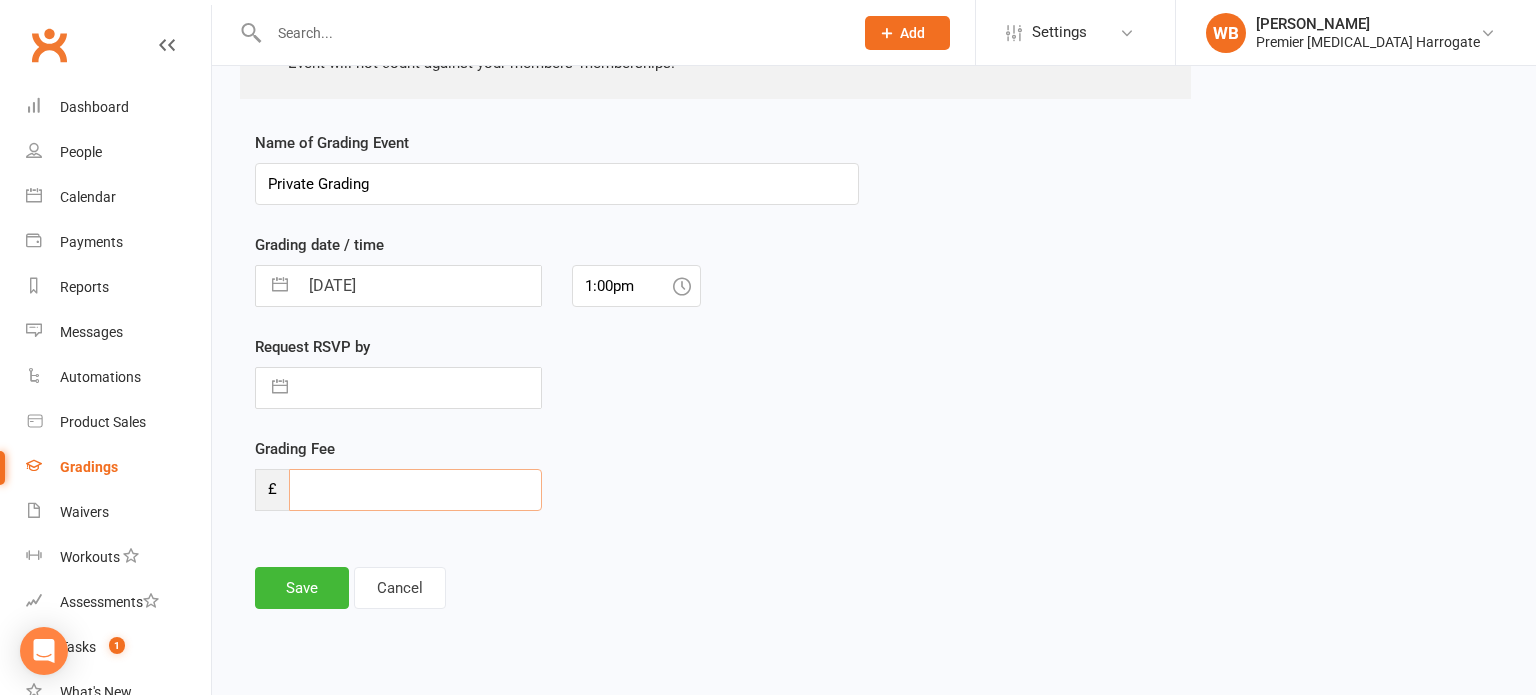 click at bounding box center (415, 490) 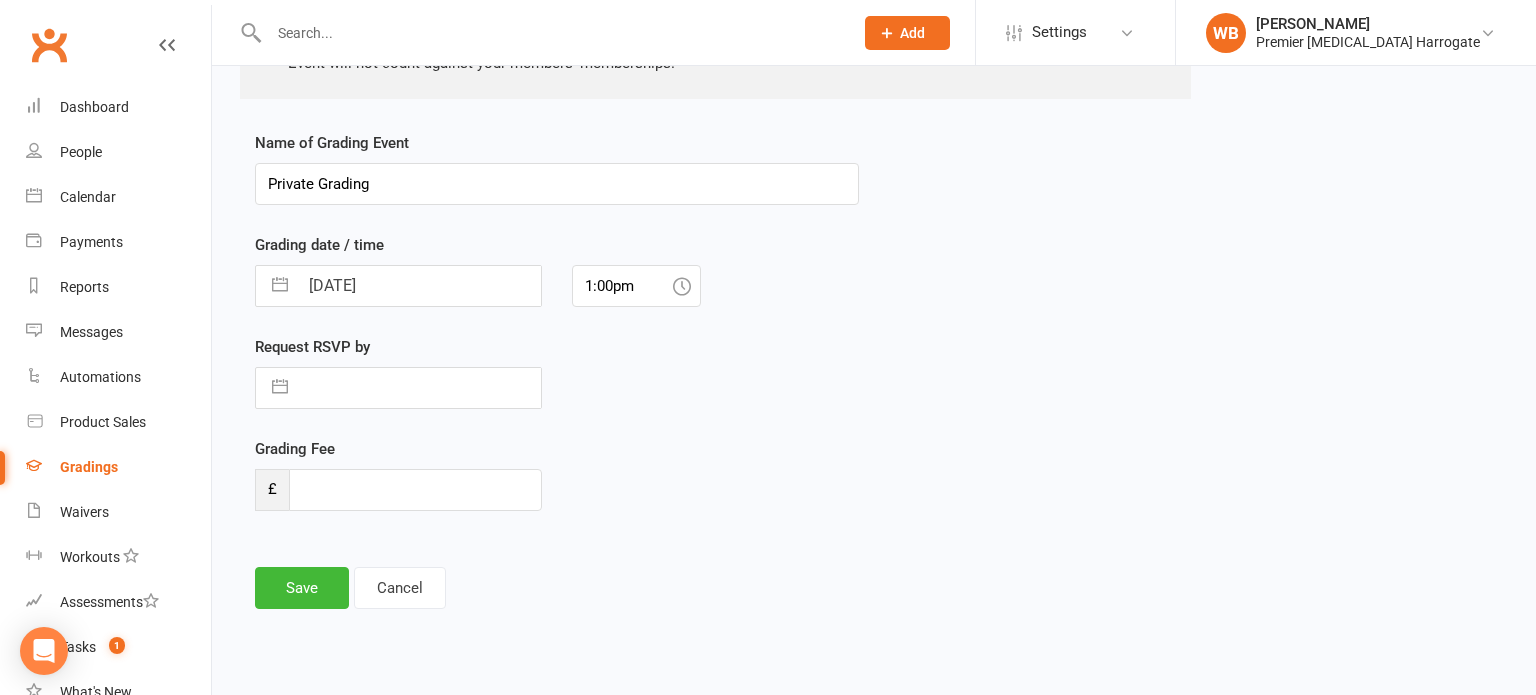 click on "Grading Fee £" at bounding box center (557, 488) 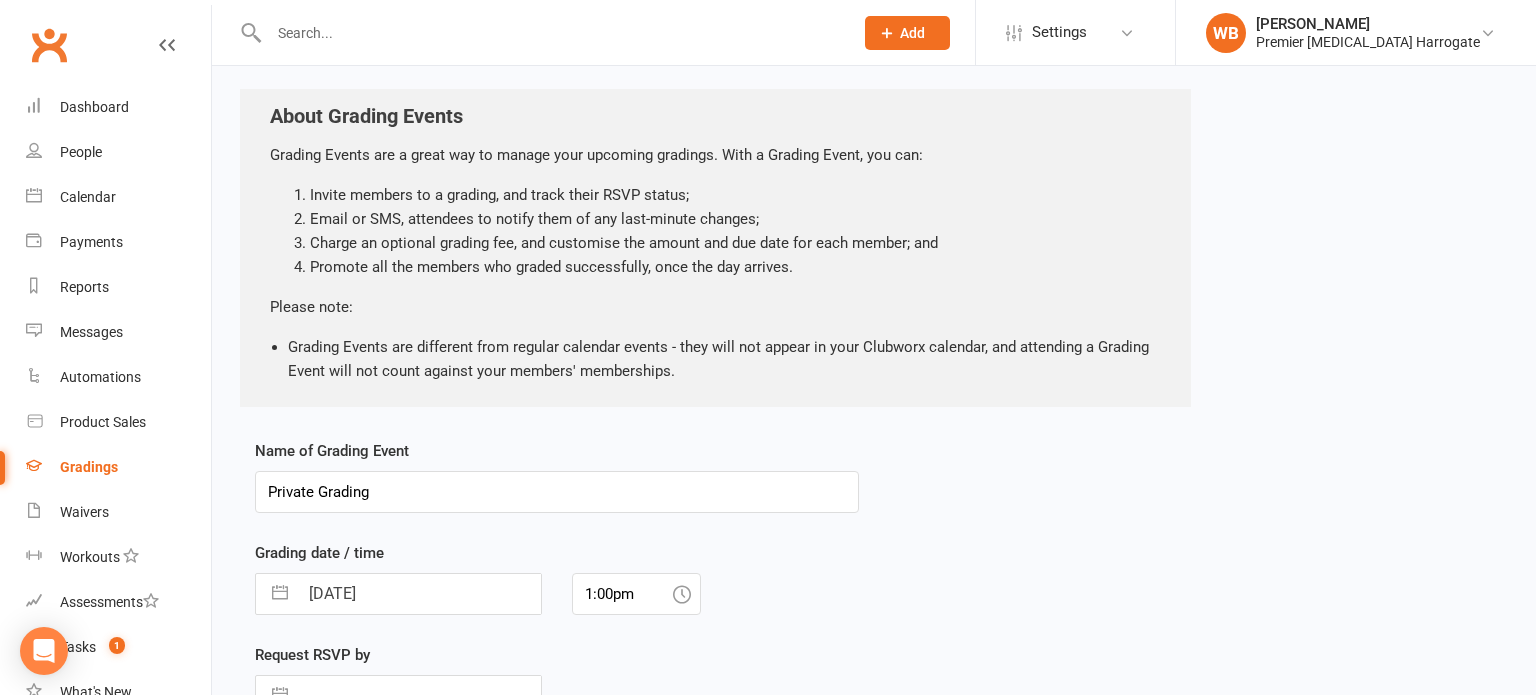 scroll, scrollTop: 392, scrollLeft: 0, axis: vertical 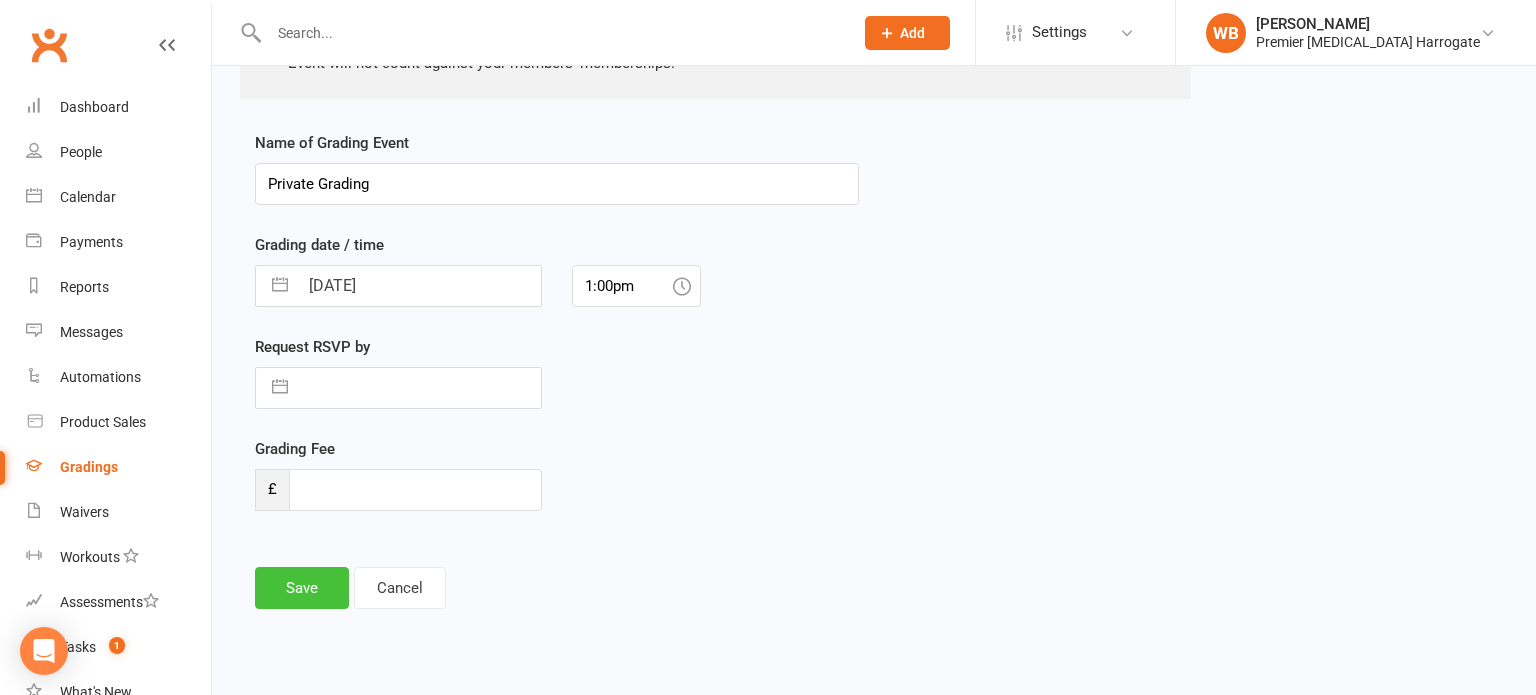 click on "Save" at bounding box center (302, 588) 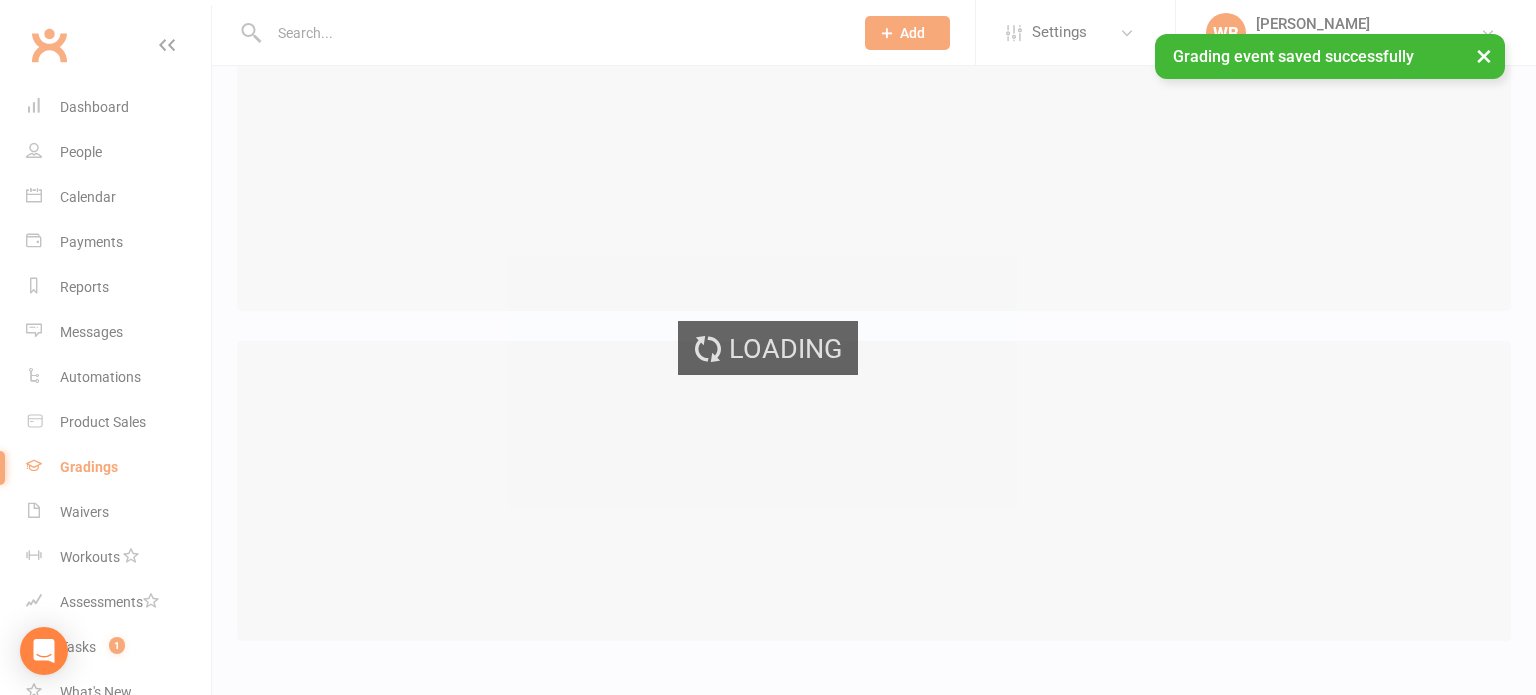 scroll, scrollTop: 0, scrollLeft: 0, axis: both 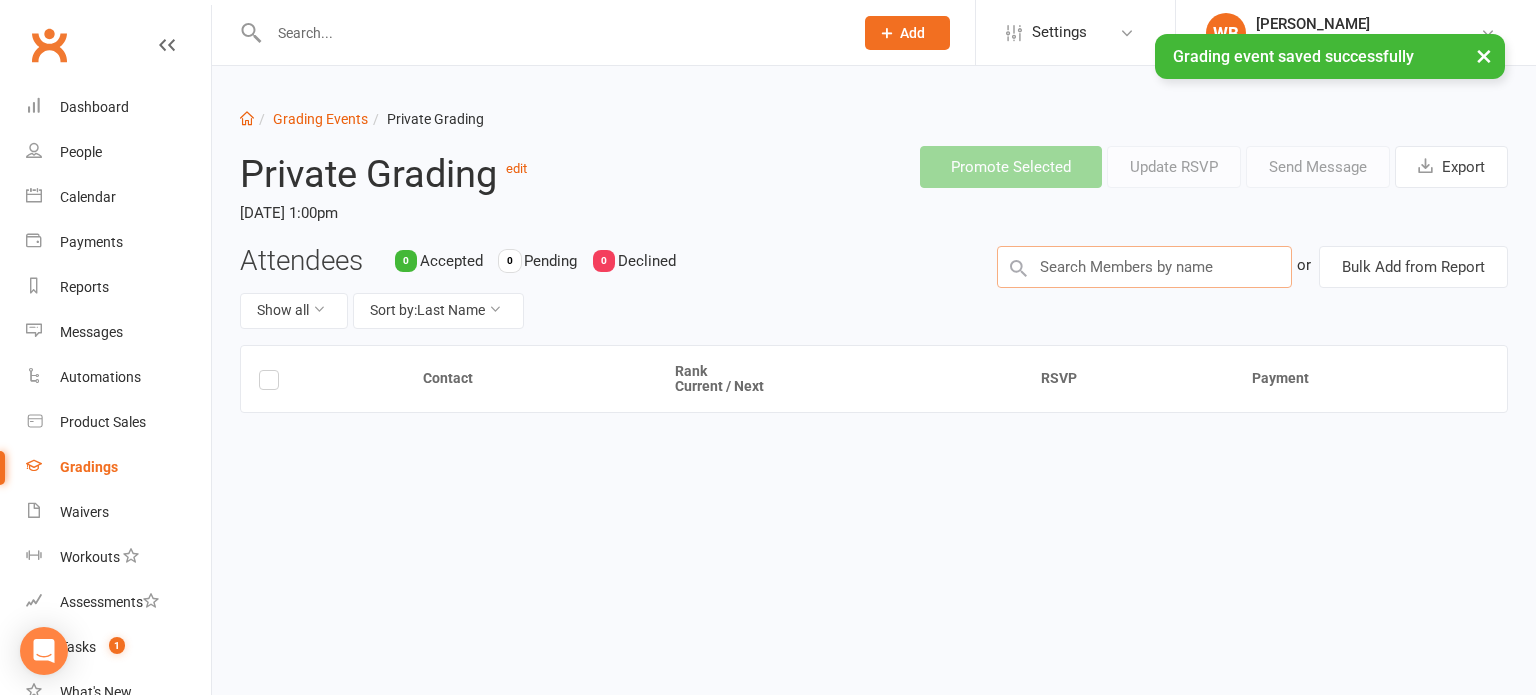 click at bounding box center (1144, 267) 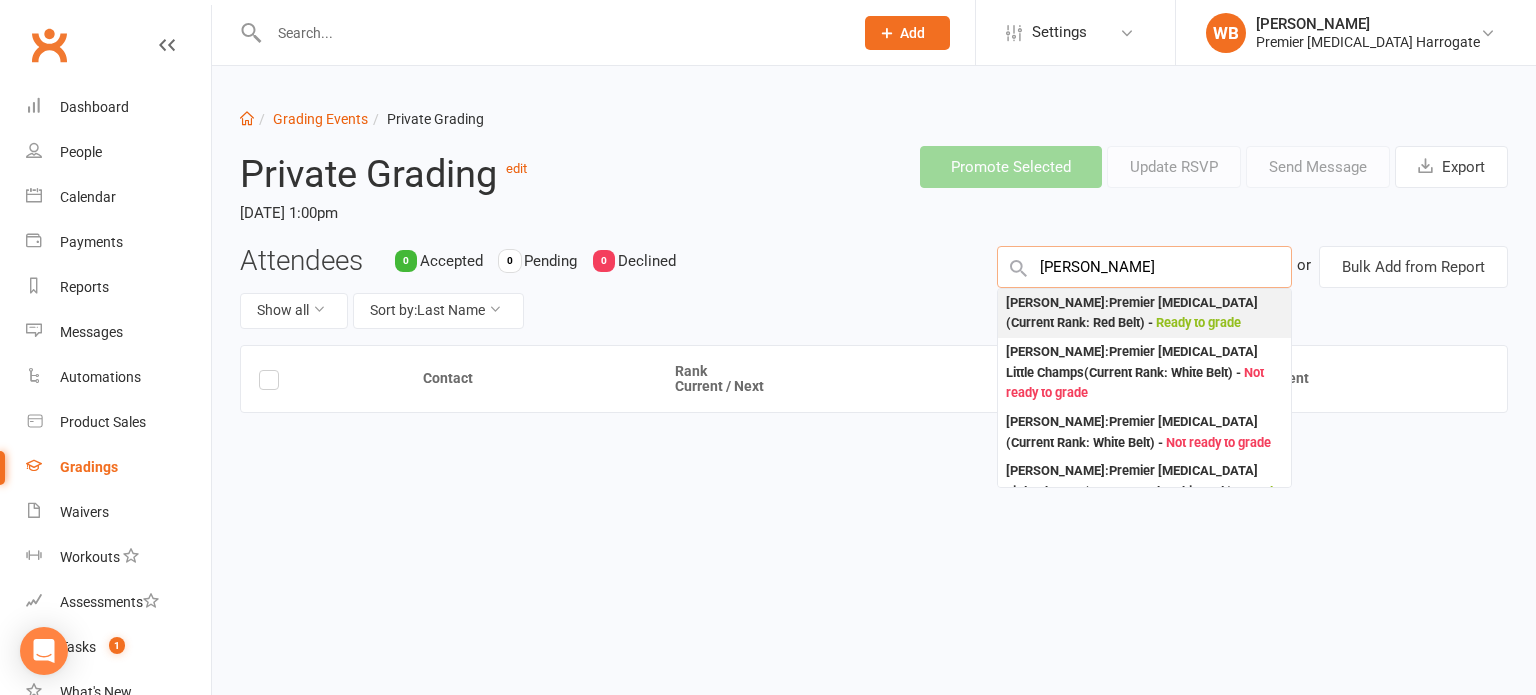 type on "[PERSON_NAME]" 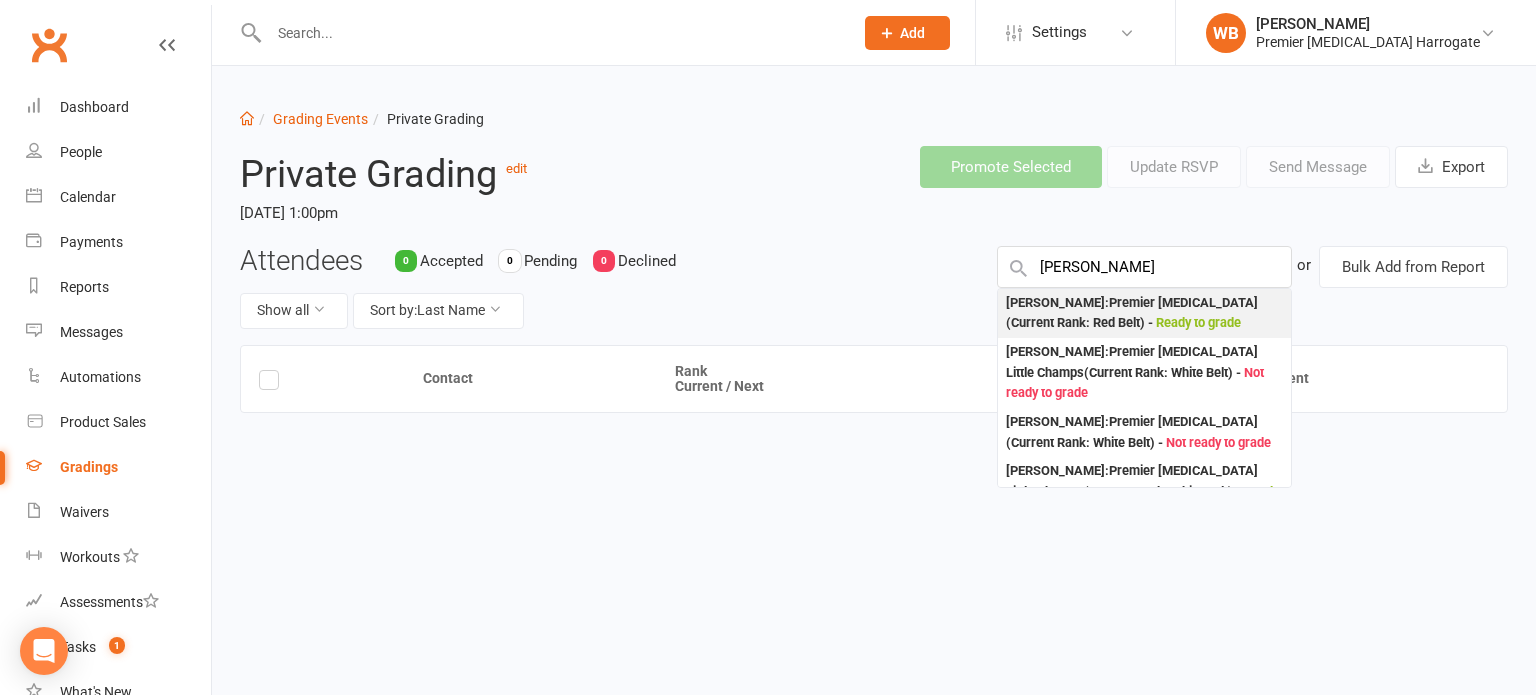 click on "Ready to grade" at bounding box center [1198, 322] 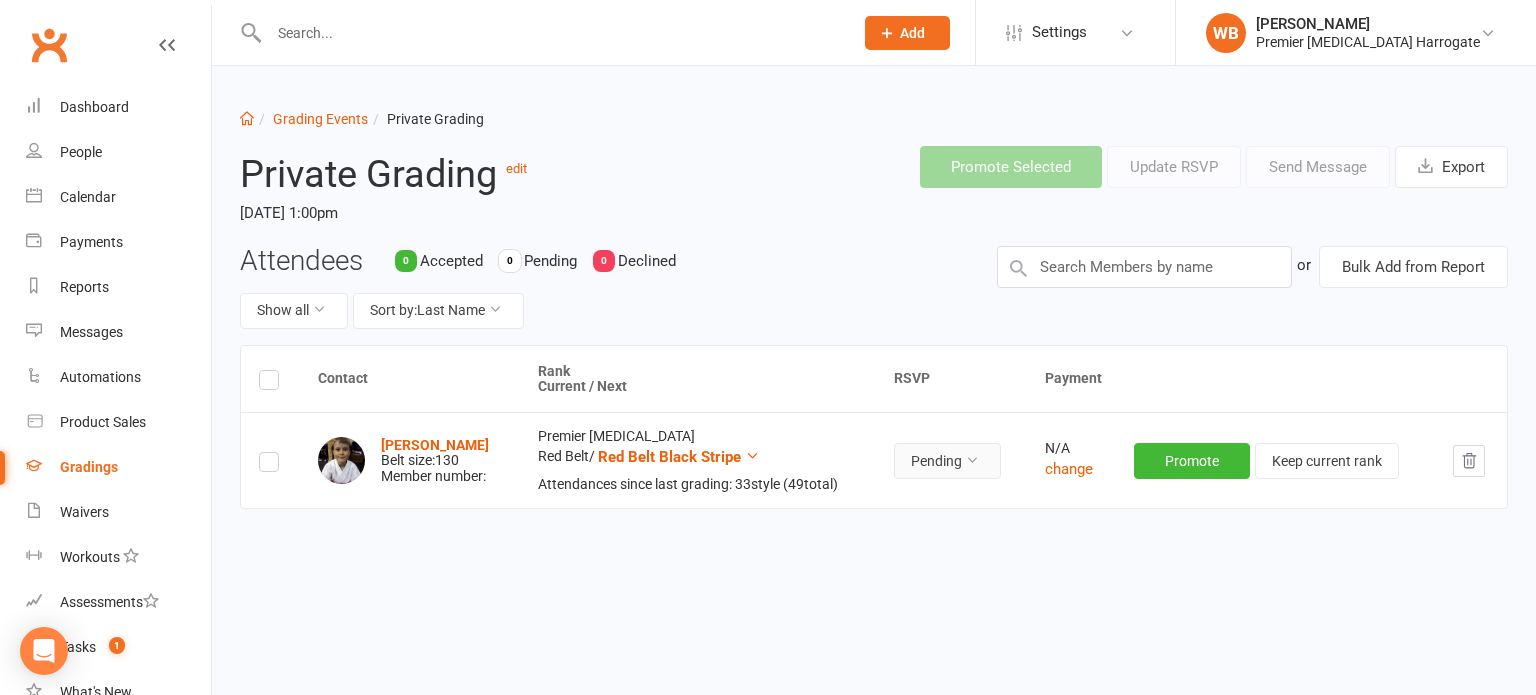 click on "Pending" at bounding box center (947, 461) 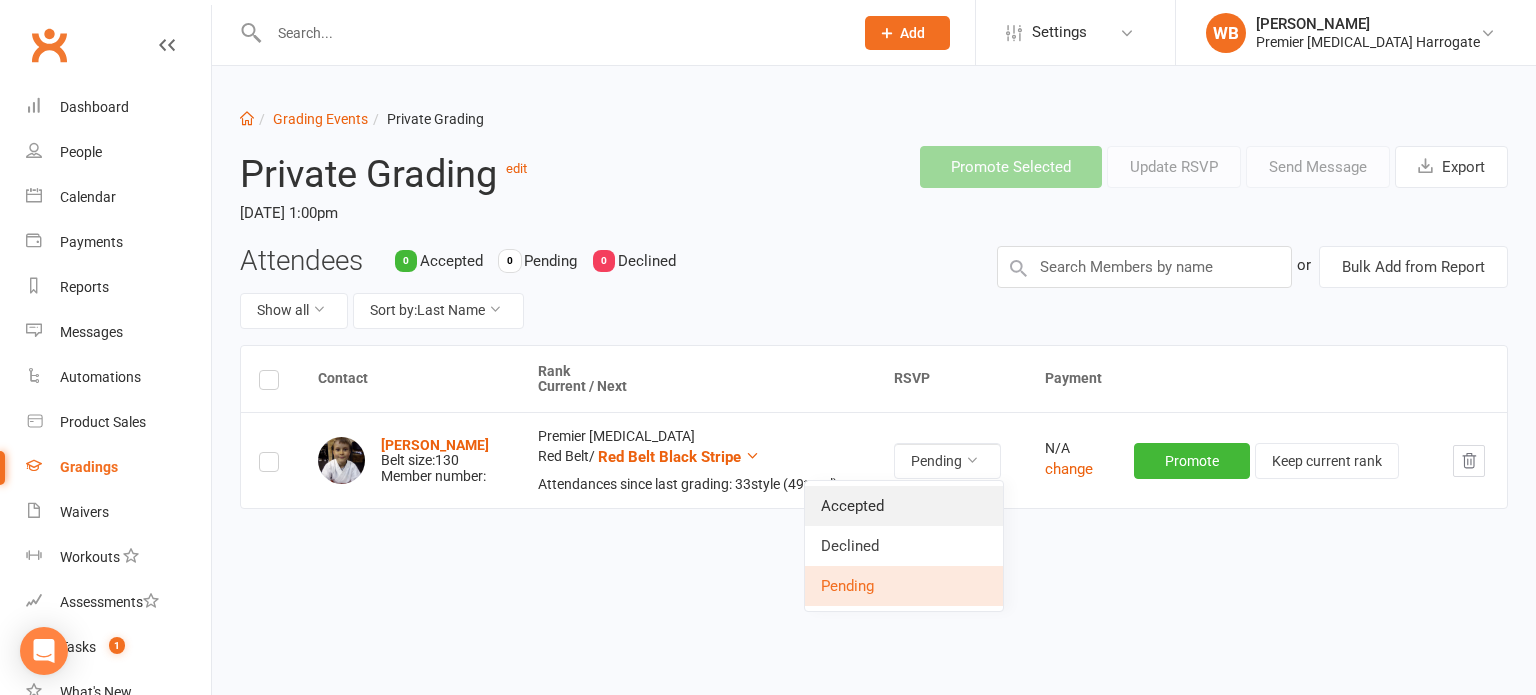 click on "Accepted" at bounding box center (904, 506) 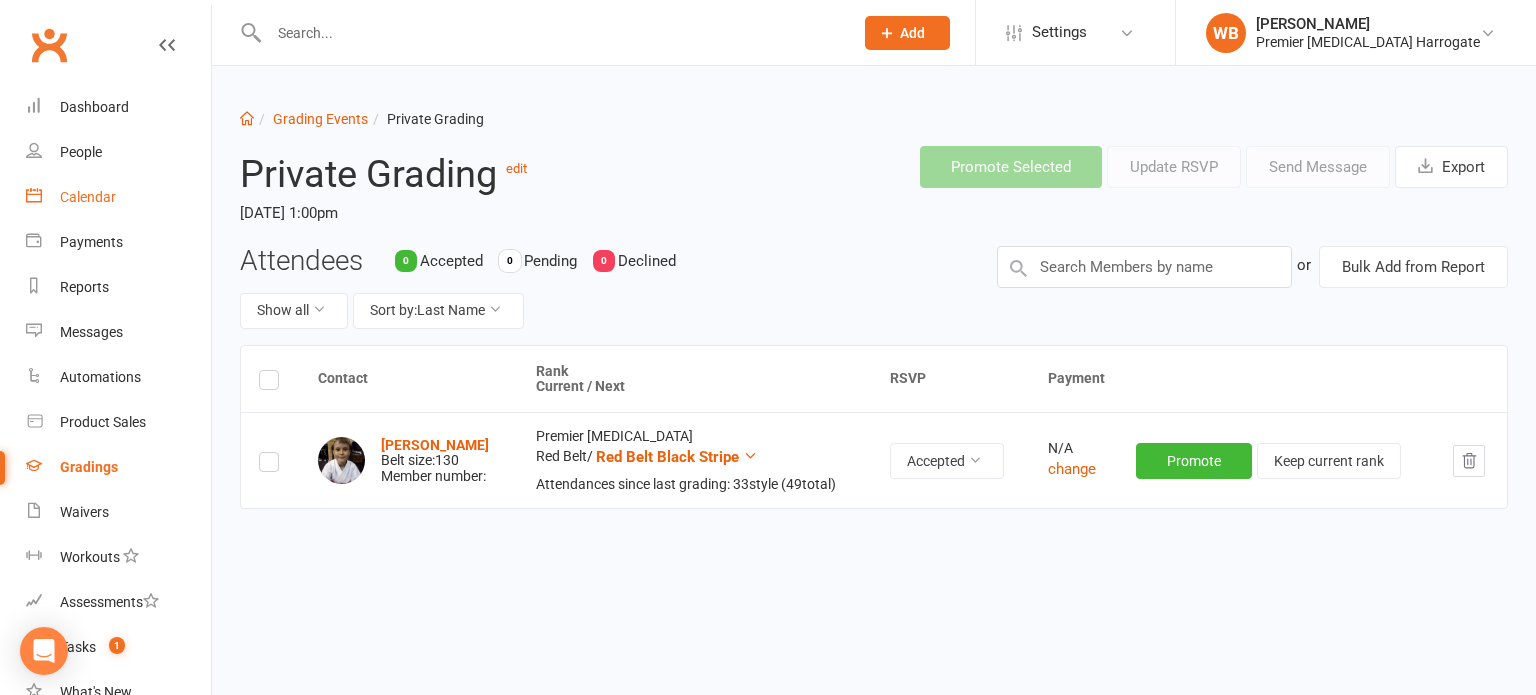 click on "Calendar" at bounding box center [88, 197] 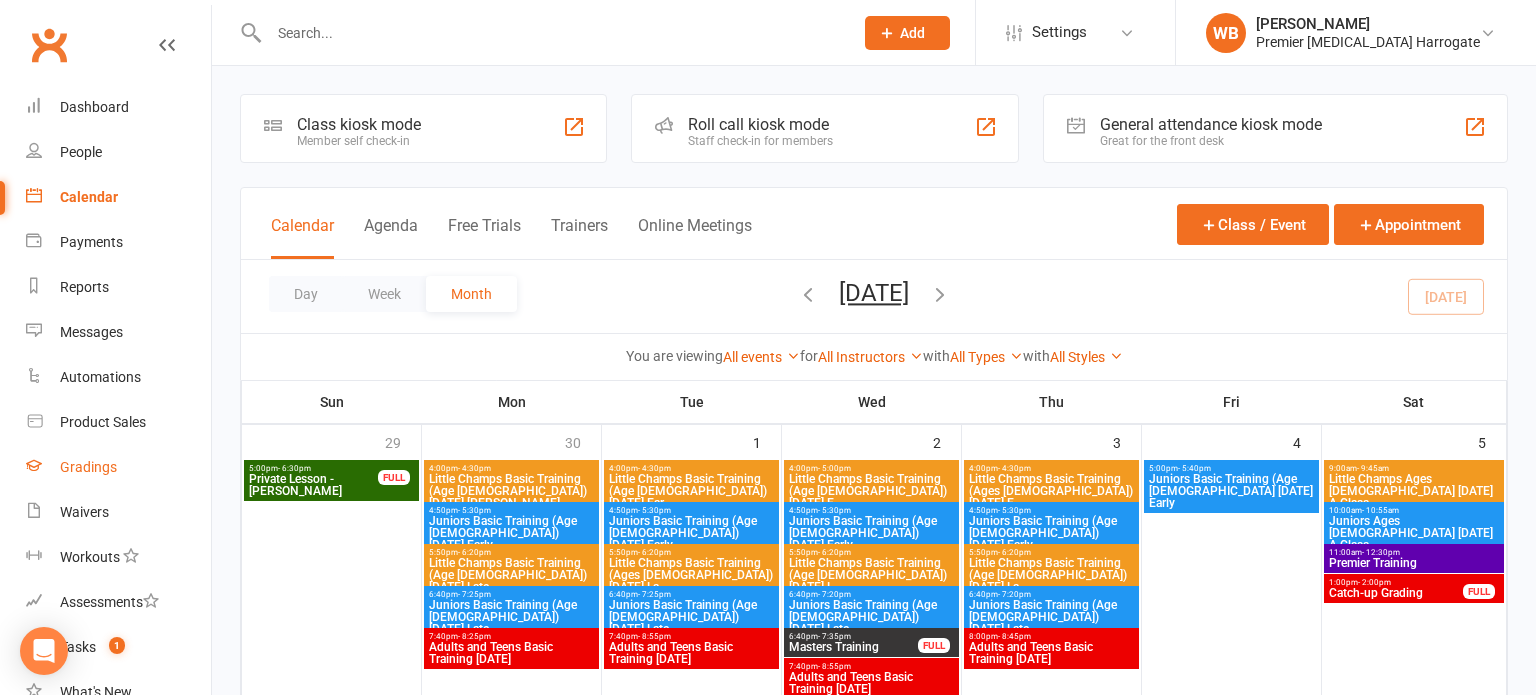 click on "Gradings" at bounding box center (118, 467) 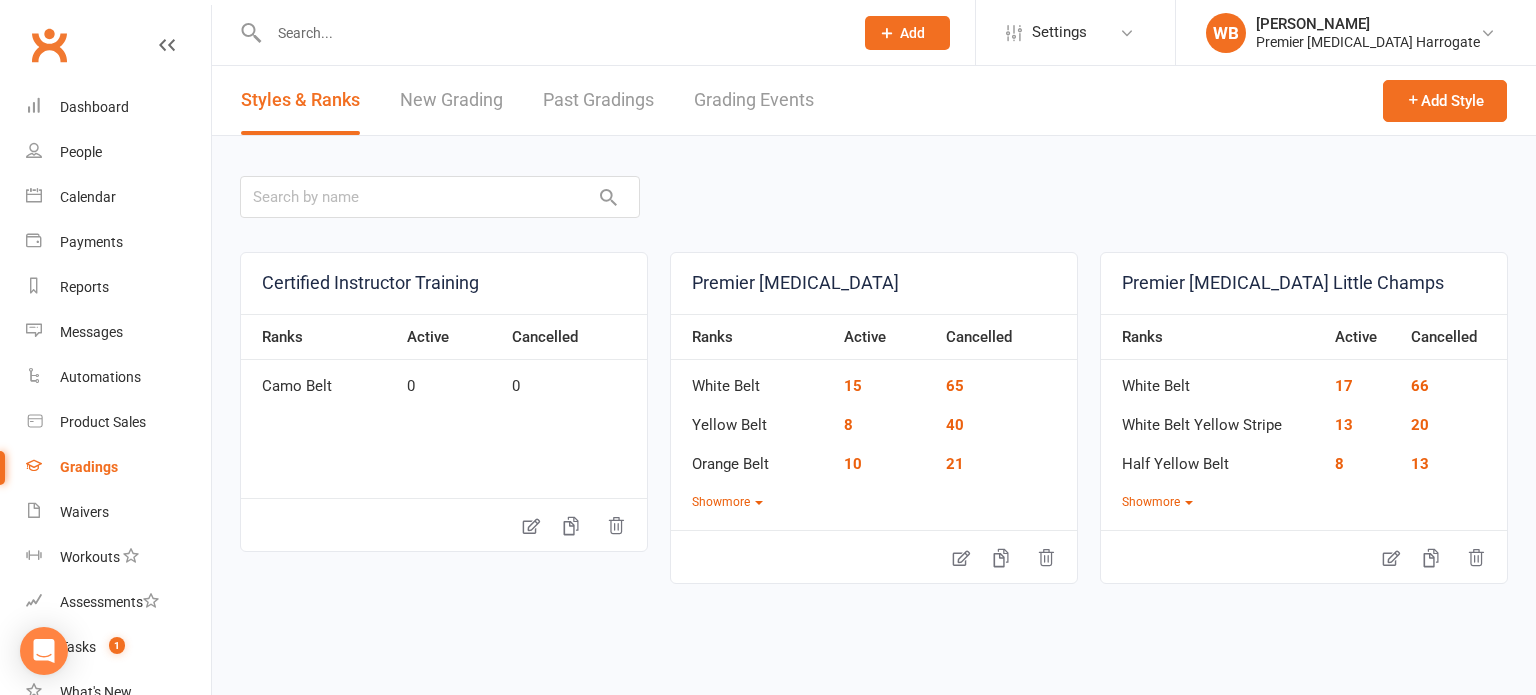 click on "Grading Events" at bounding box center (754, 100) 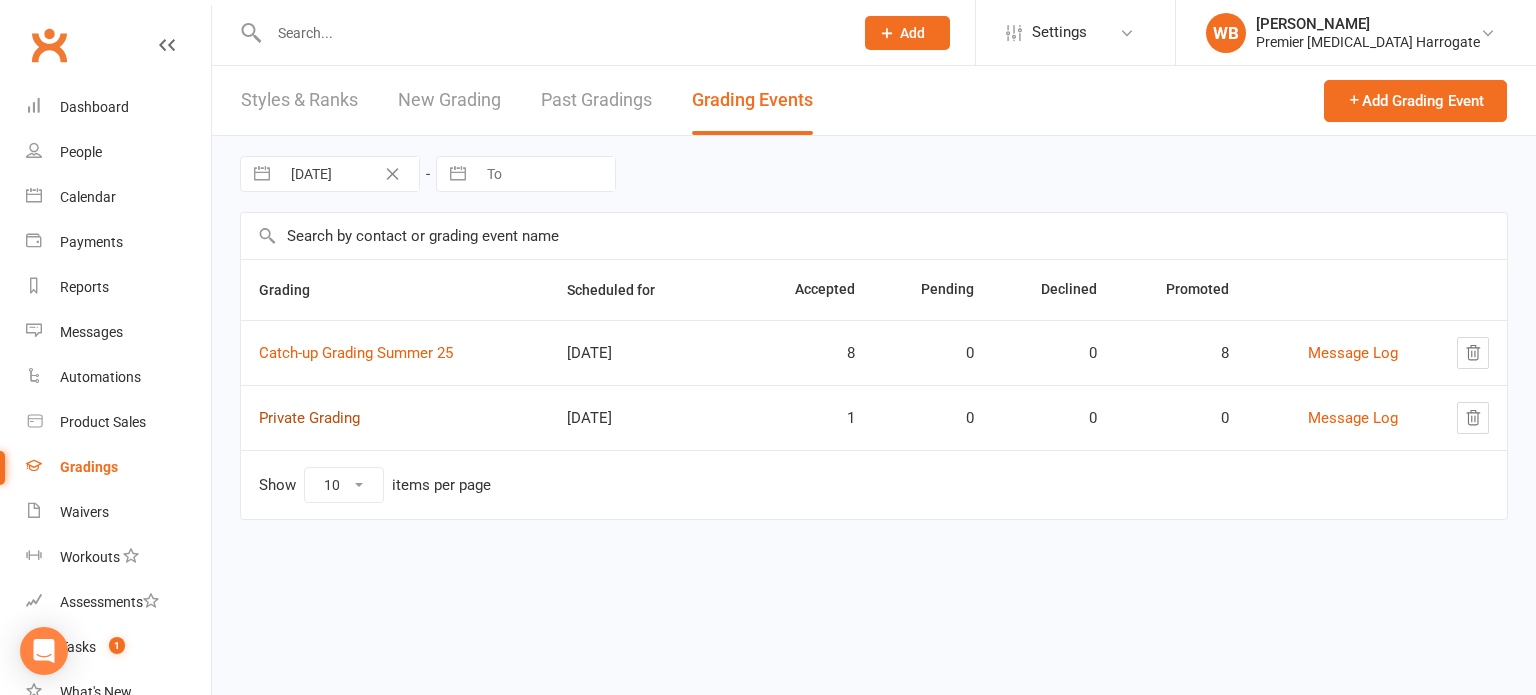 click on "Private Grading" at bounding box center (309, 418) 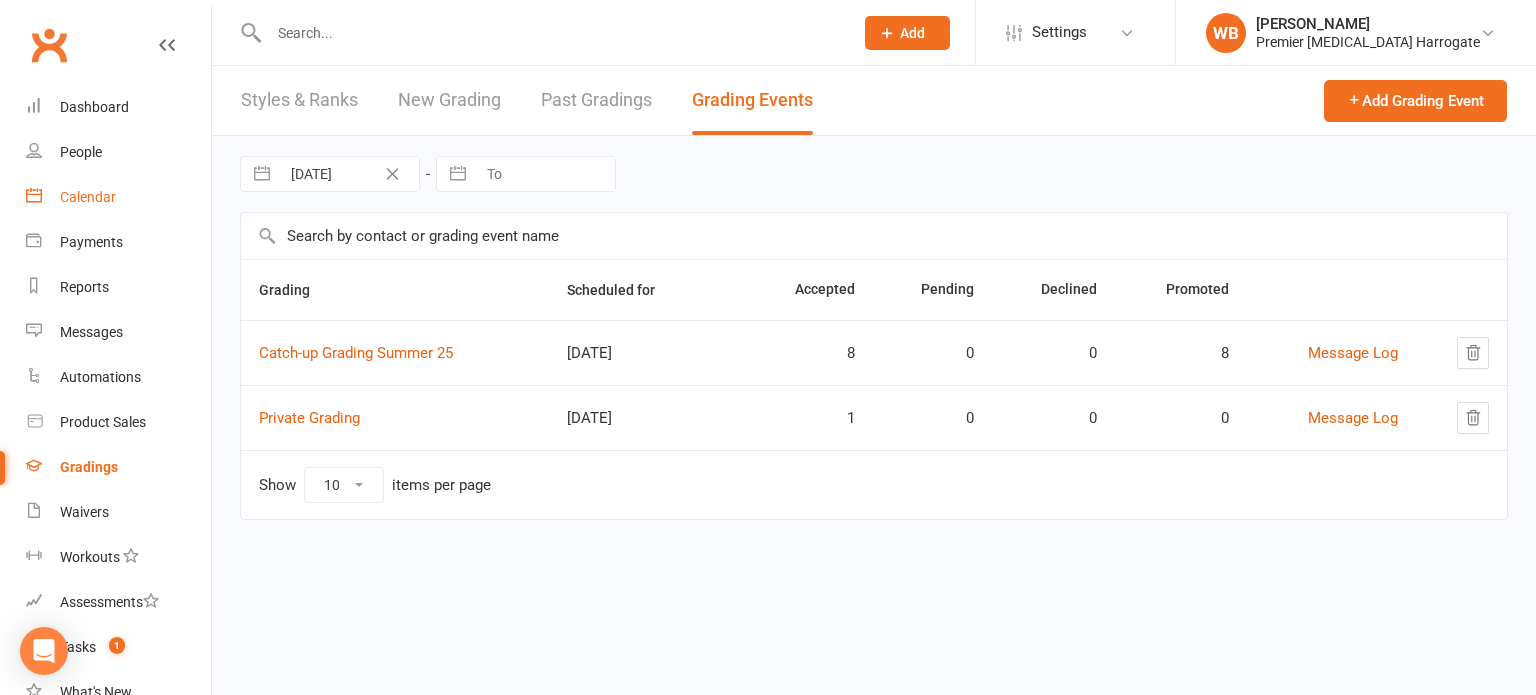 click on "Calendar" at bounding box center [88, 197] 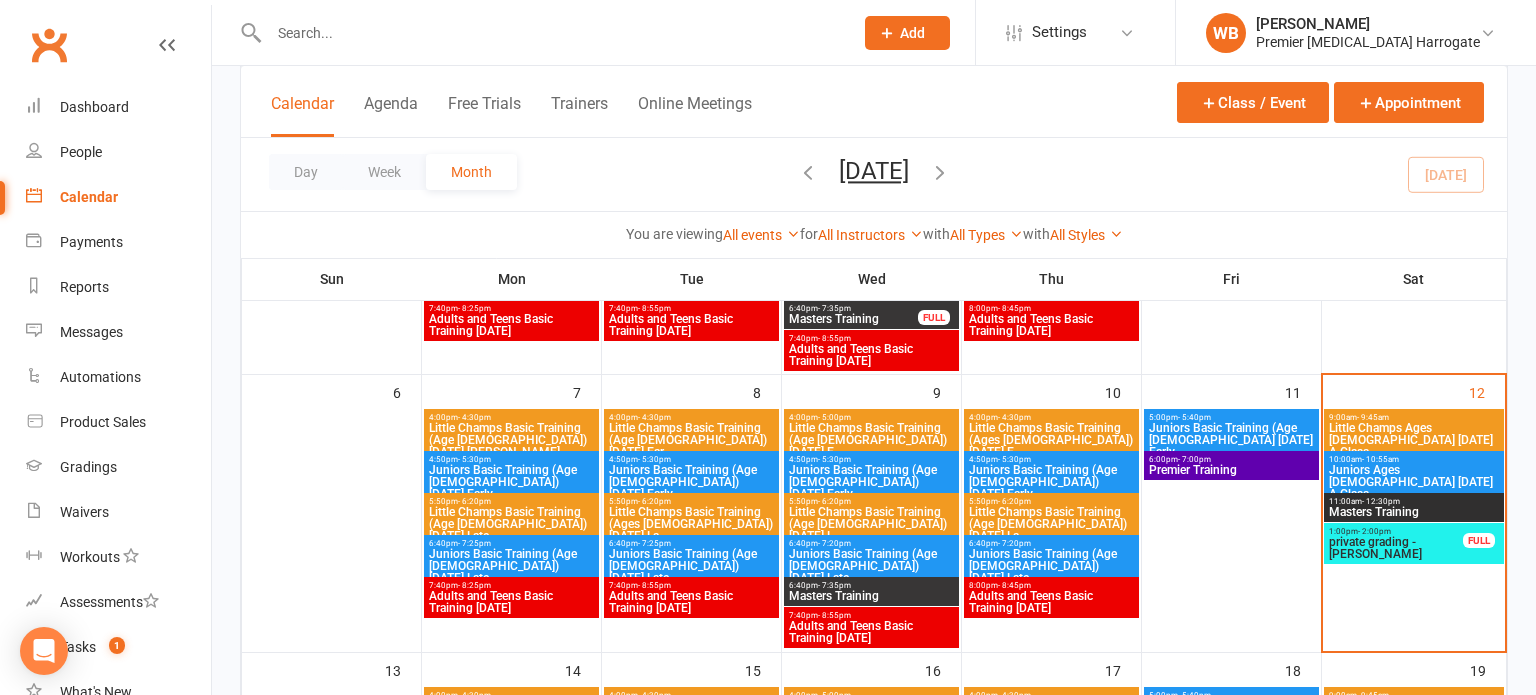 scroll, scrollTop: 329, scrollLeft: 0, axis: vertical 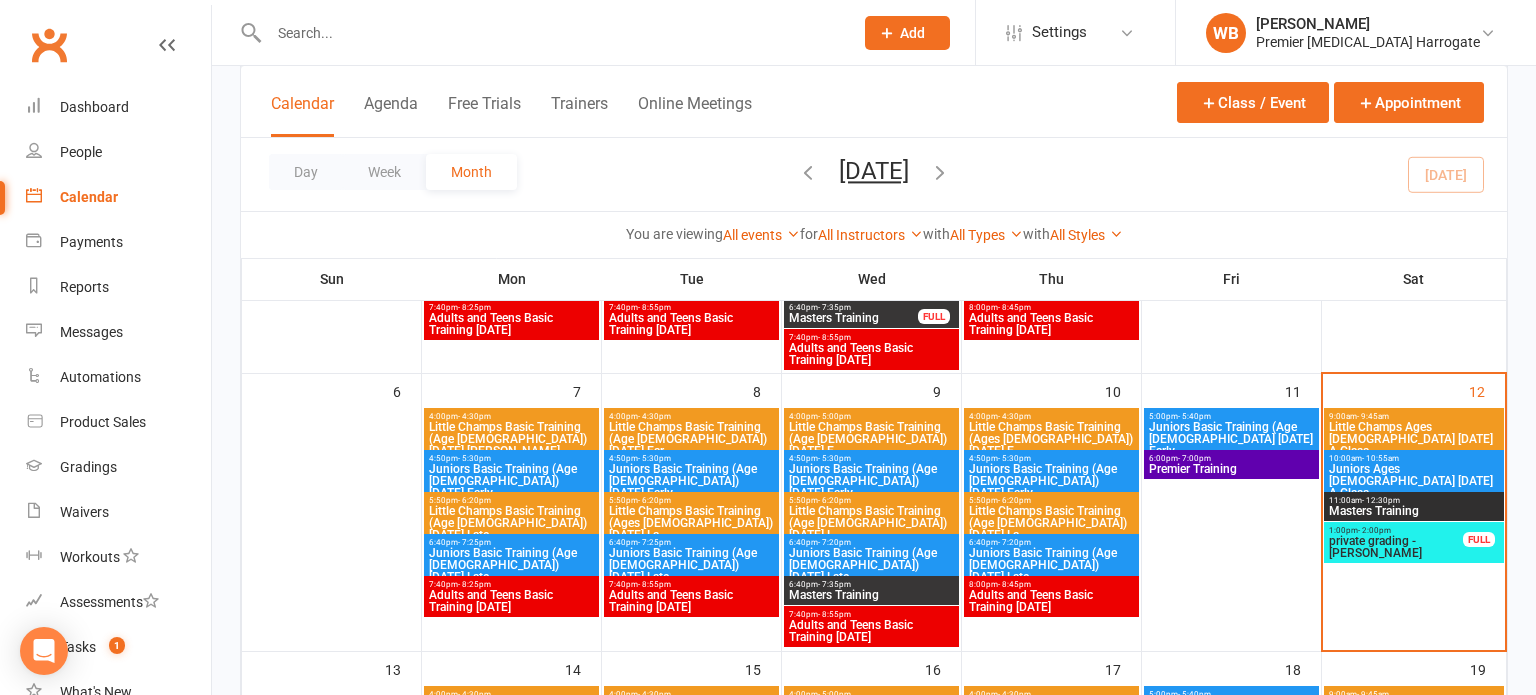 click on "Masters Training" at bounding box center [1414, 511] 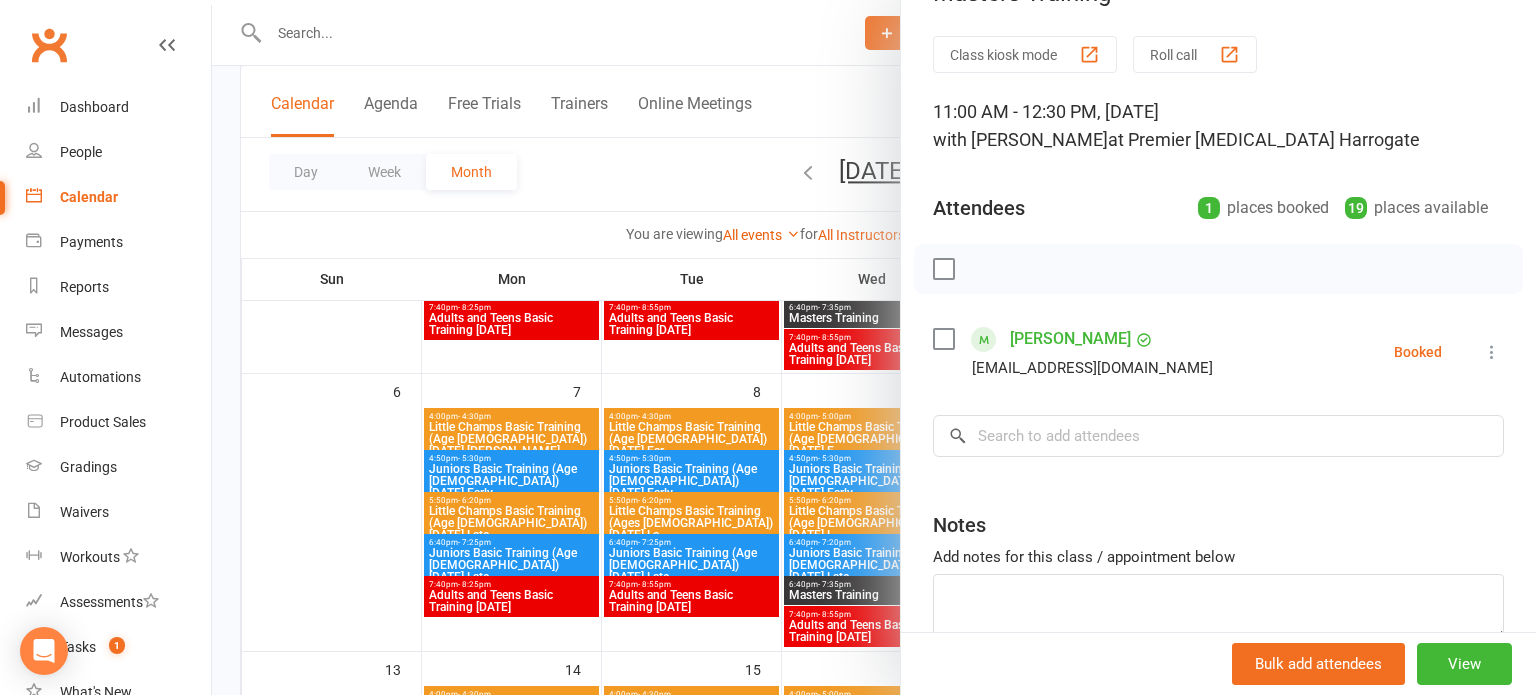 scroll, scrollTop: 56, scrollLeft: 0, axis: vertical 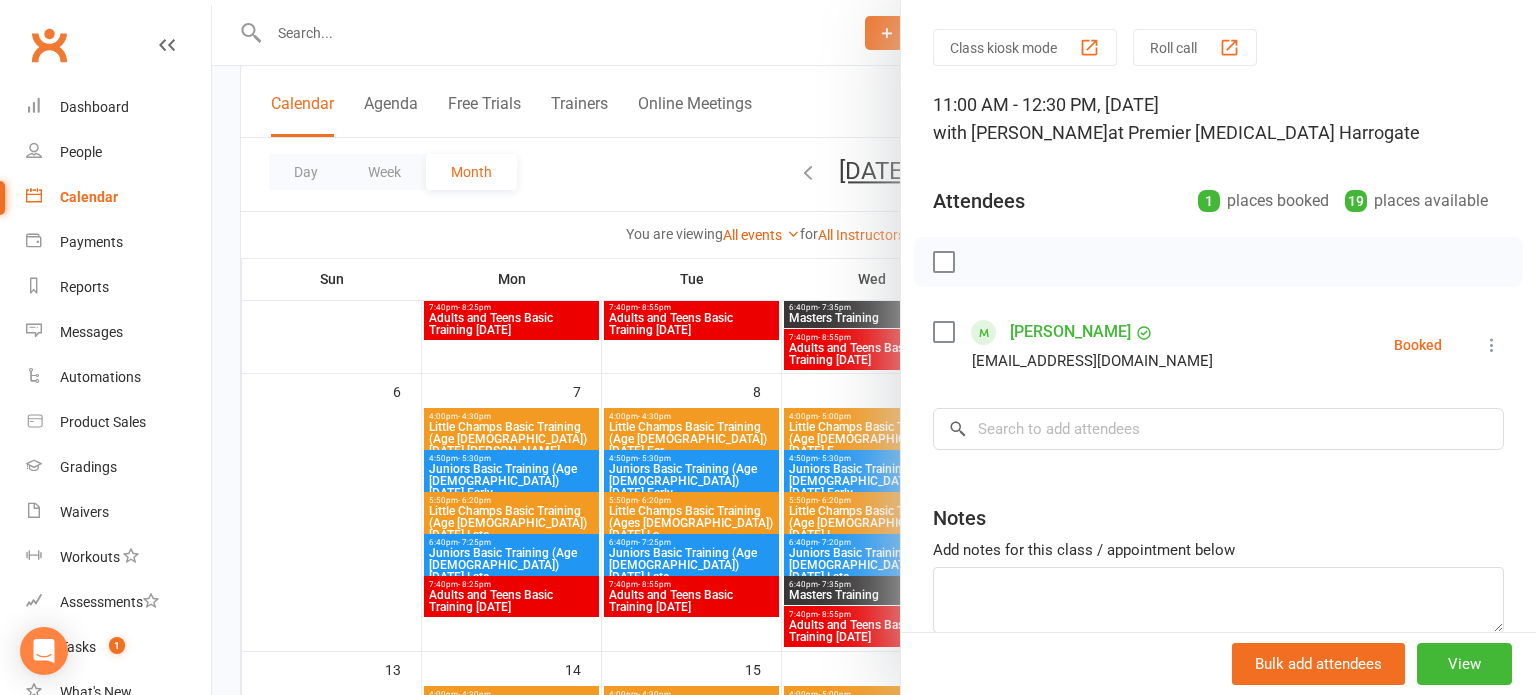 click at bounding box center [874, 347] 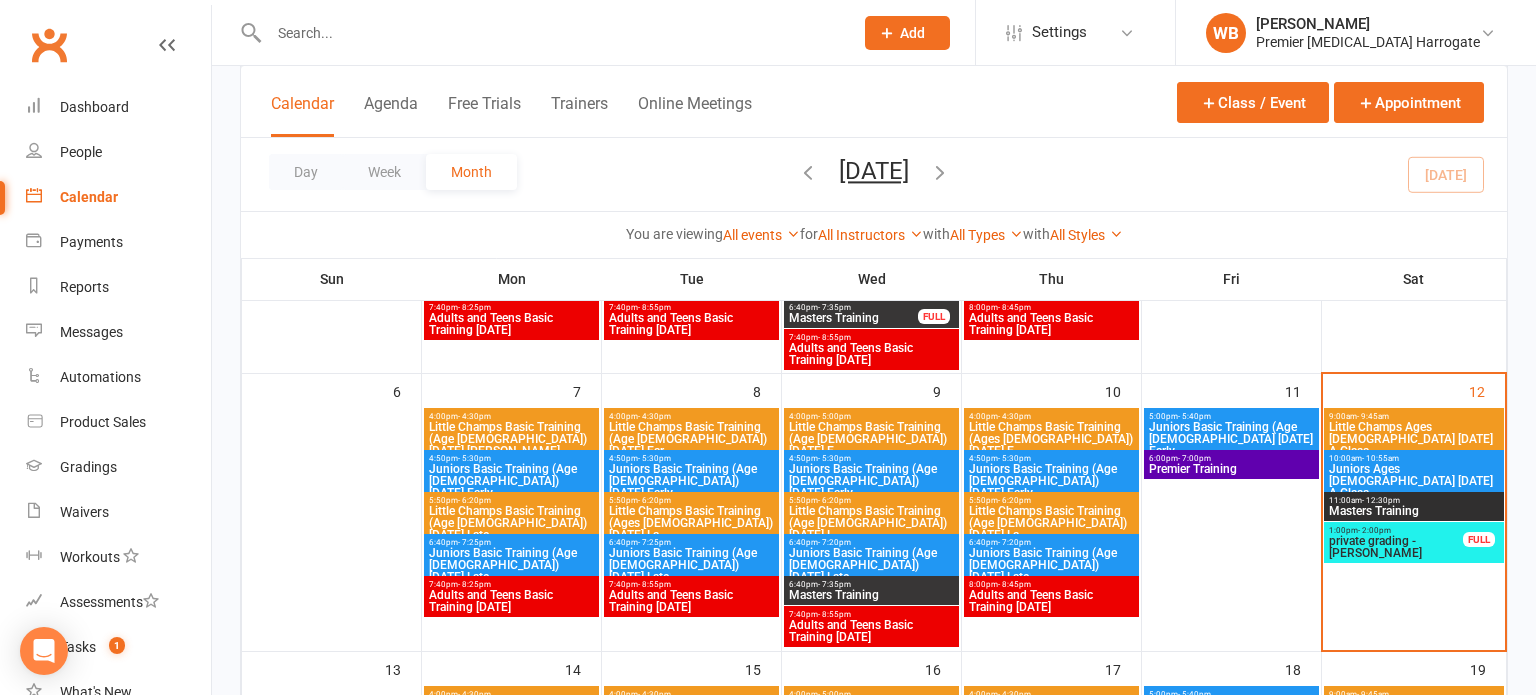 click on "Juniors Ages [DEMOGRAPHIC_DATA] [DATE] A Class" at bounding box center [1414, 481] 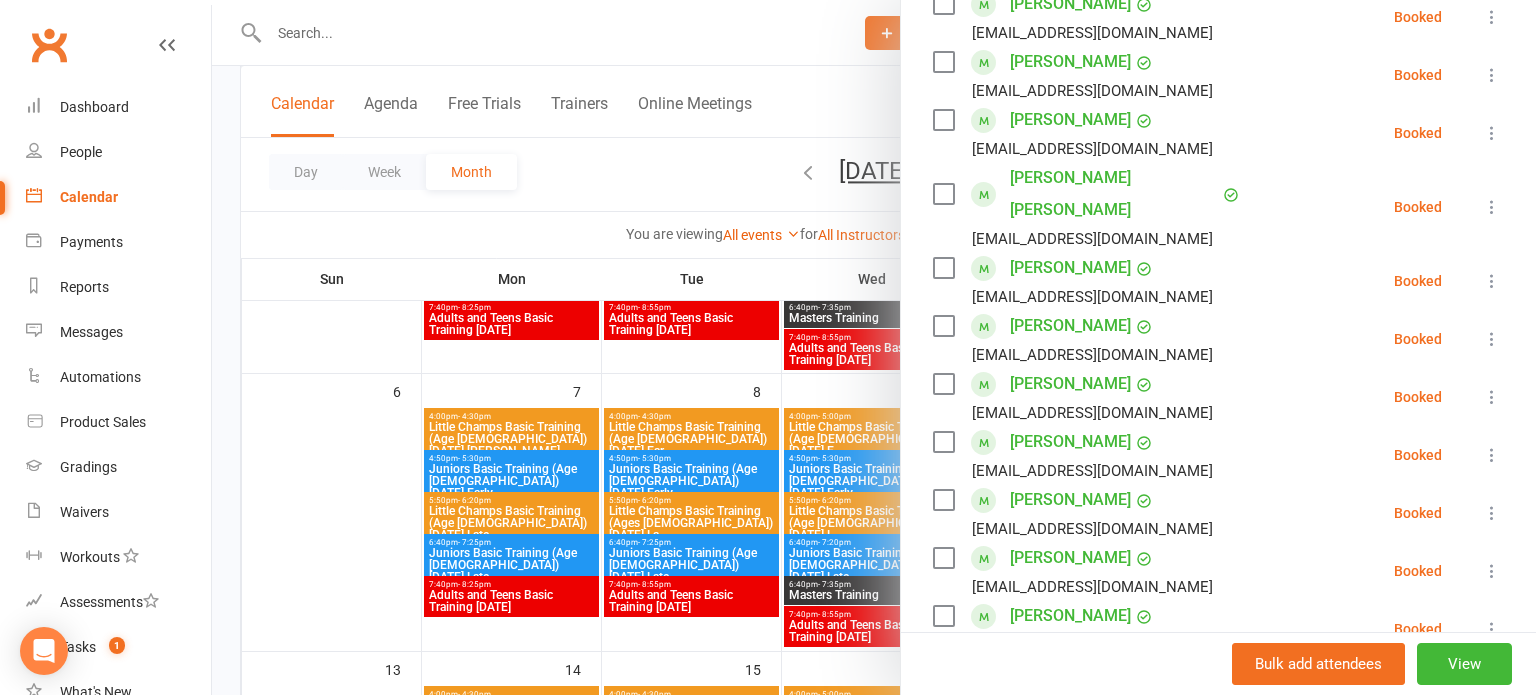 scroll, scrollTop: 508, scrollLeft: 0, axis: vertical 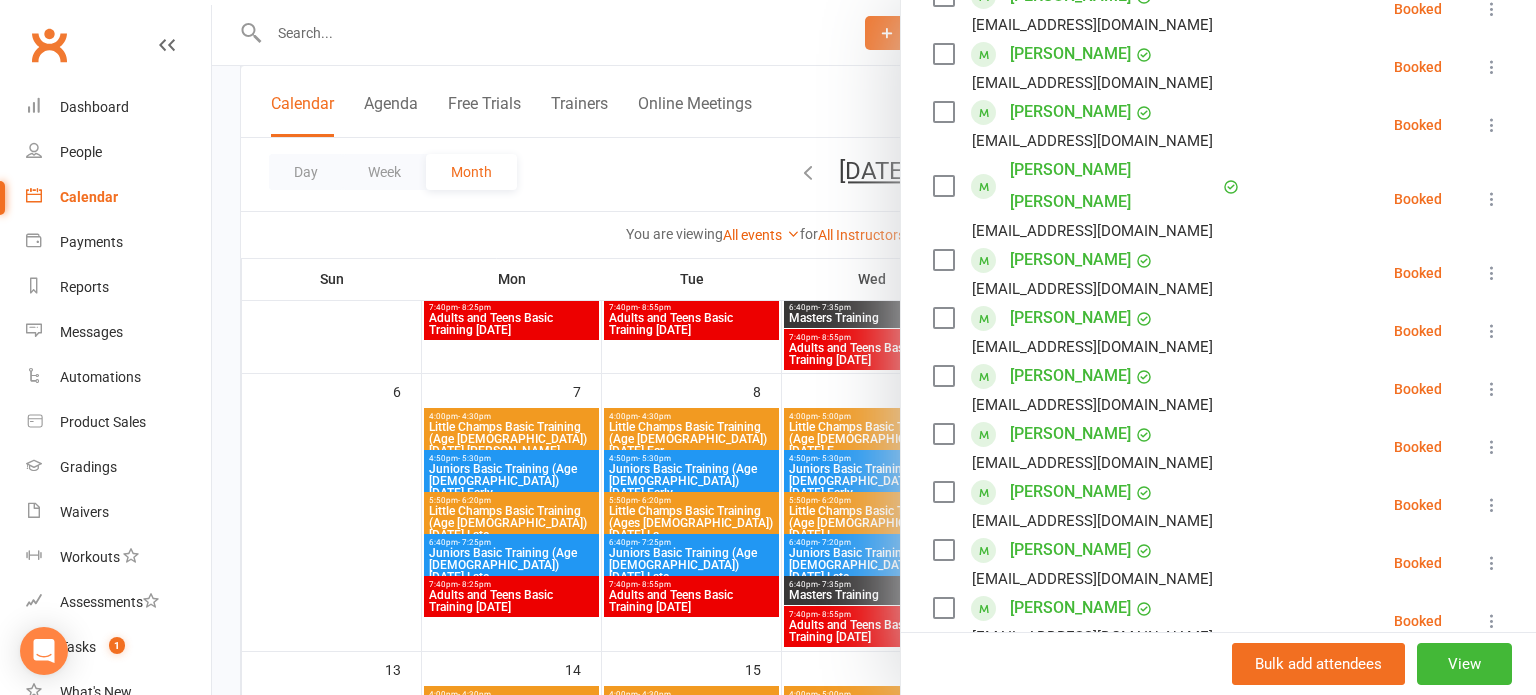 click at bounding box center [874, 347] 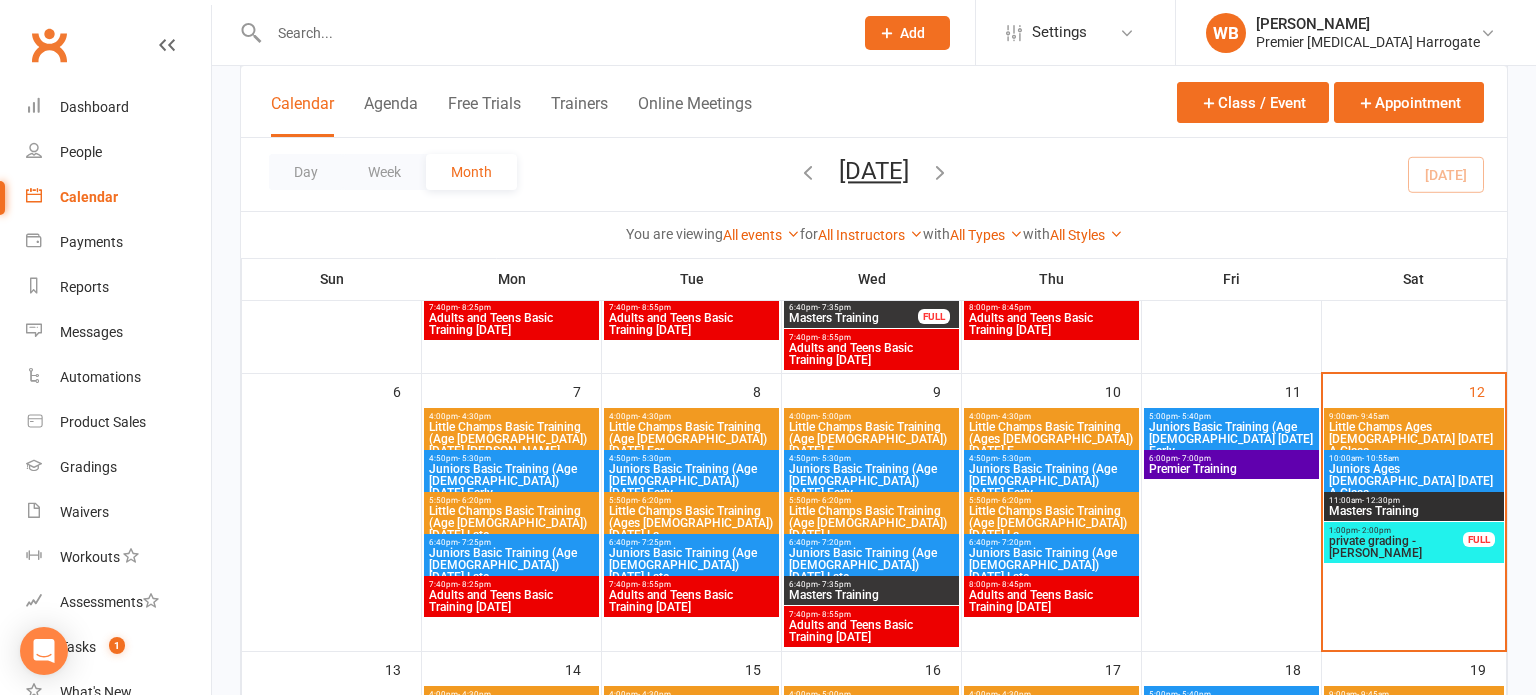 click on "Juniors Ages [DEMOGRAPHIC_DATA] [DATE] A Class" at bounding box center (1414, 481) 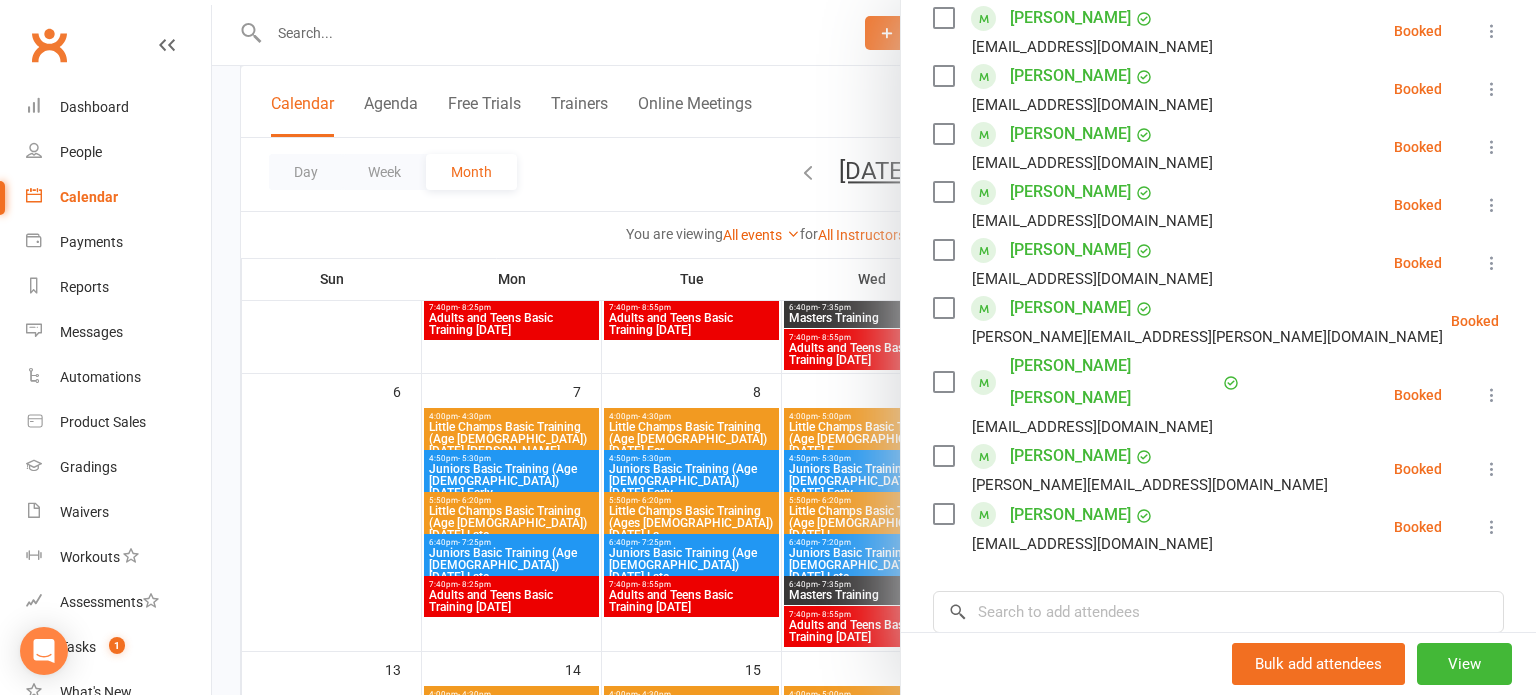 scroll, scrollTop: 940, scrollLeft: 0, axis: vertical 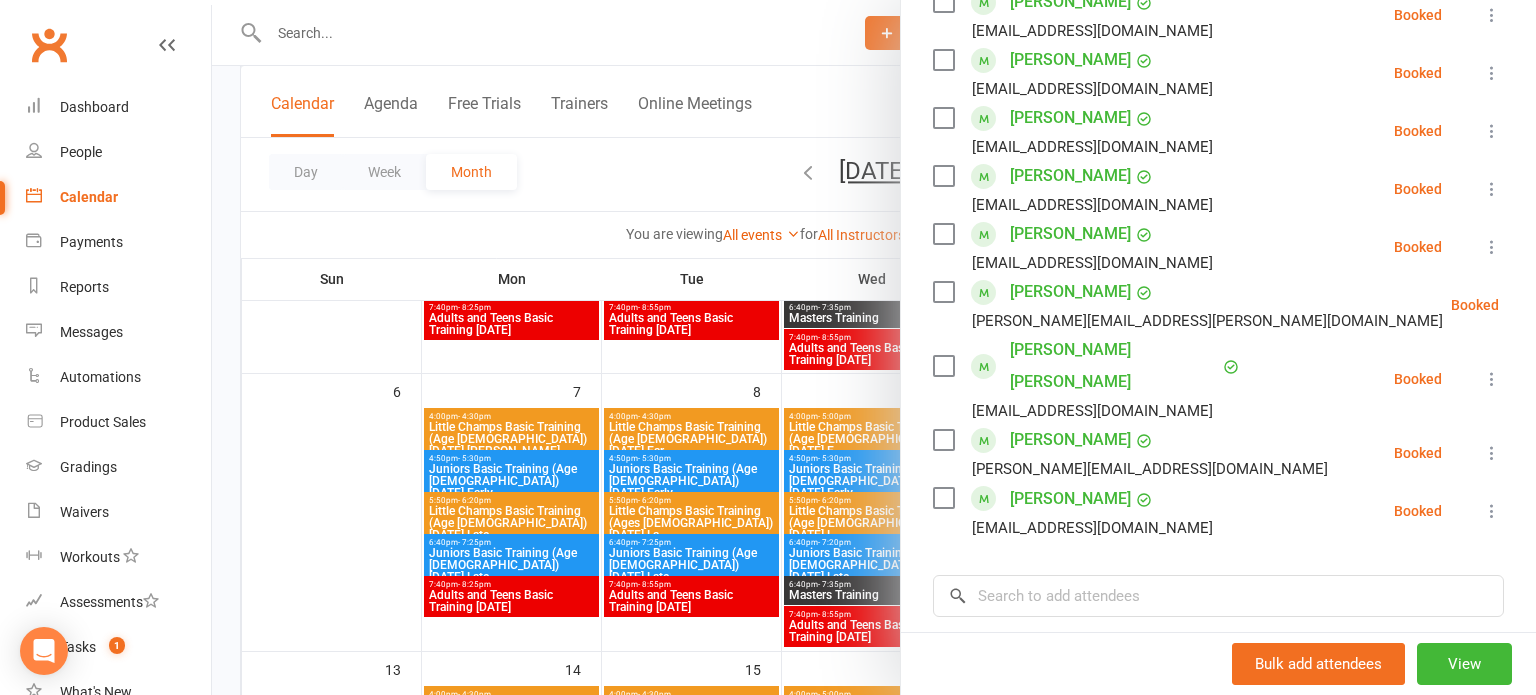 click at bounding box center [1492, 379] 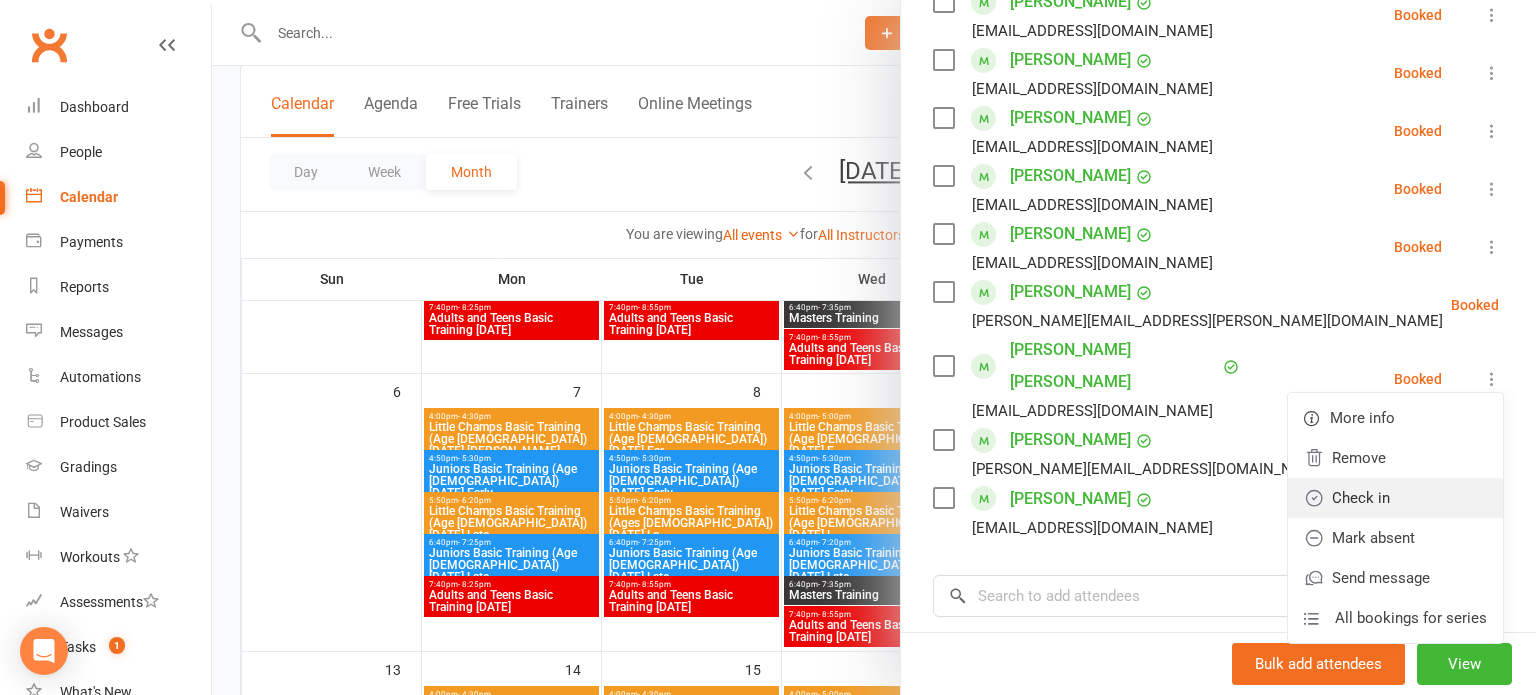 click on "Check in" at bounding box center (1395, 498) 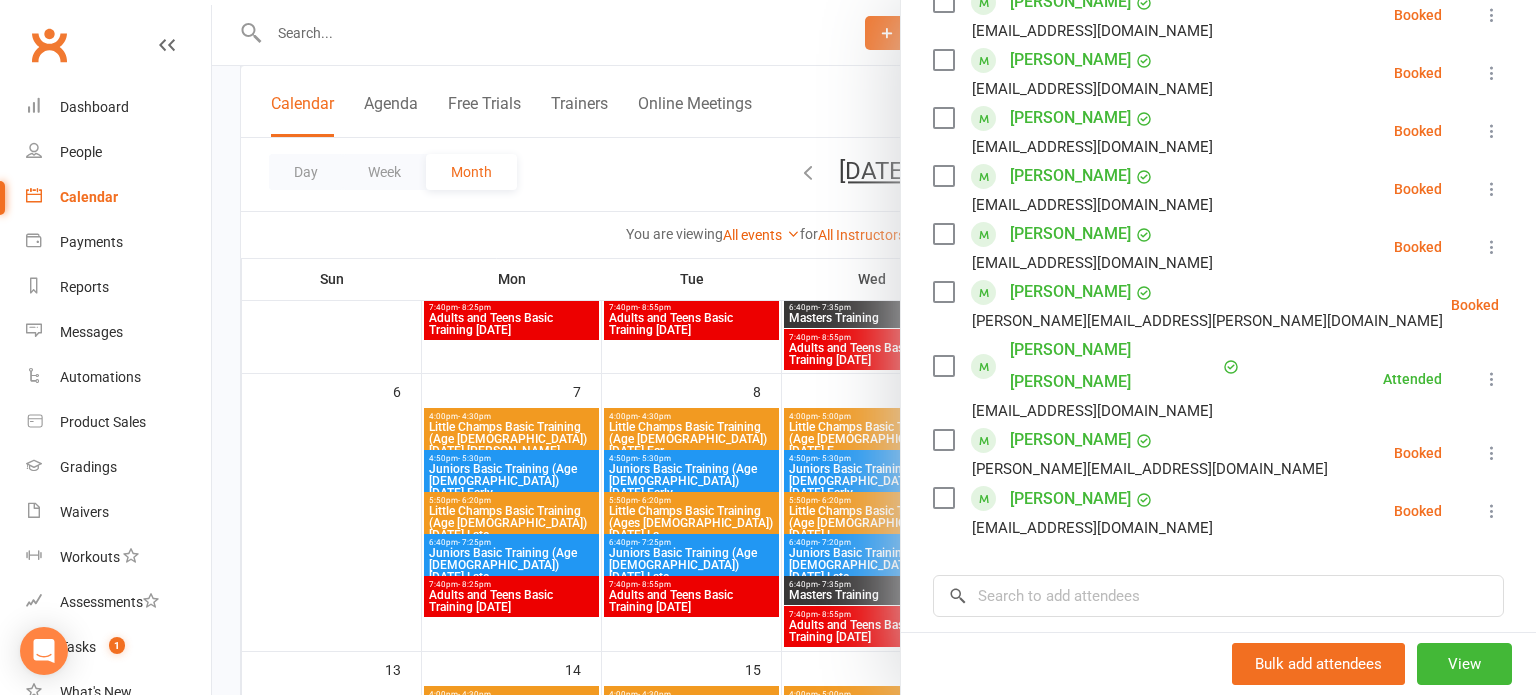click at bounding box center (1549, 305) 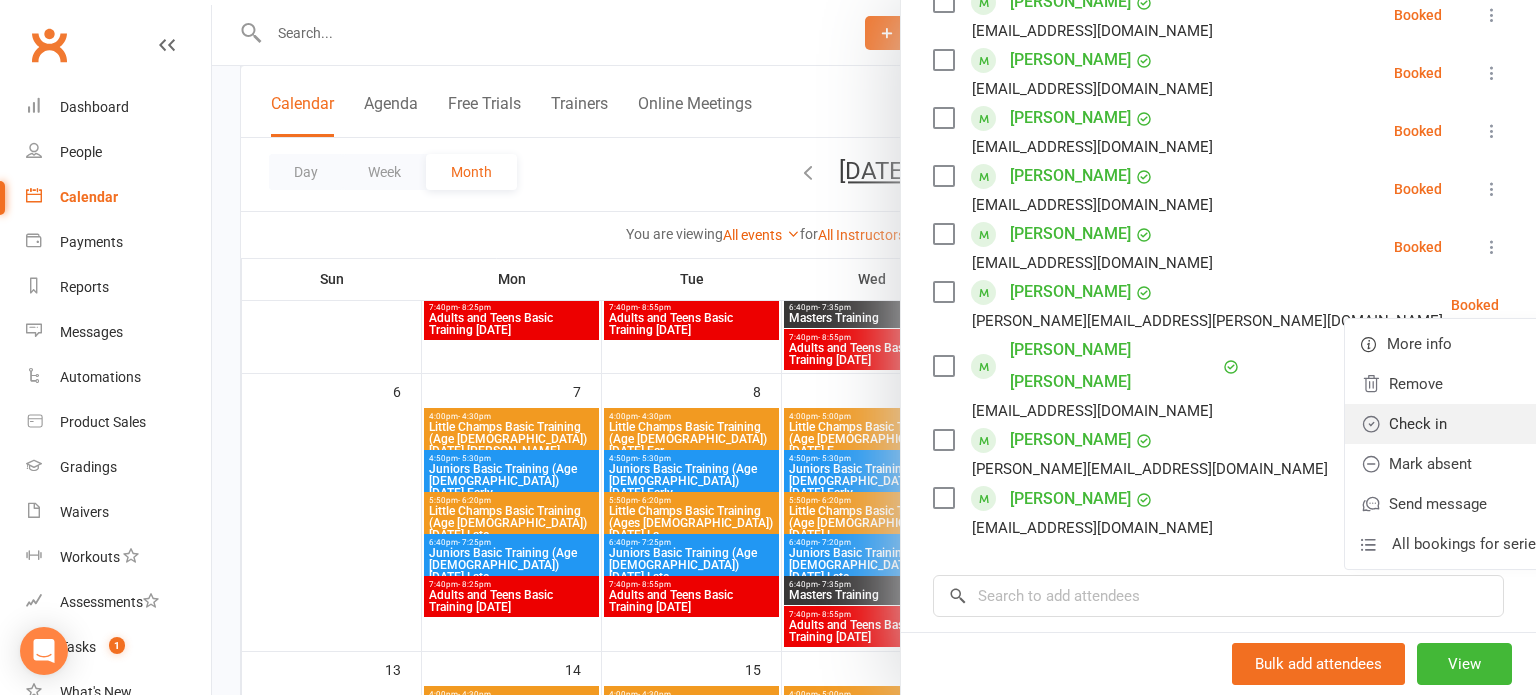 click on "Check in" at bounding box center (1452, 424) 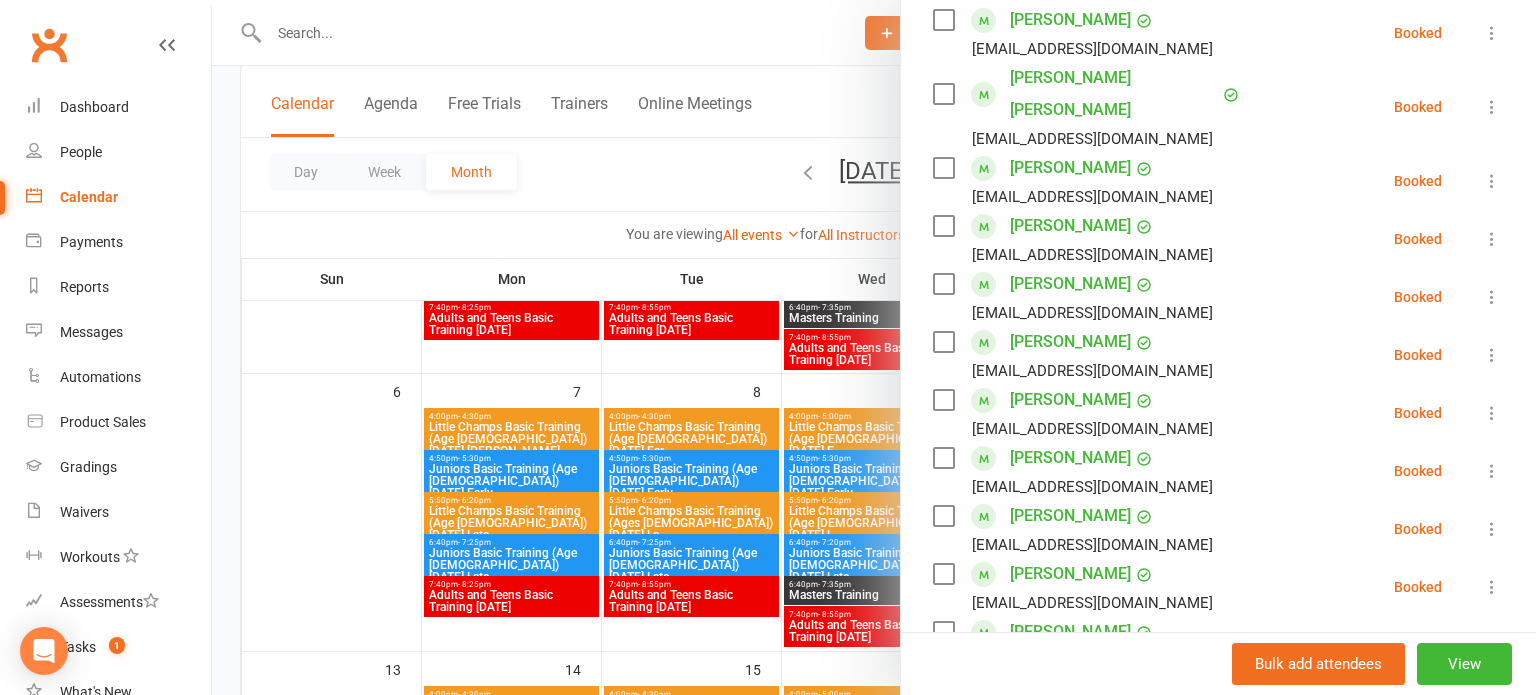 scroll, scrollTop: 595, scrollLeft: 0, axis: vertical 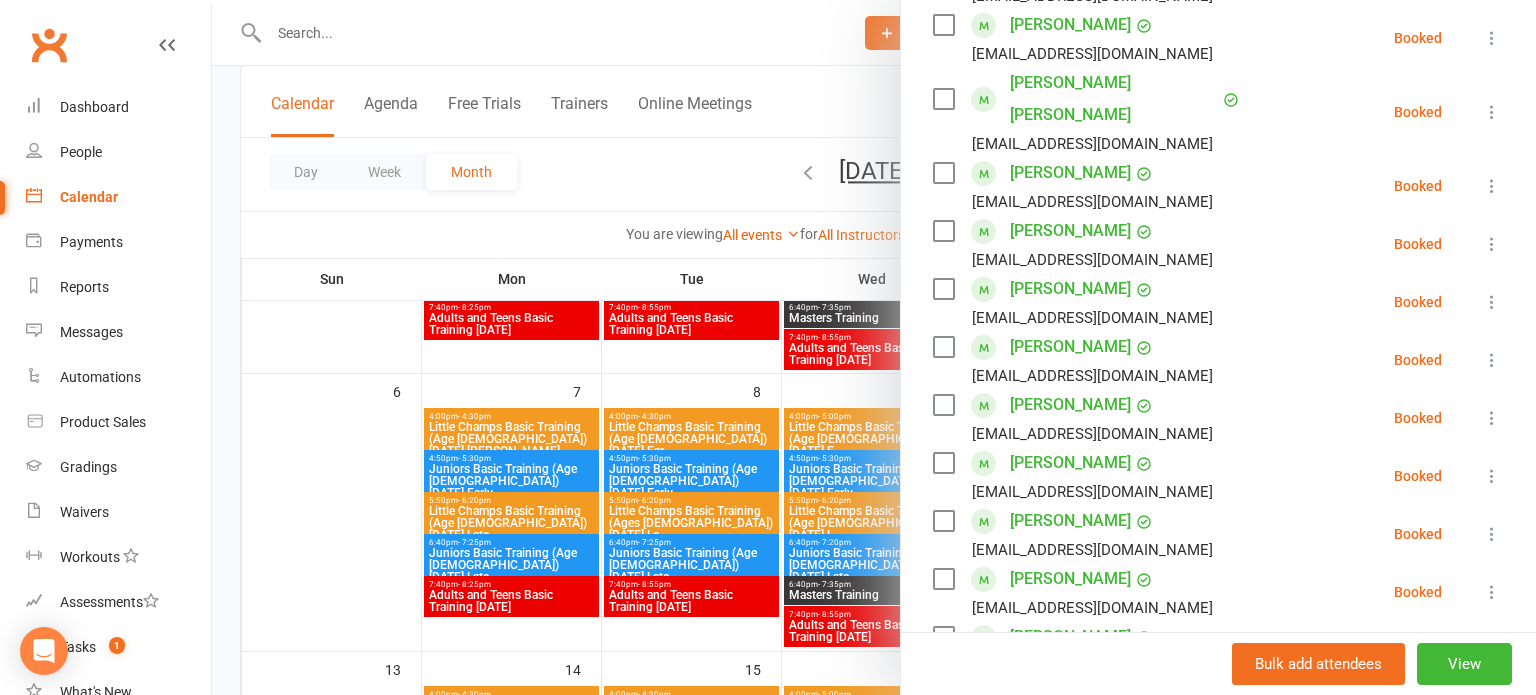 click at bounding box center (1492, 302) 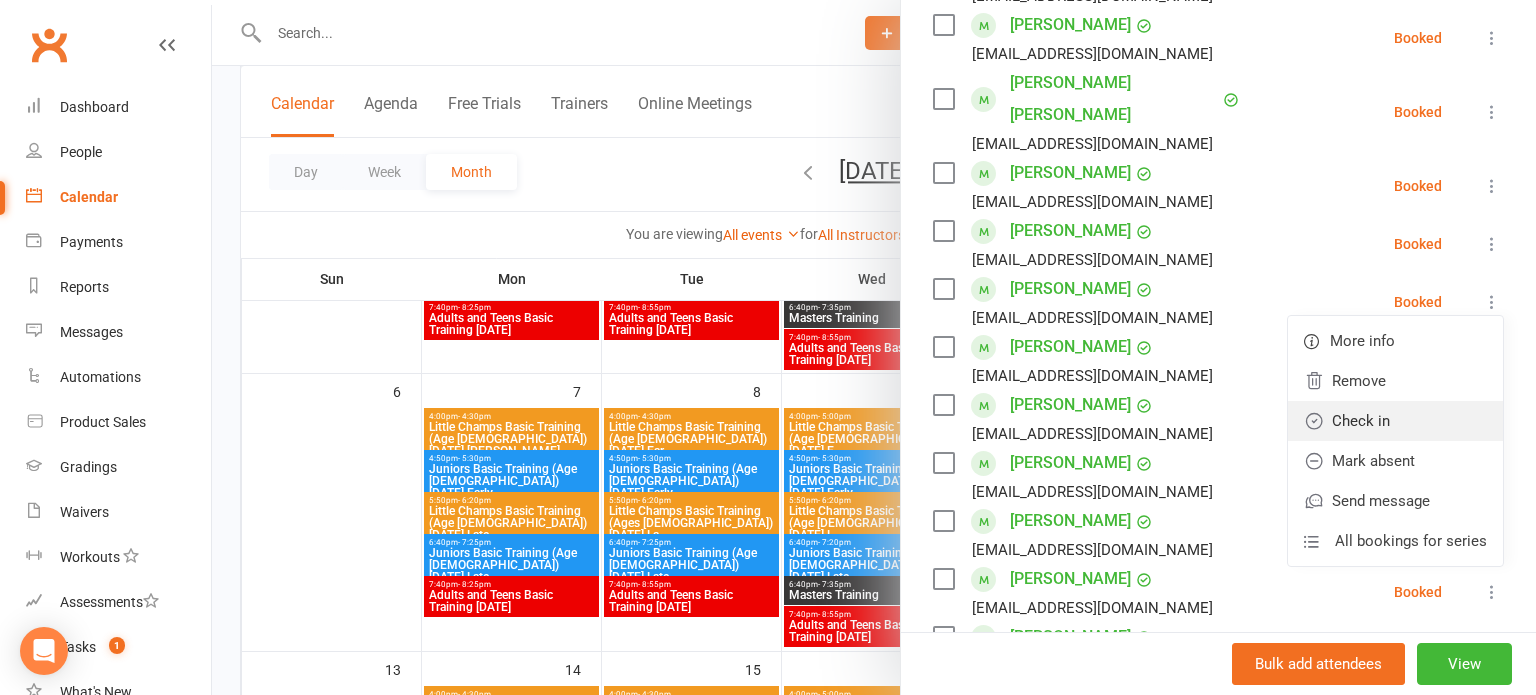 click on "Check in" at bounding box center [1395, 421] 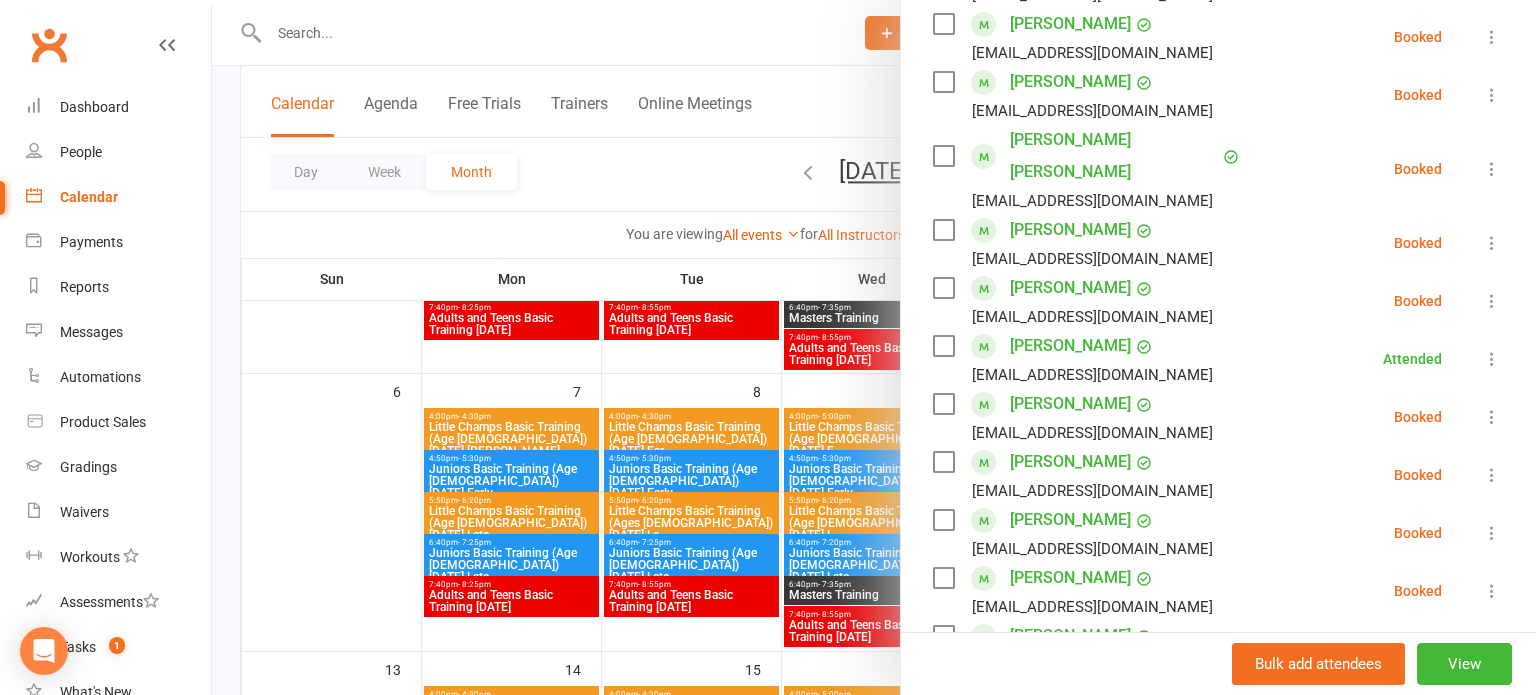 scroll, scrollTop: 532, scrollLeft: 0, axis: vertical 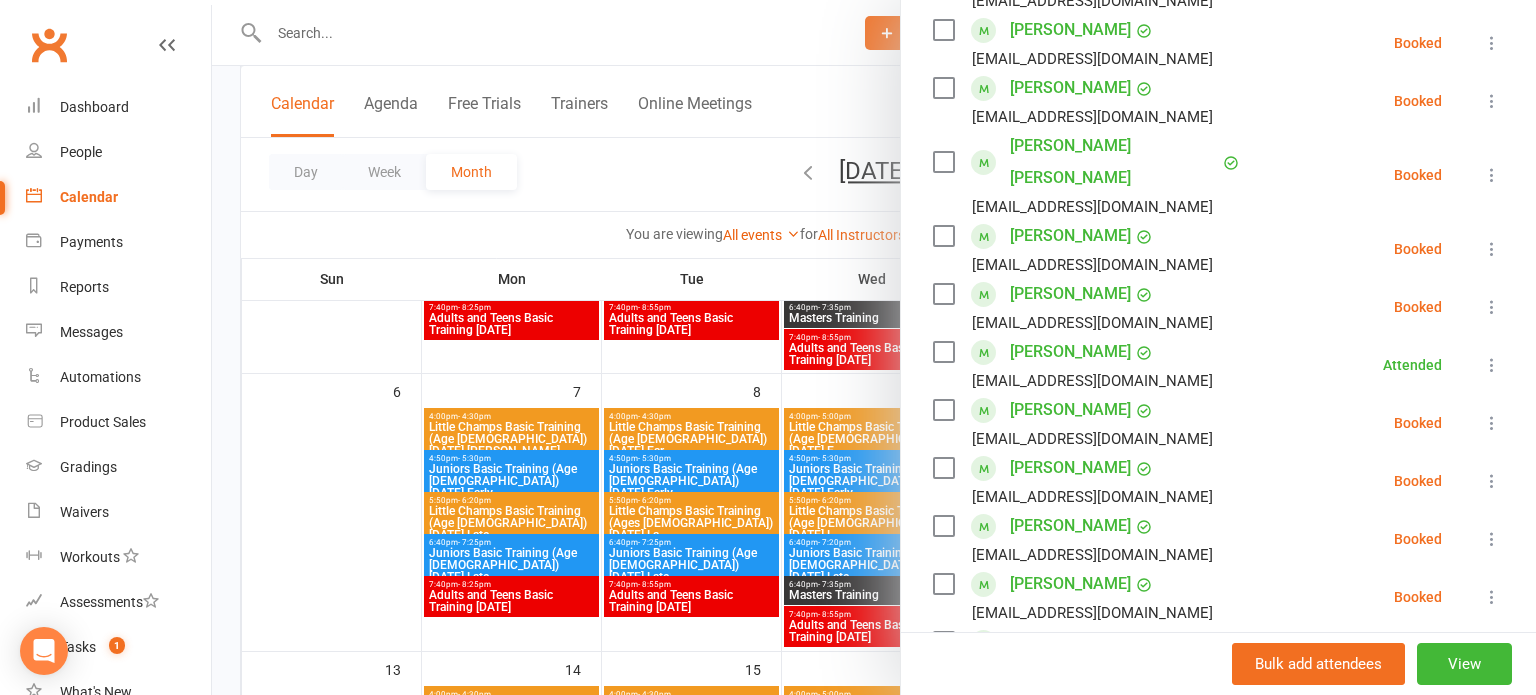 click at bounding box center (1492, 249) 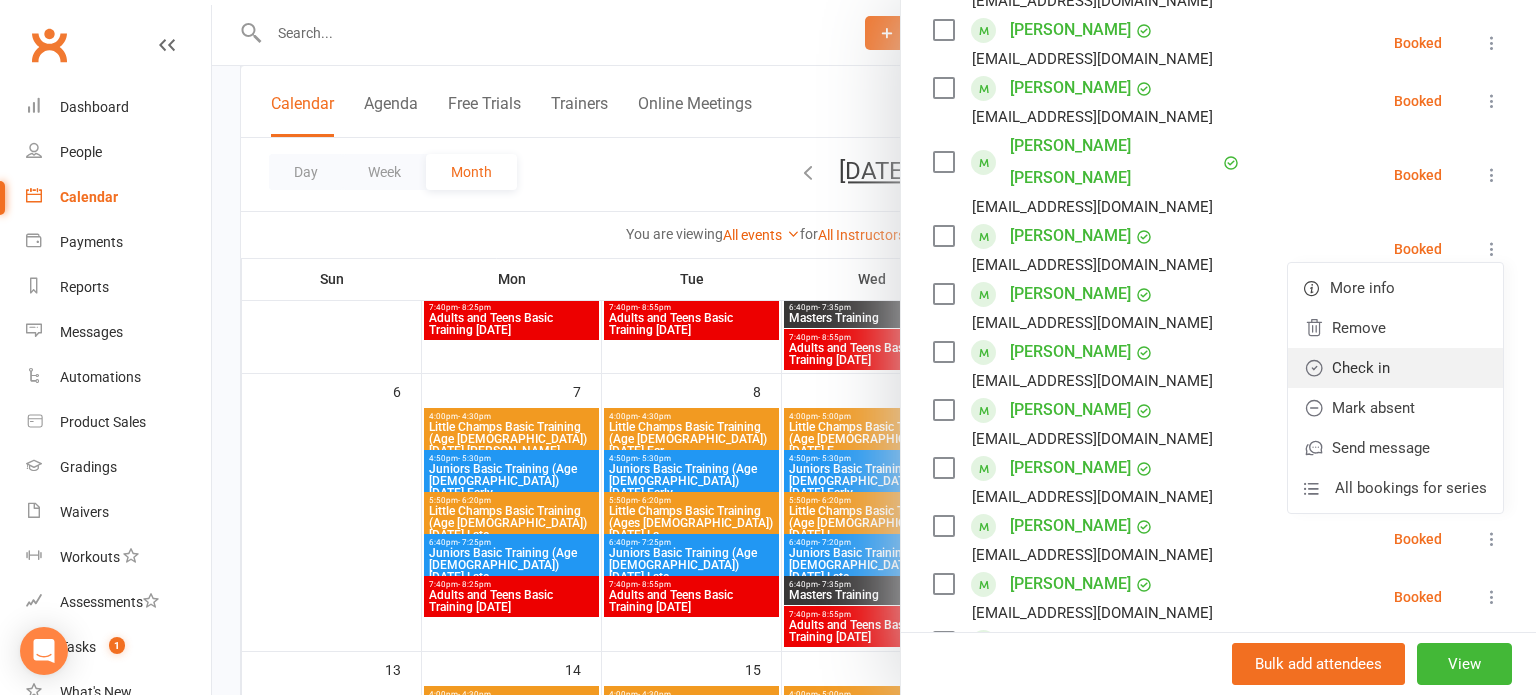 click on "Check in" at bounding box center (1395, 368) 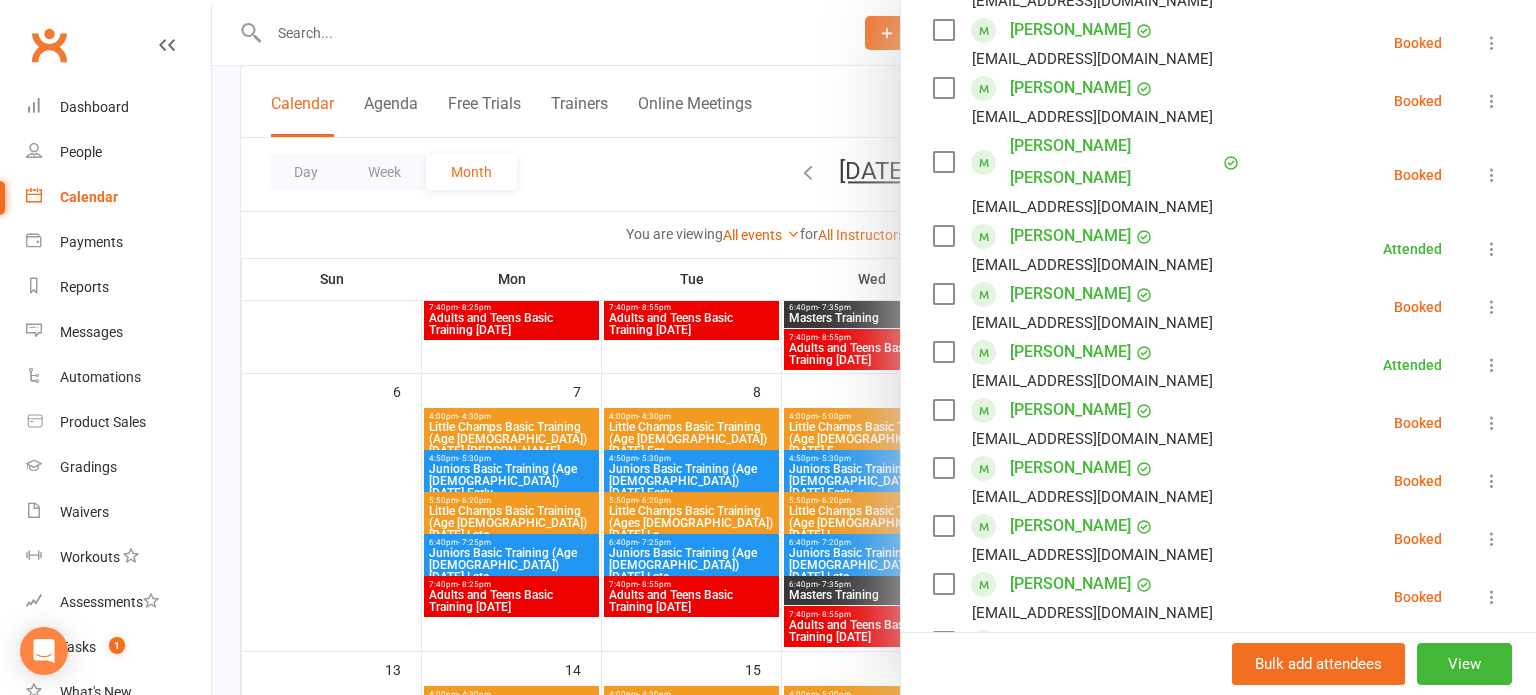 click at bounding box center (1492, 175) 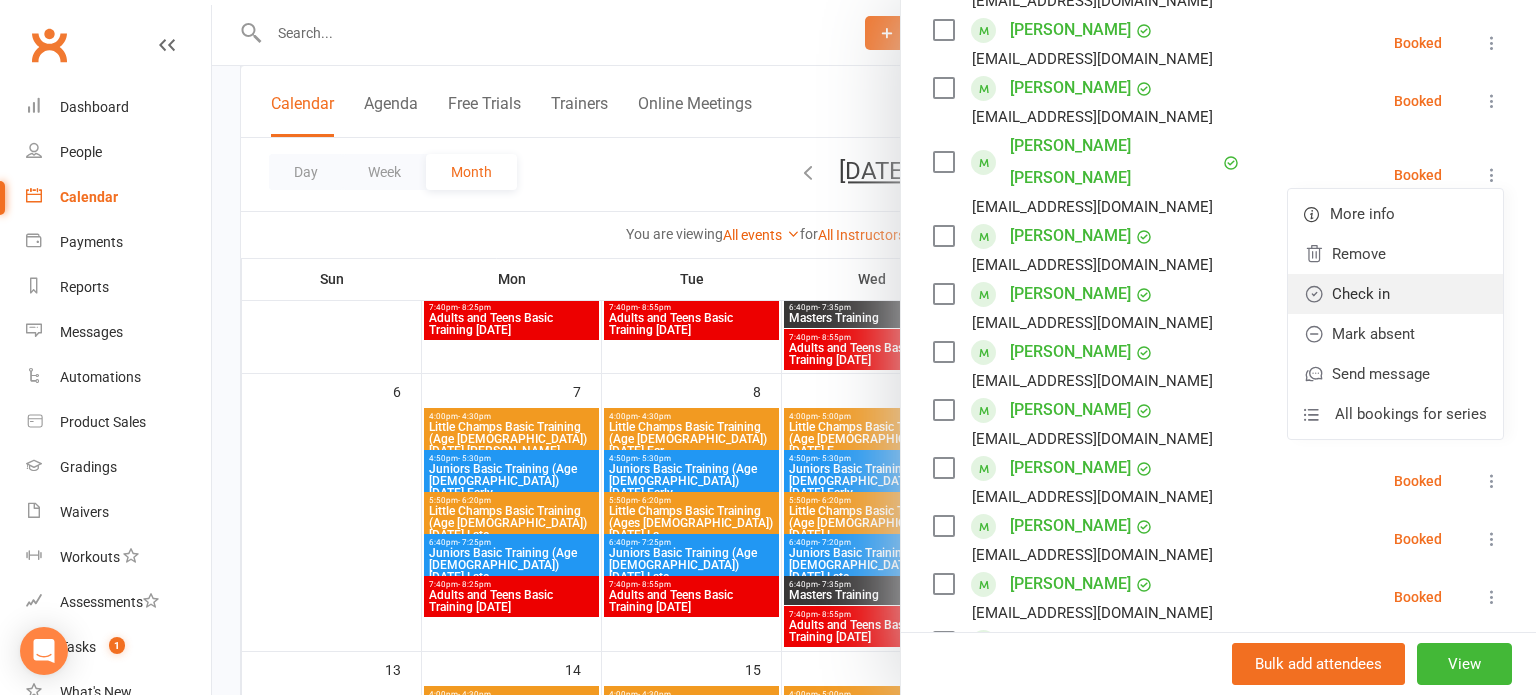 click on "Check in" at bounding box center [1395, 294] 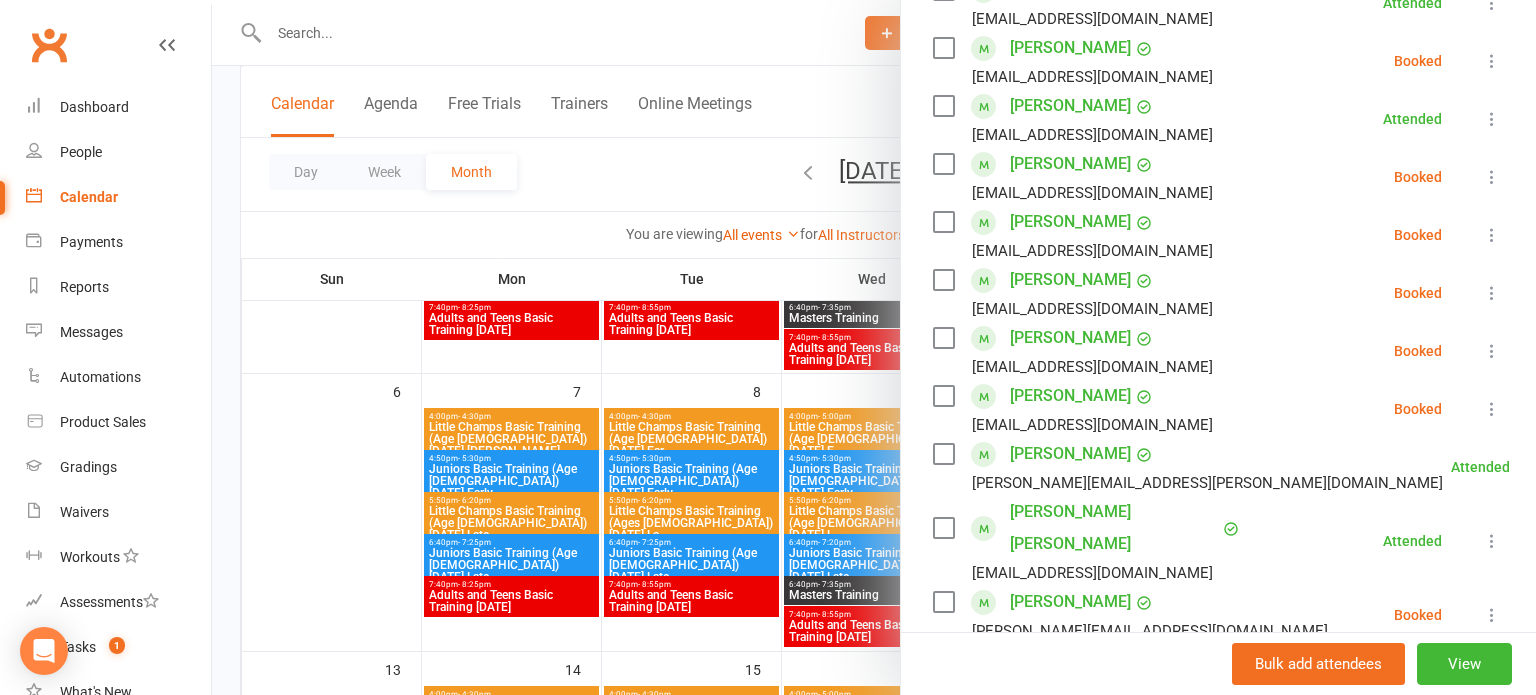 scroll, scrollTop: 811, scrollLeft: 0, axis: vertical 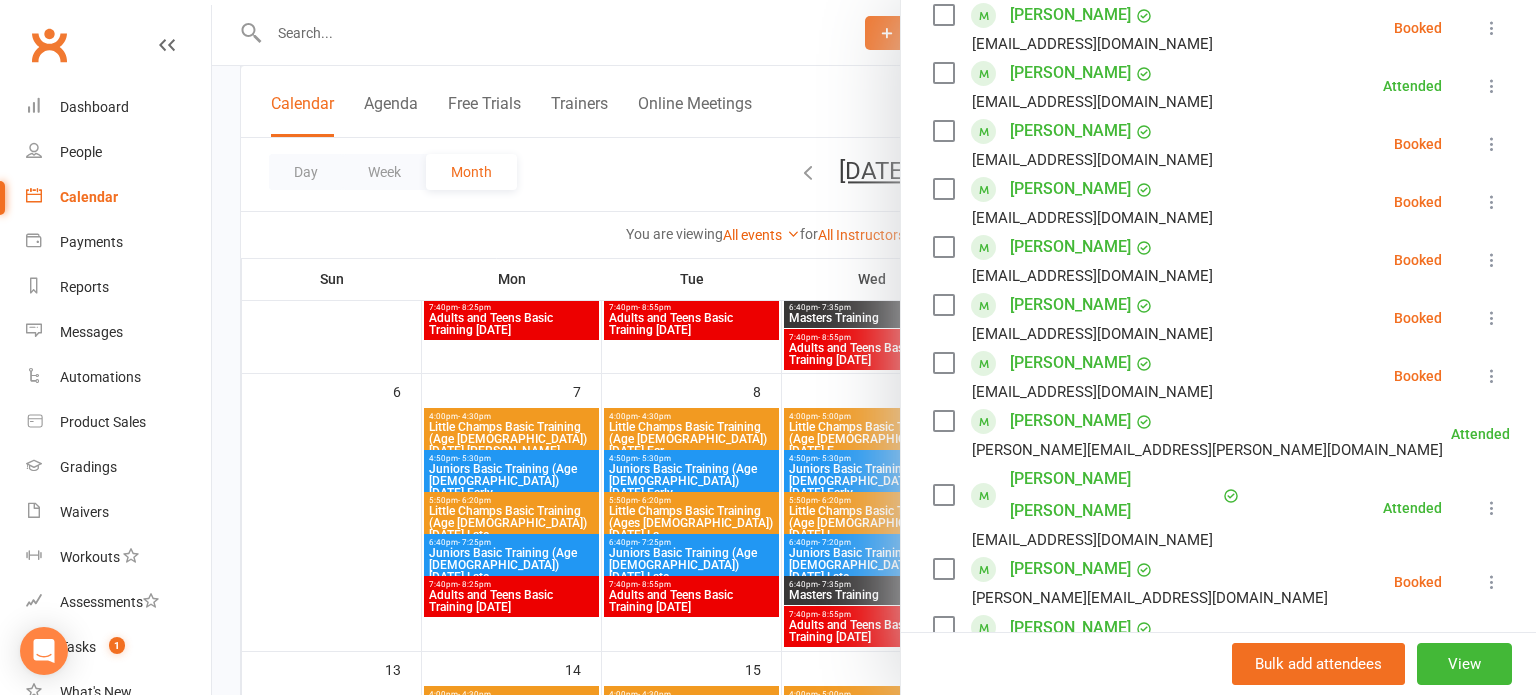 click at bounding box center [1492, 582] 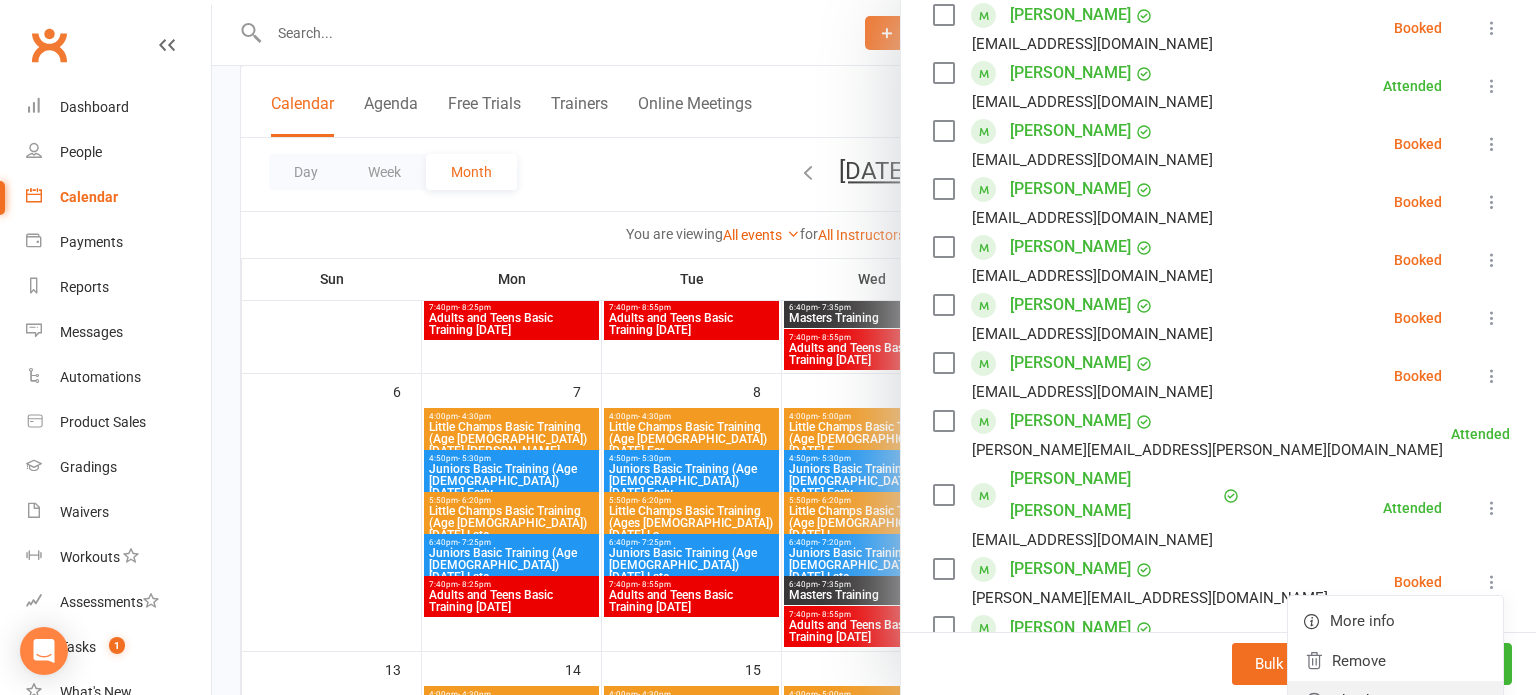 click on "Check in" at bounding box center (1395, 701) 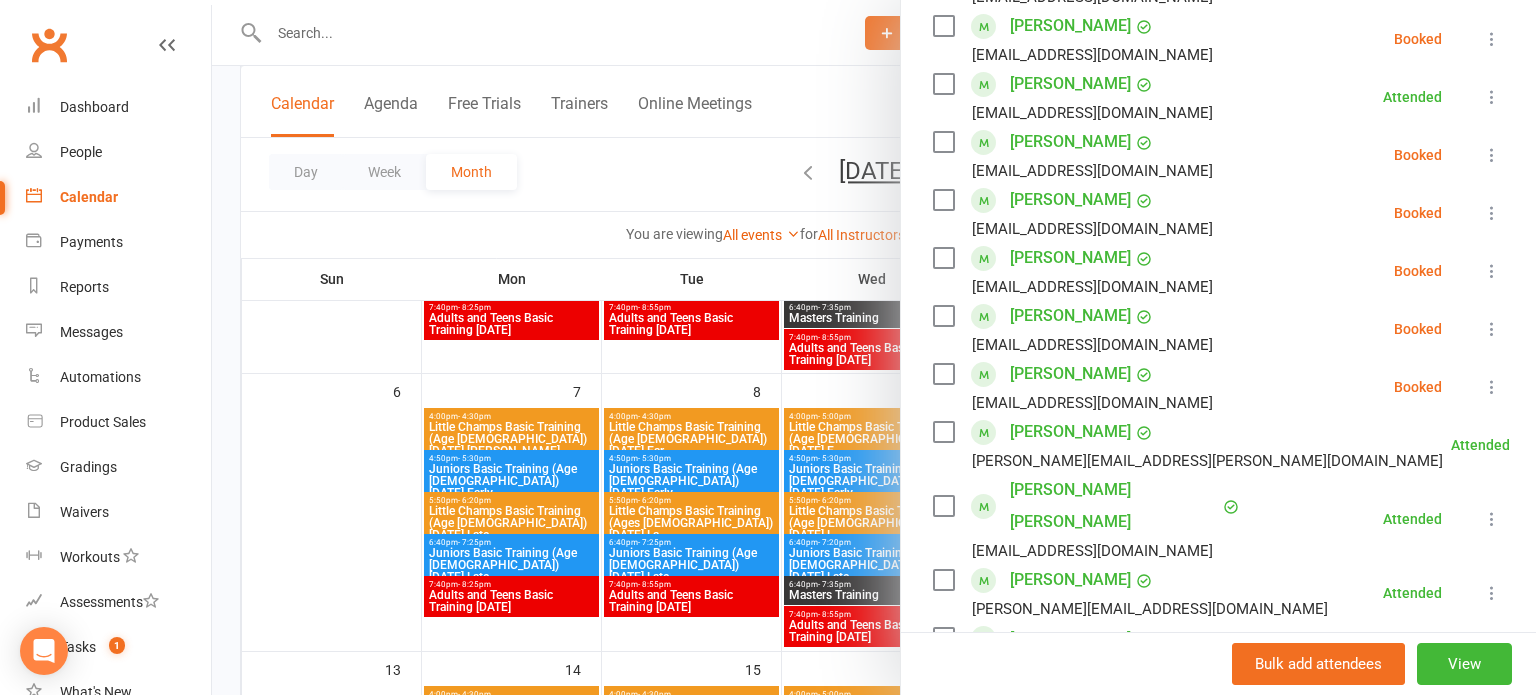 scroll, scrollTop: 800, scrollLeft: 0, axis: vertical 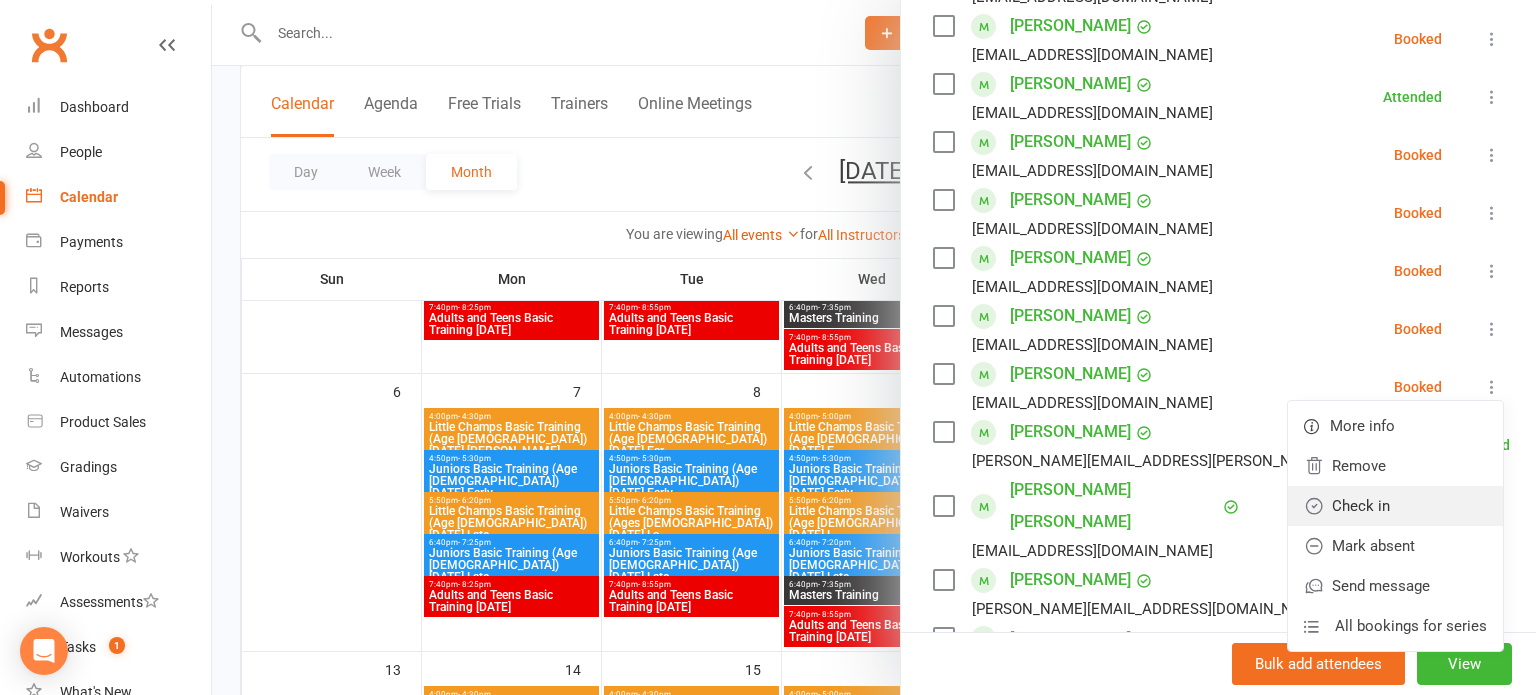 click on "Check in" at bounding box center (1395, 506) 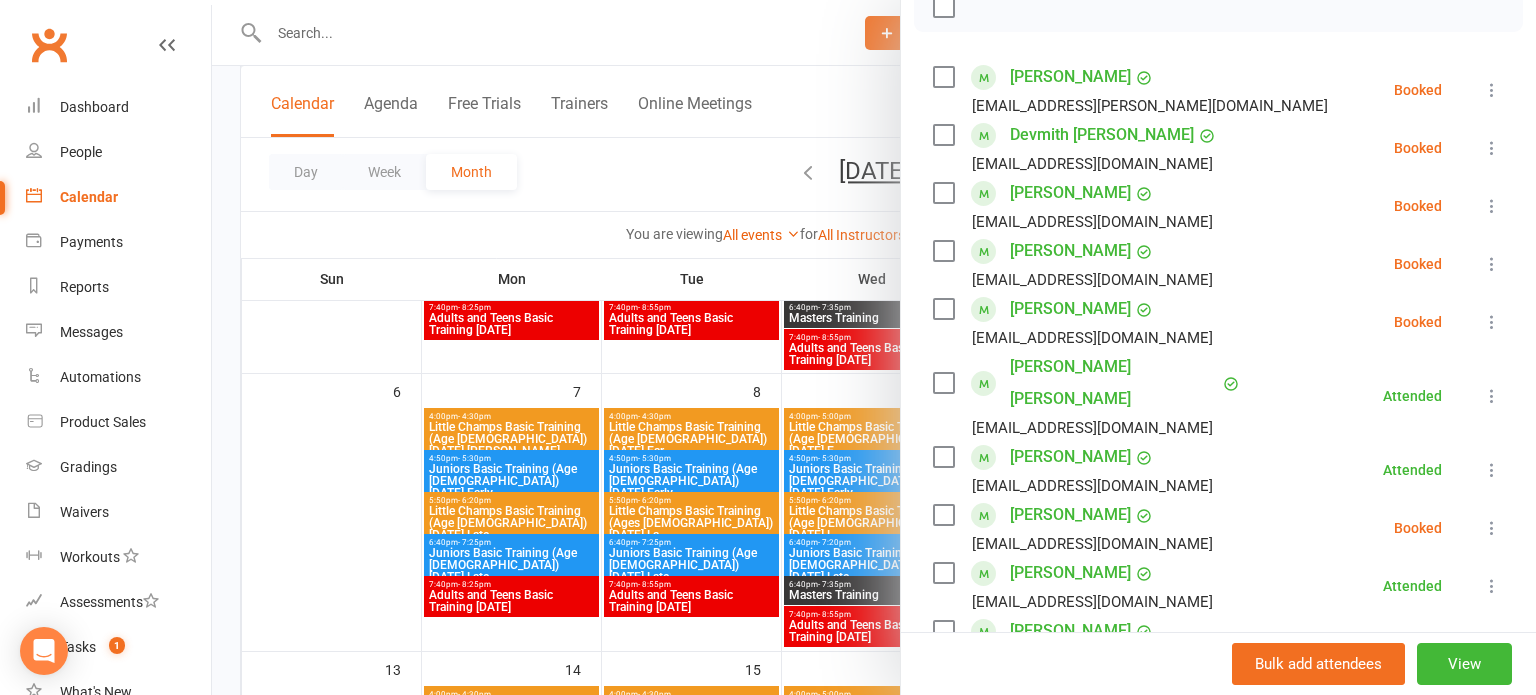 scroll, scrollTop: 288, scrollLeft: 0, axis: vertical 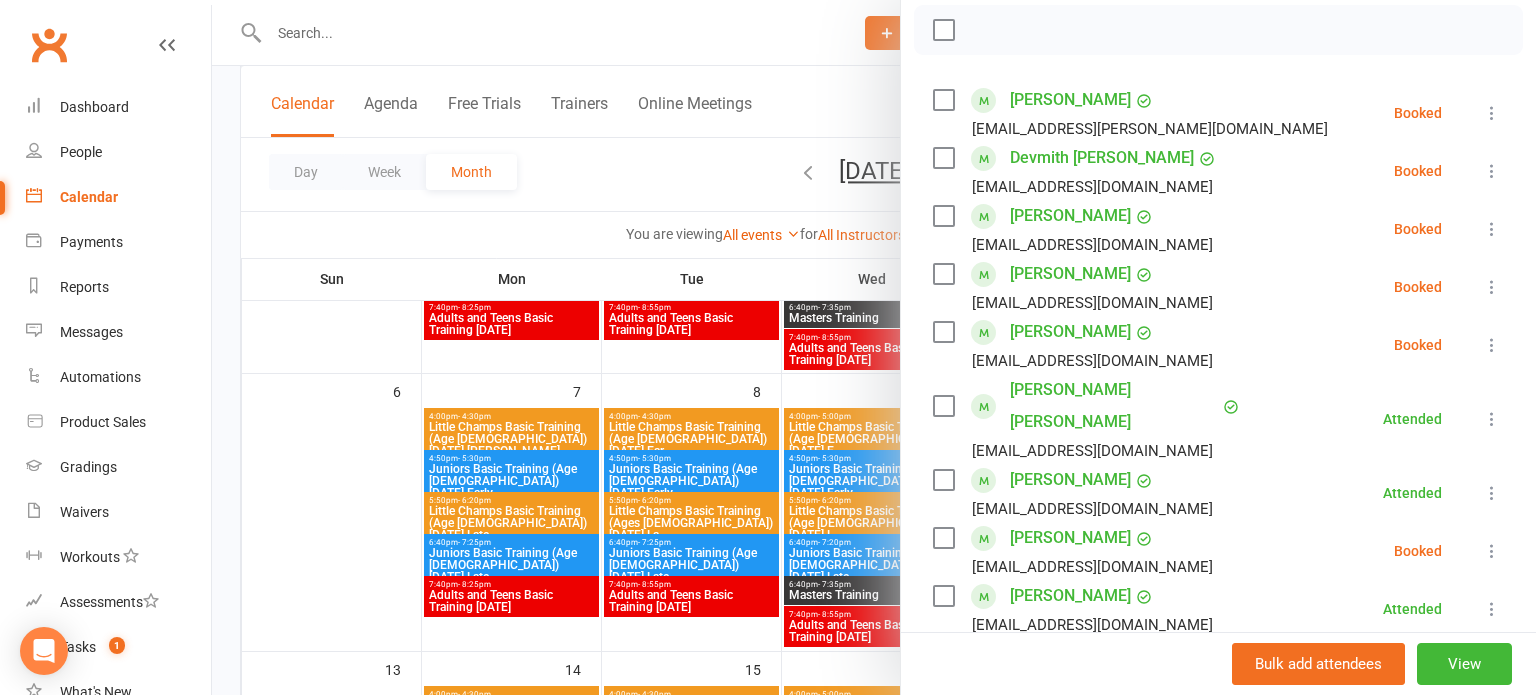 click at bounding box center [1492, 229] 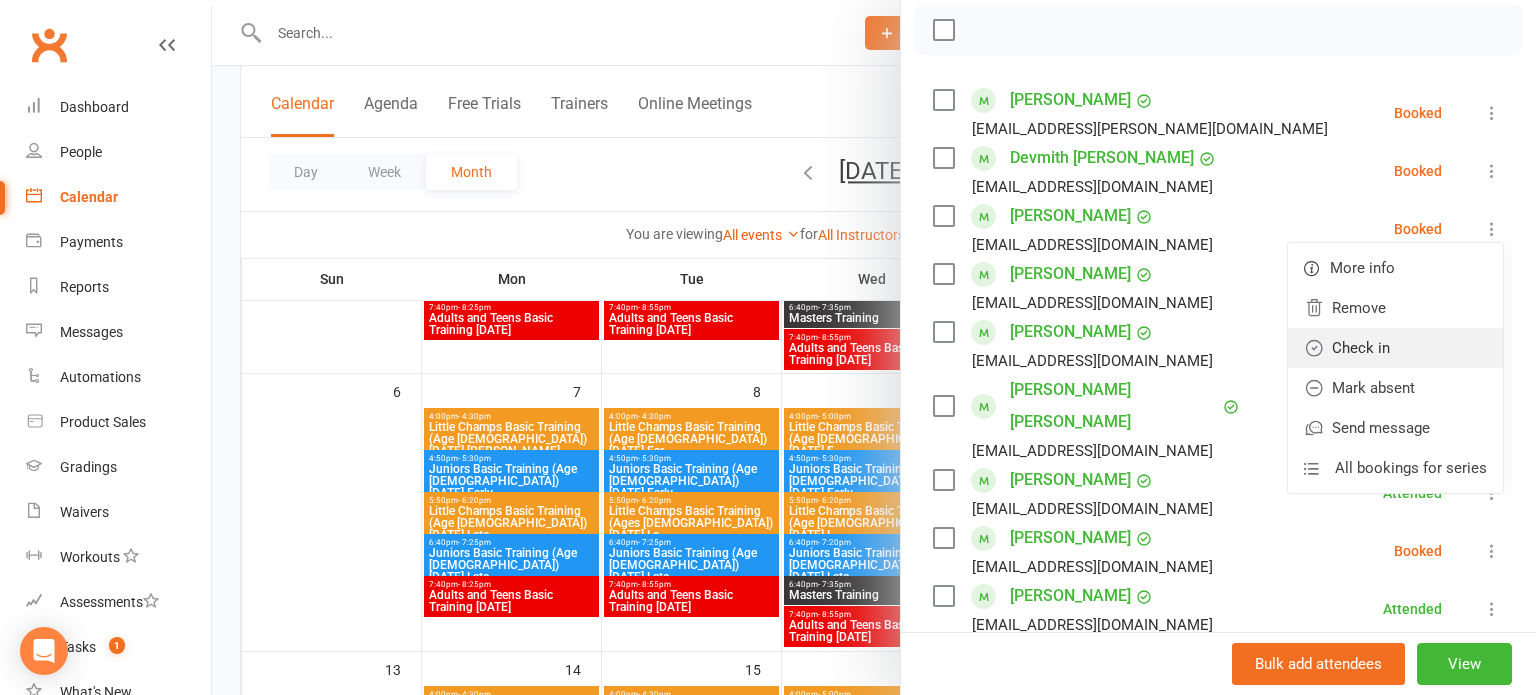 click on "Check in" at bounding box center (1395, 348) 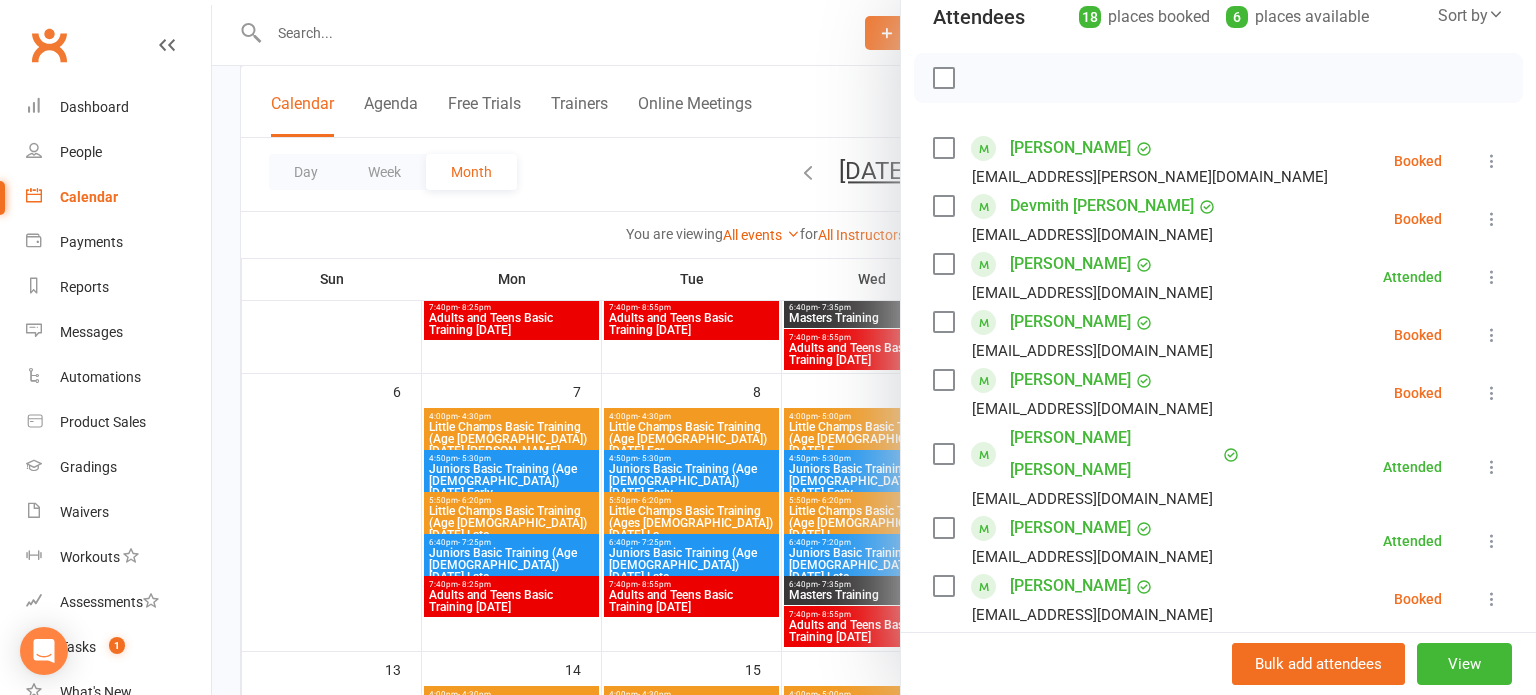 scroll, scrollTop: 240, scrollLeft: 0, axis: vertical 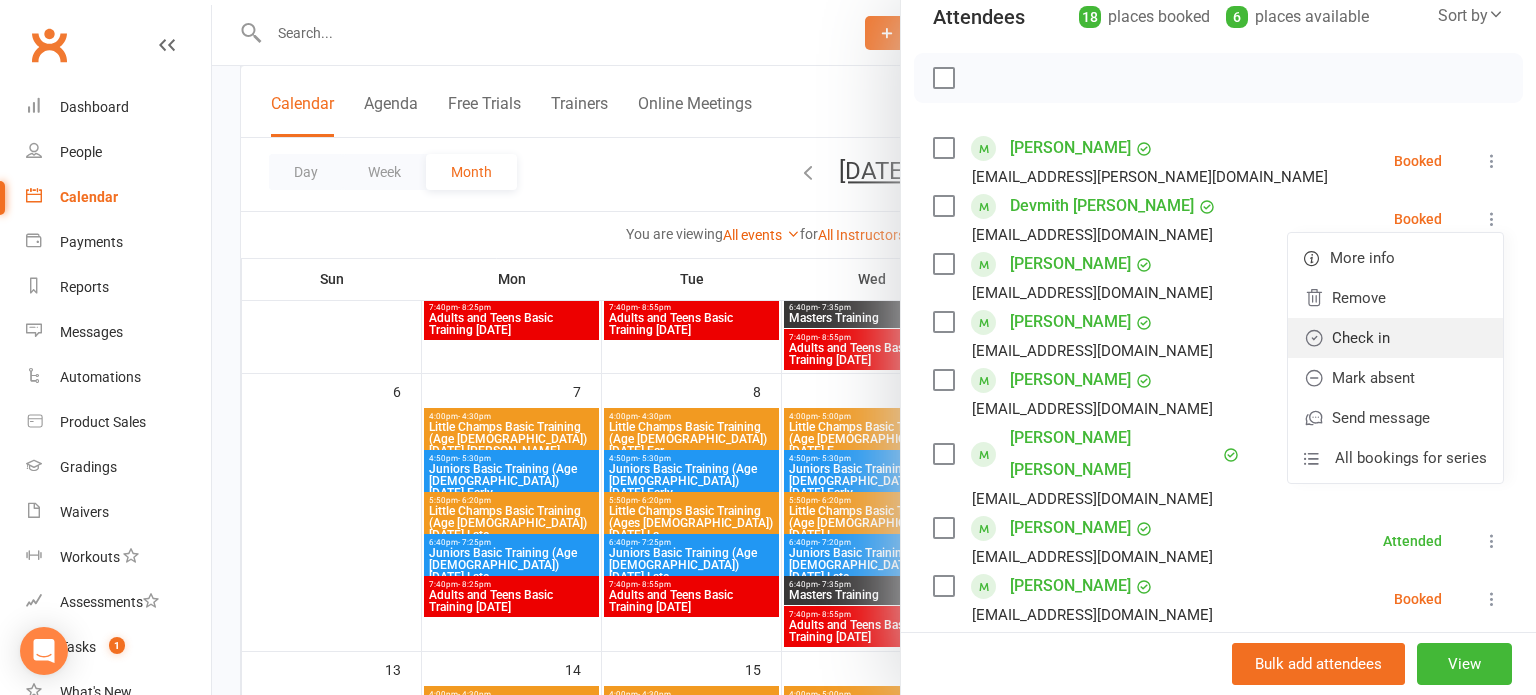 click on "Check in" at bounding box center [1395, 338] 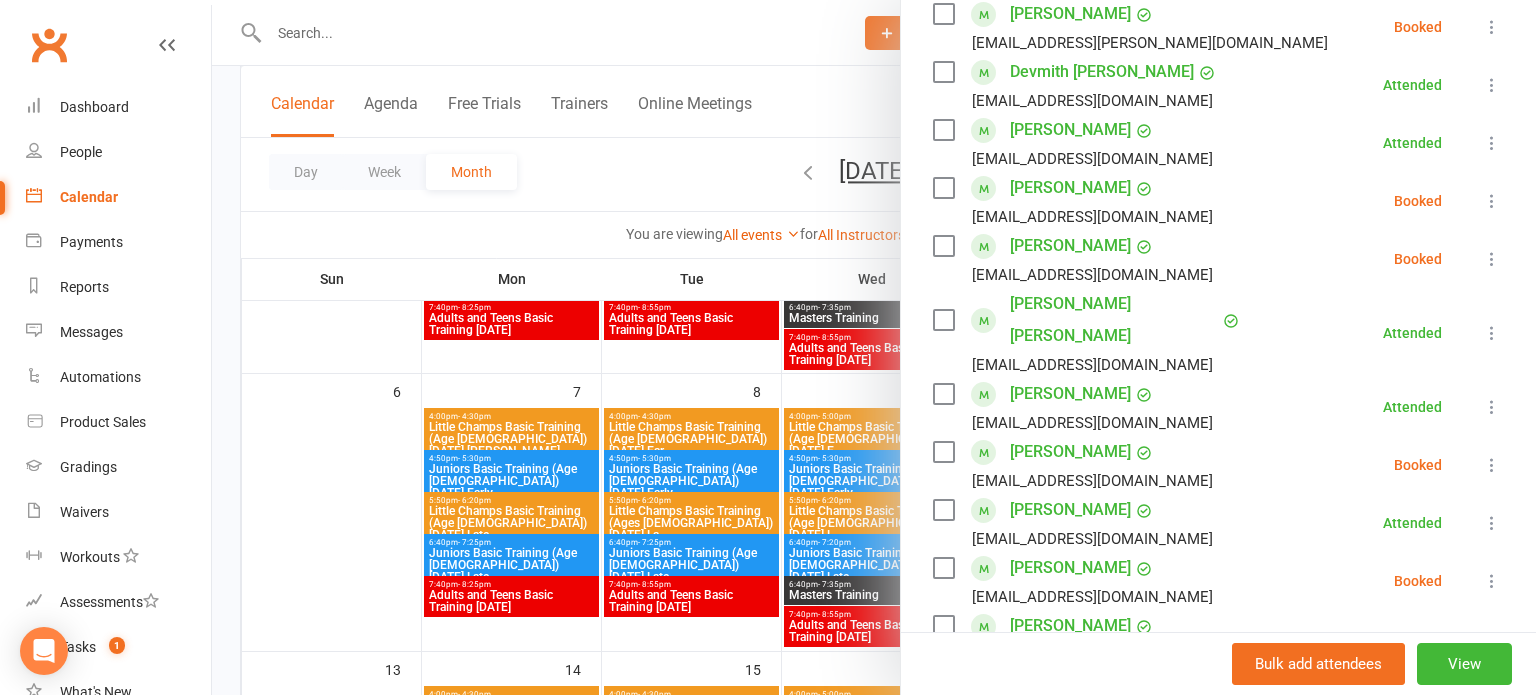 scroll, scrollTop: 376, scrollLeft: 0, axis: vertical 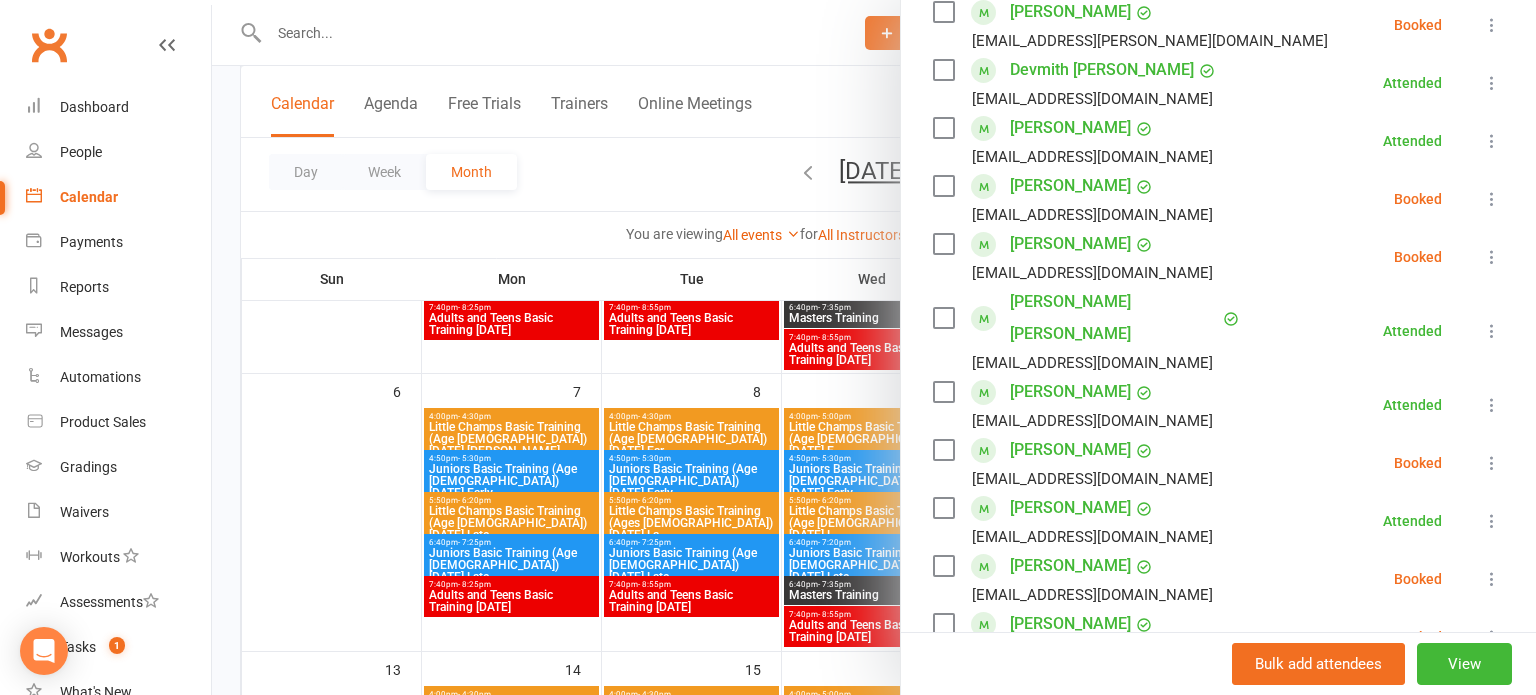click at bounding box center (1492, 463) 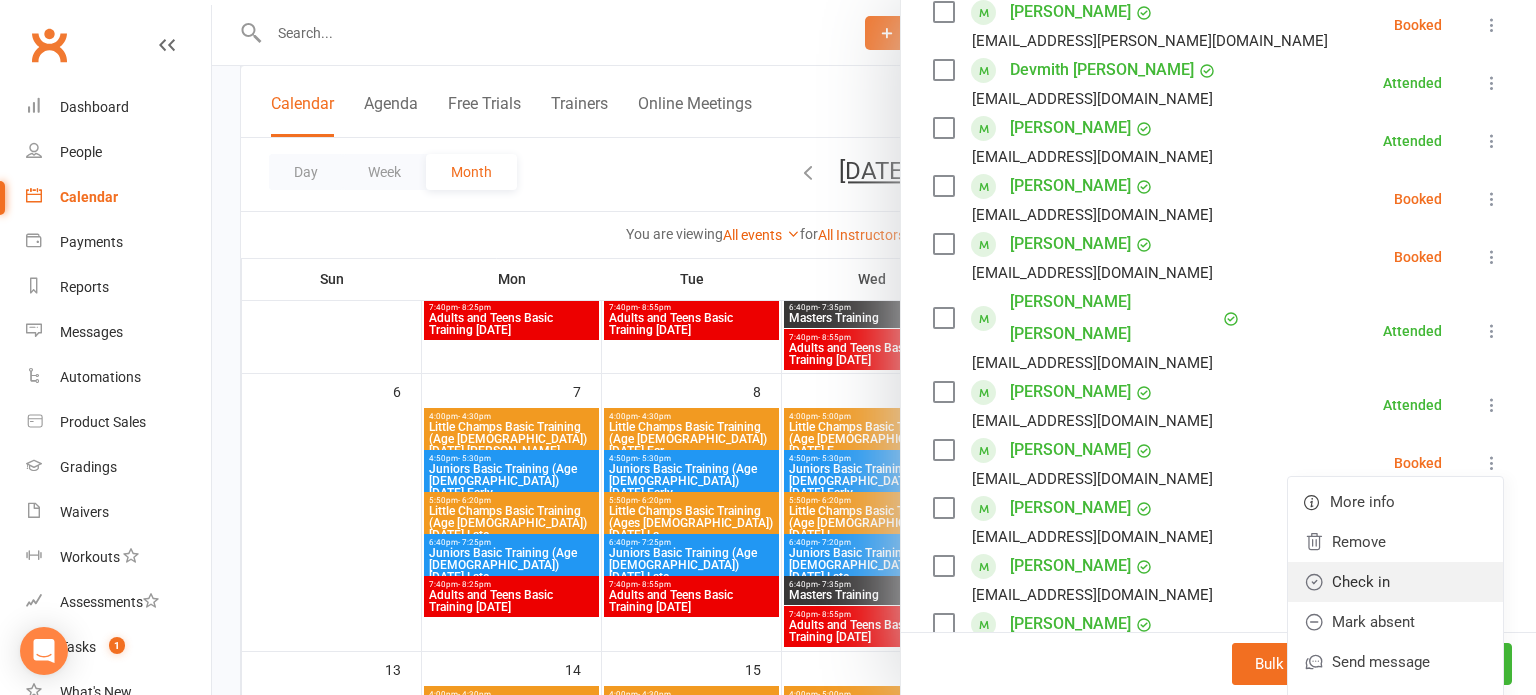 click on "Check in" at bounding box center (1395, 582) 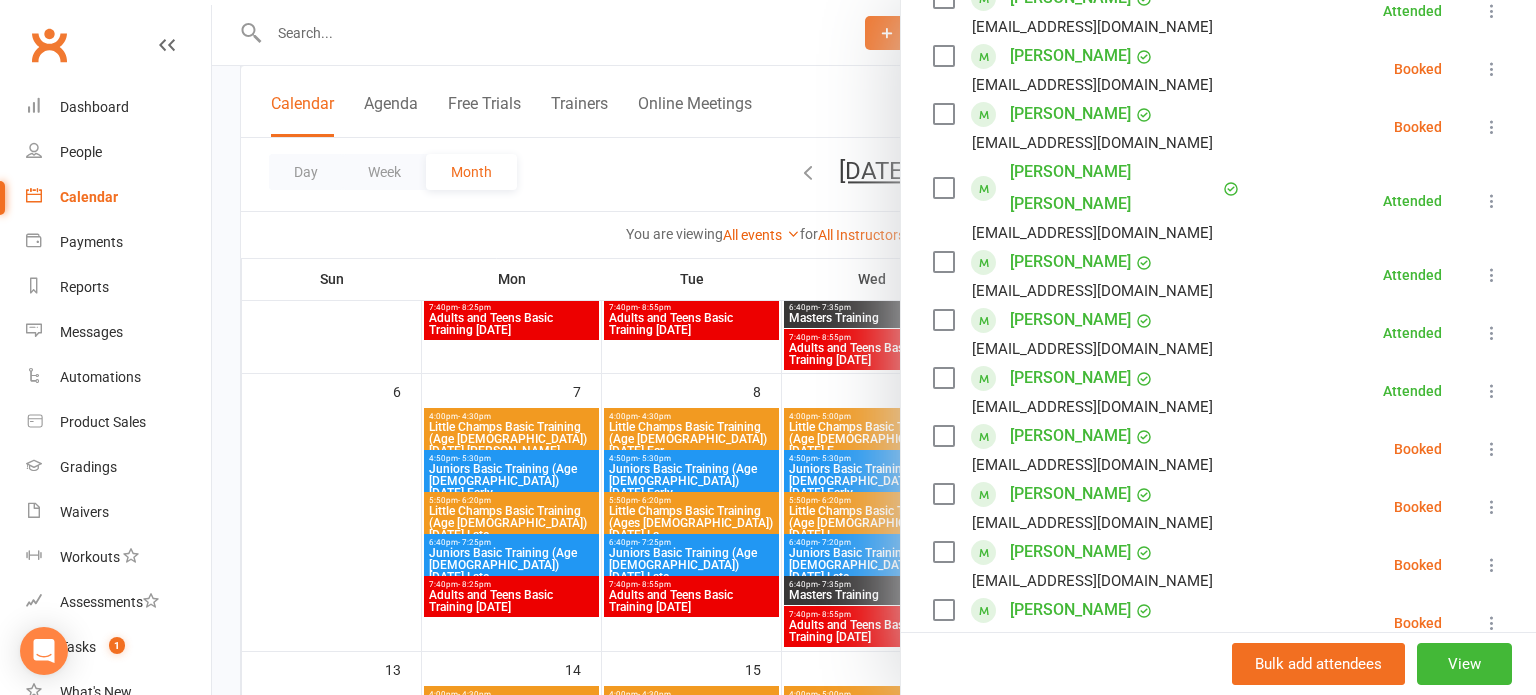scroll, scrollTop: 508, scrollLeft: 0, axis: vertical 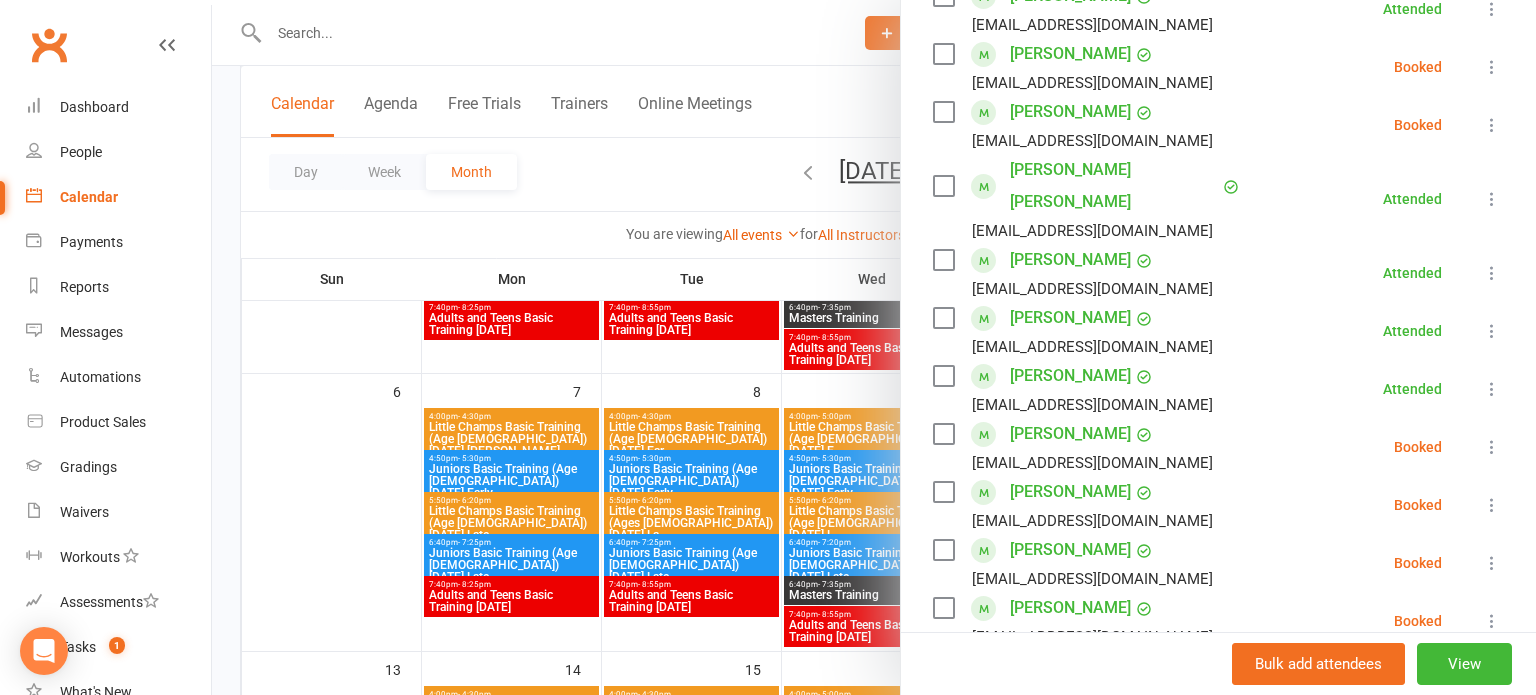 click at bounding box center [1492, 447] 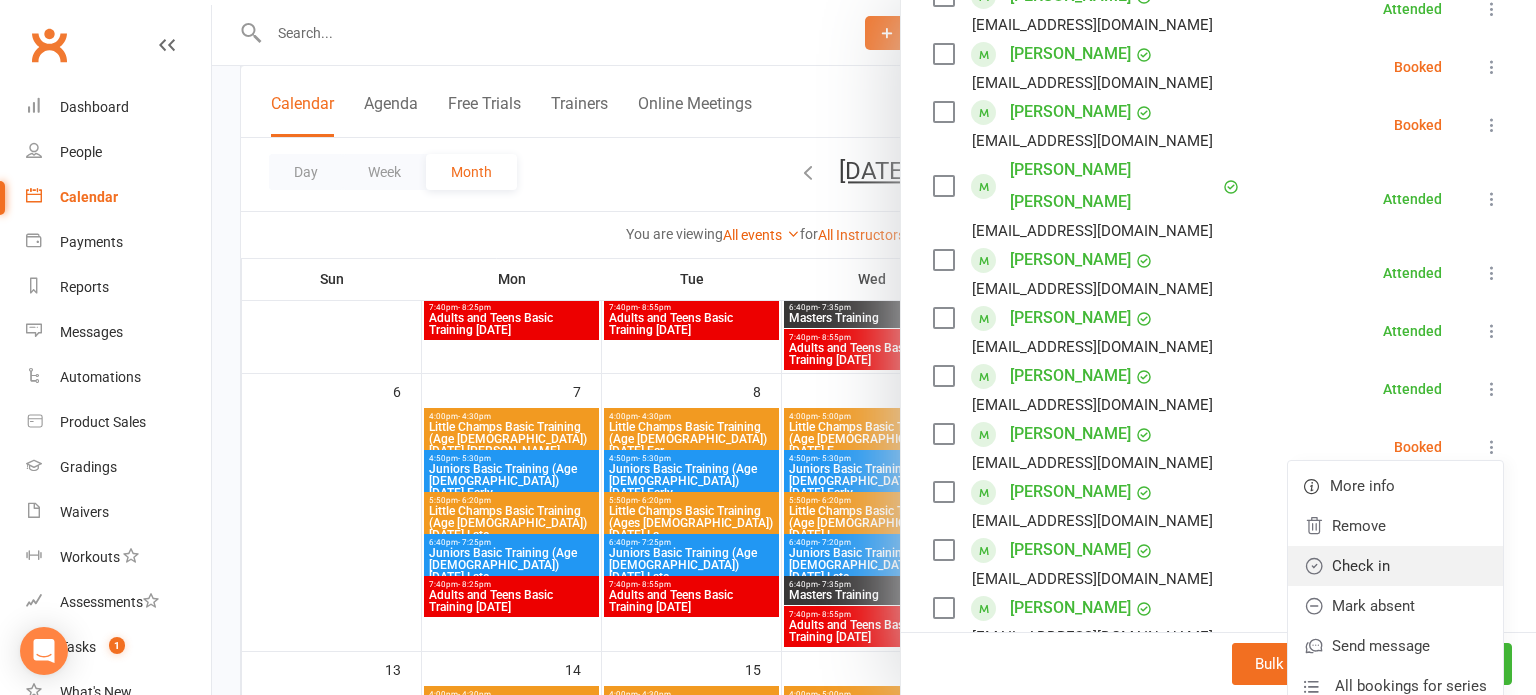 click on "Check in" at bounding box center (1395, 566) 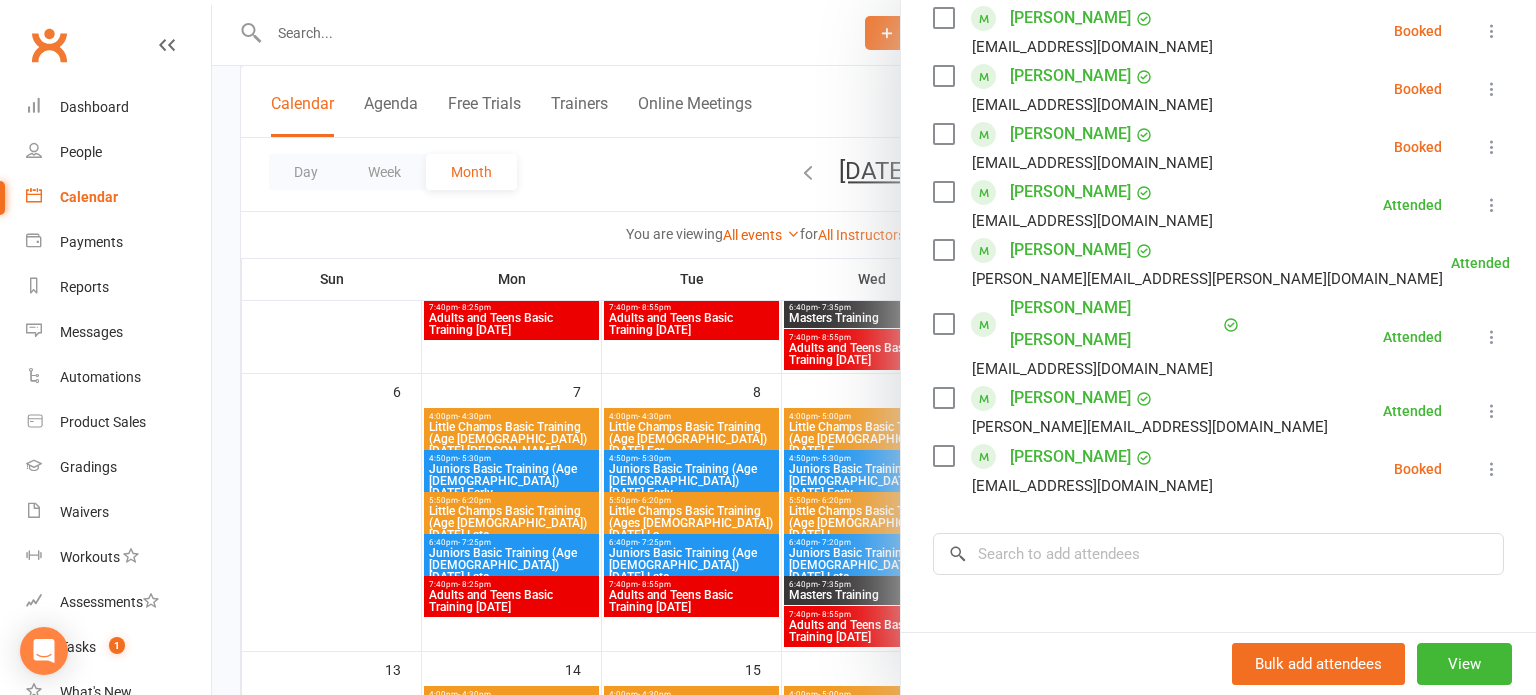scroll, scrollTop: 989, scrollLeft: 0, axis: vertical 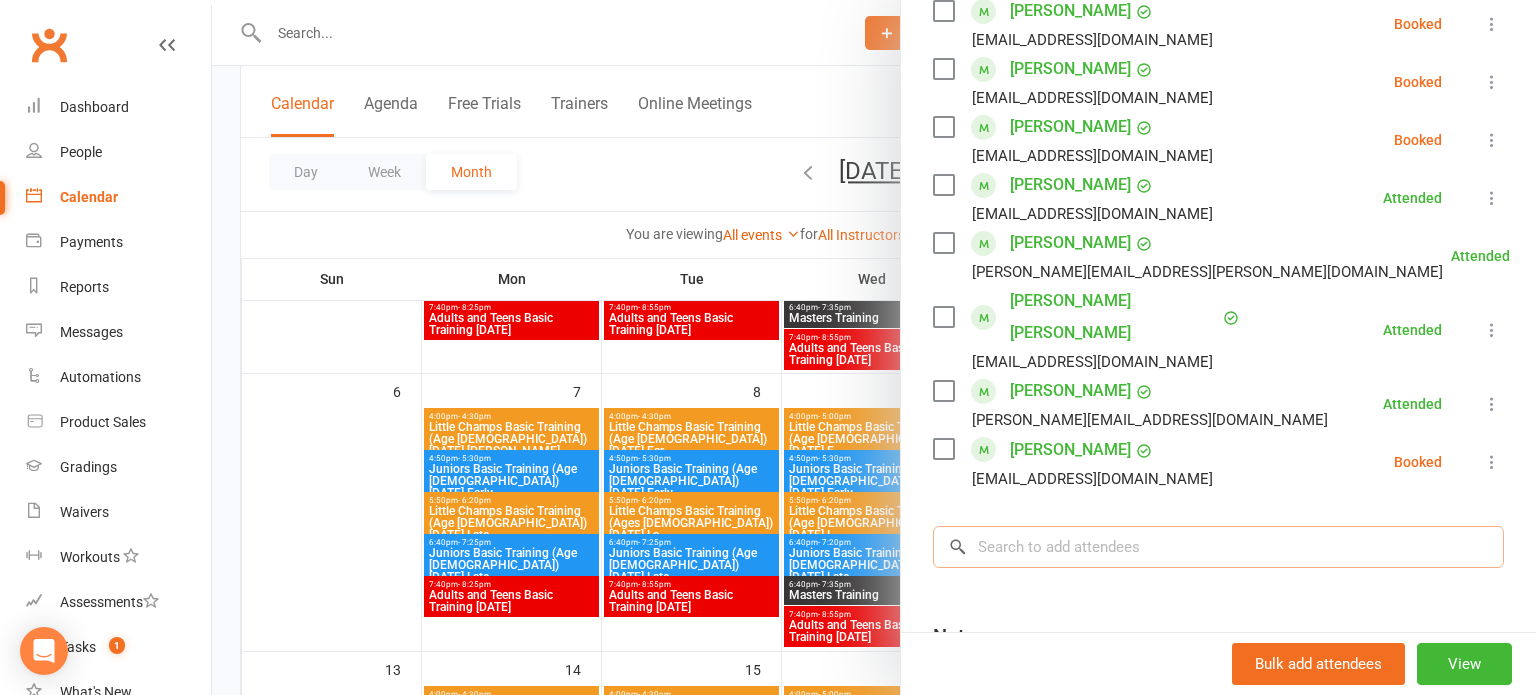 click at bounding box center (1218, 547) 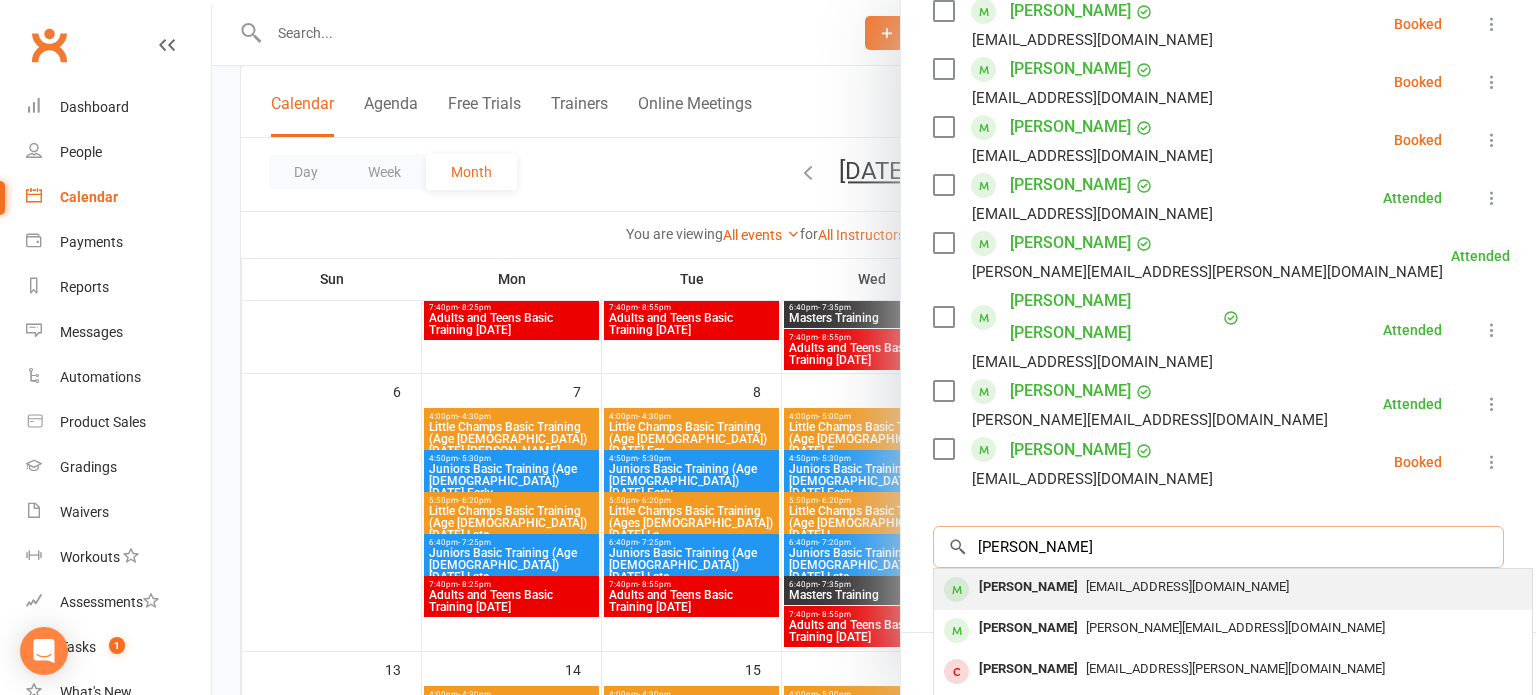 type on "[PERSON_NAME]" 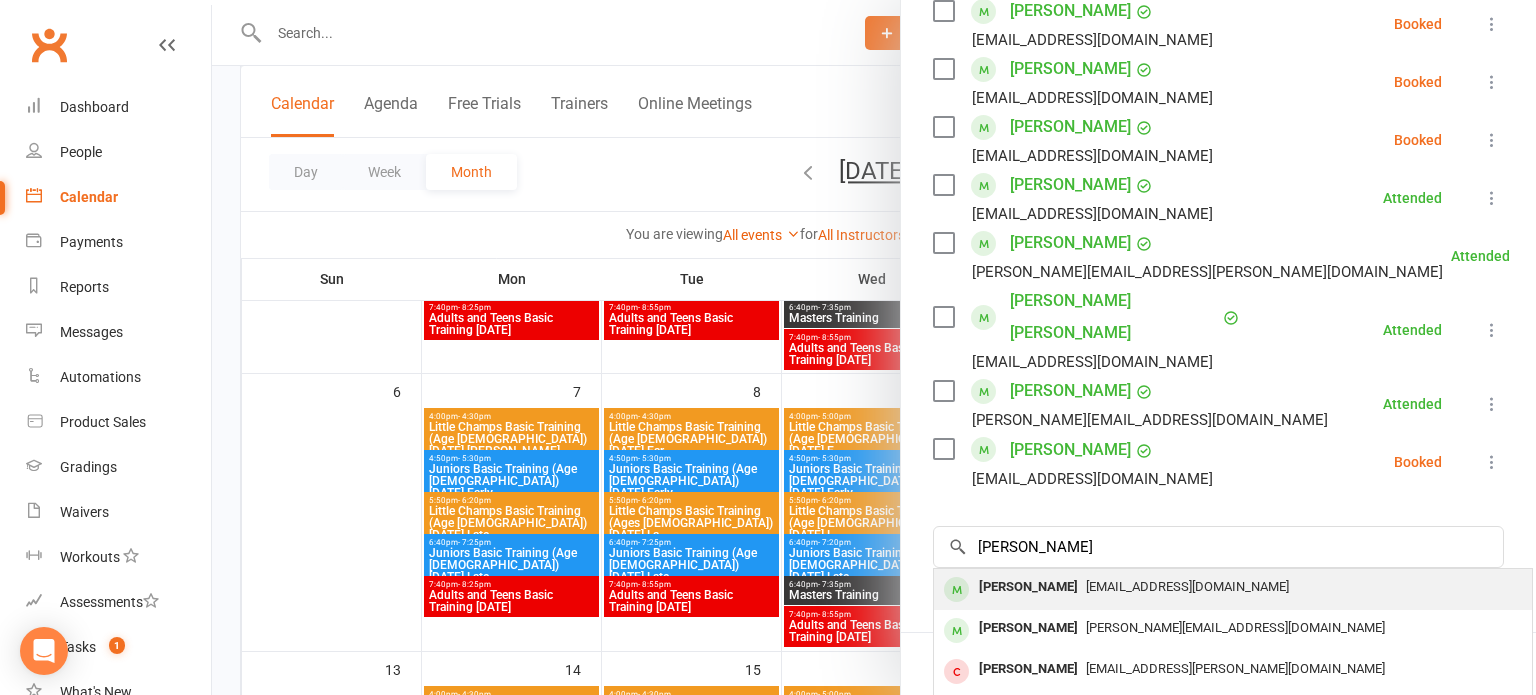 click on "[EMAIL_ADDRESS][DOMAIN_NAME]" at bounding box center (1233, 587) 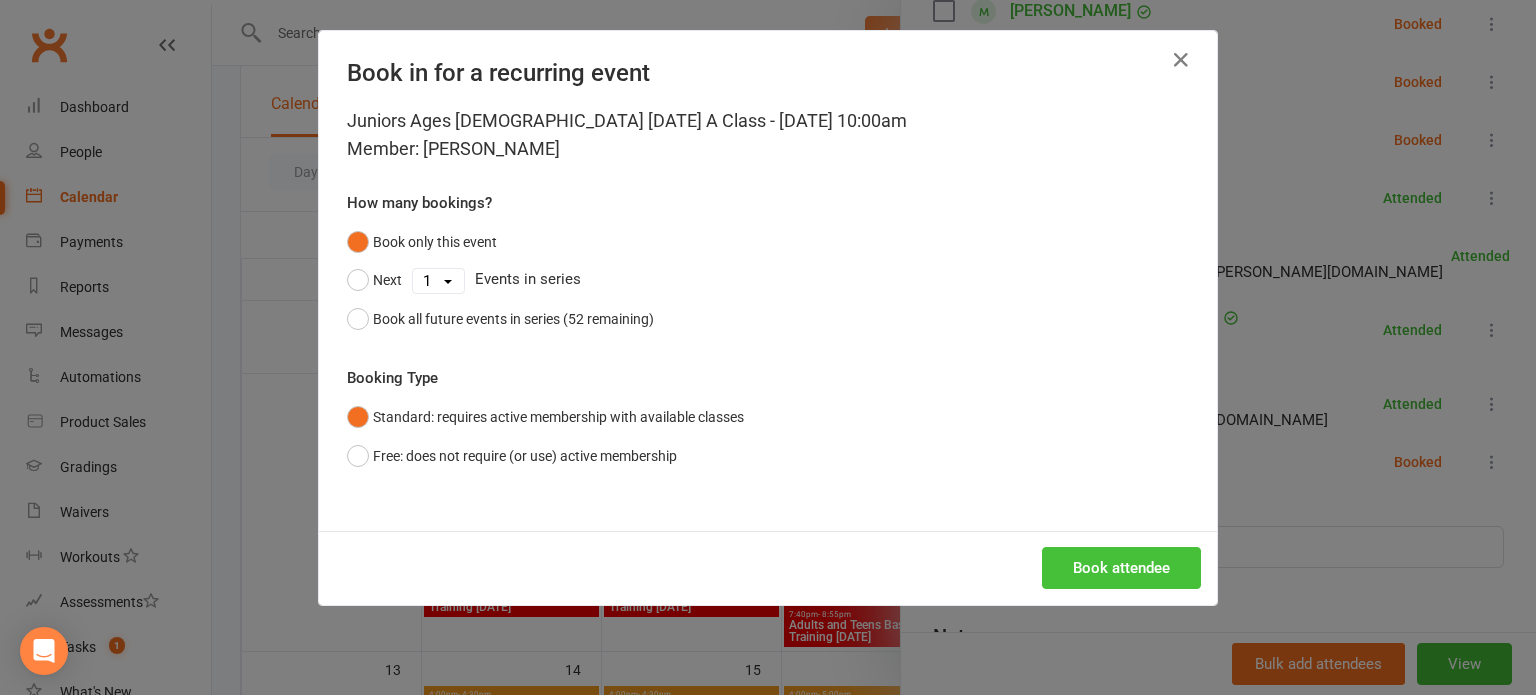 click on "Book attendee" at bounding box center [1121, 568] 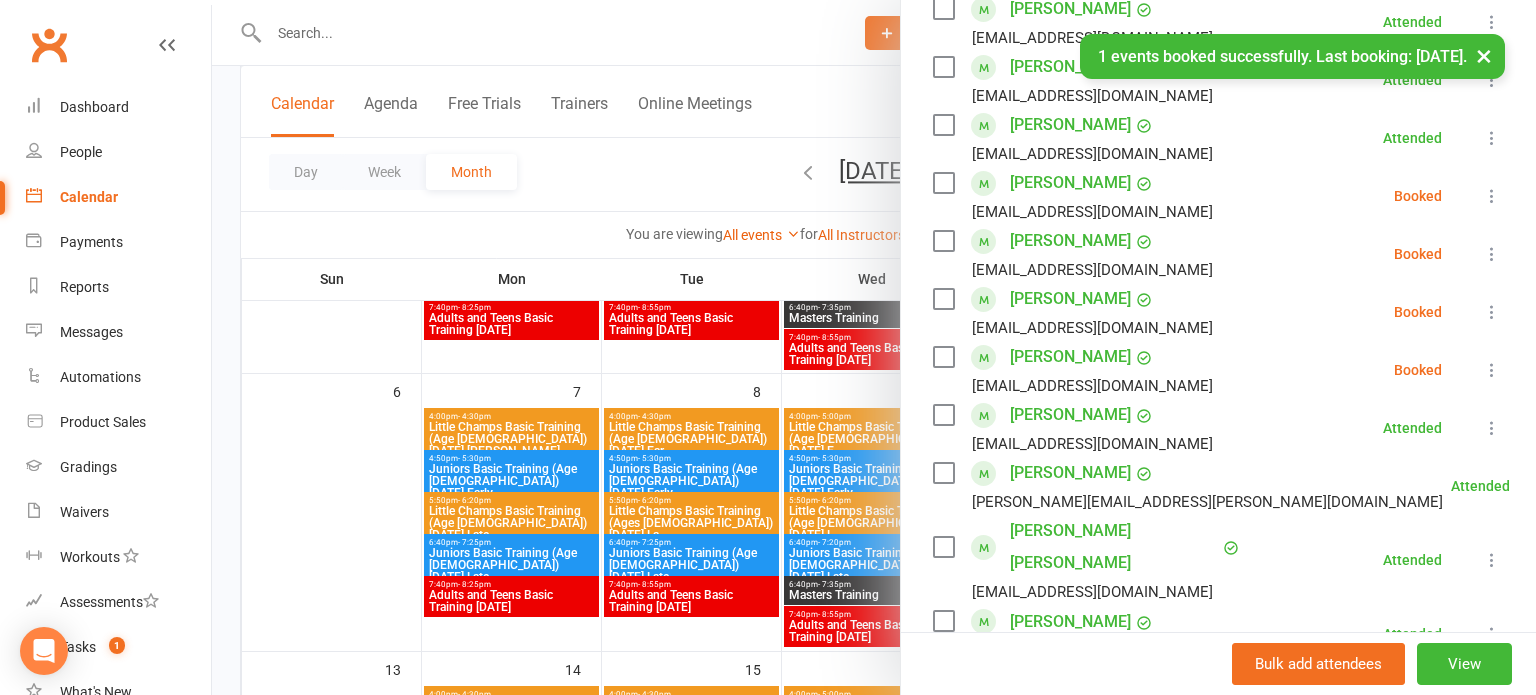 scroll, scrollTop: 816, scrollLeft: 0, axis: vertical 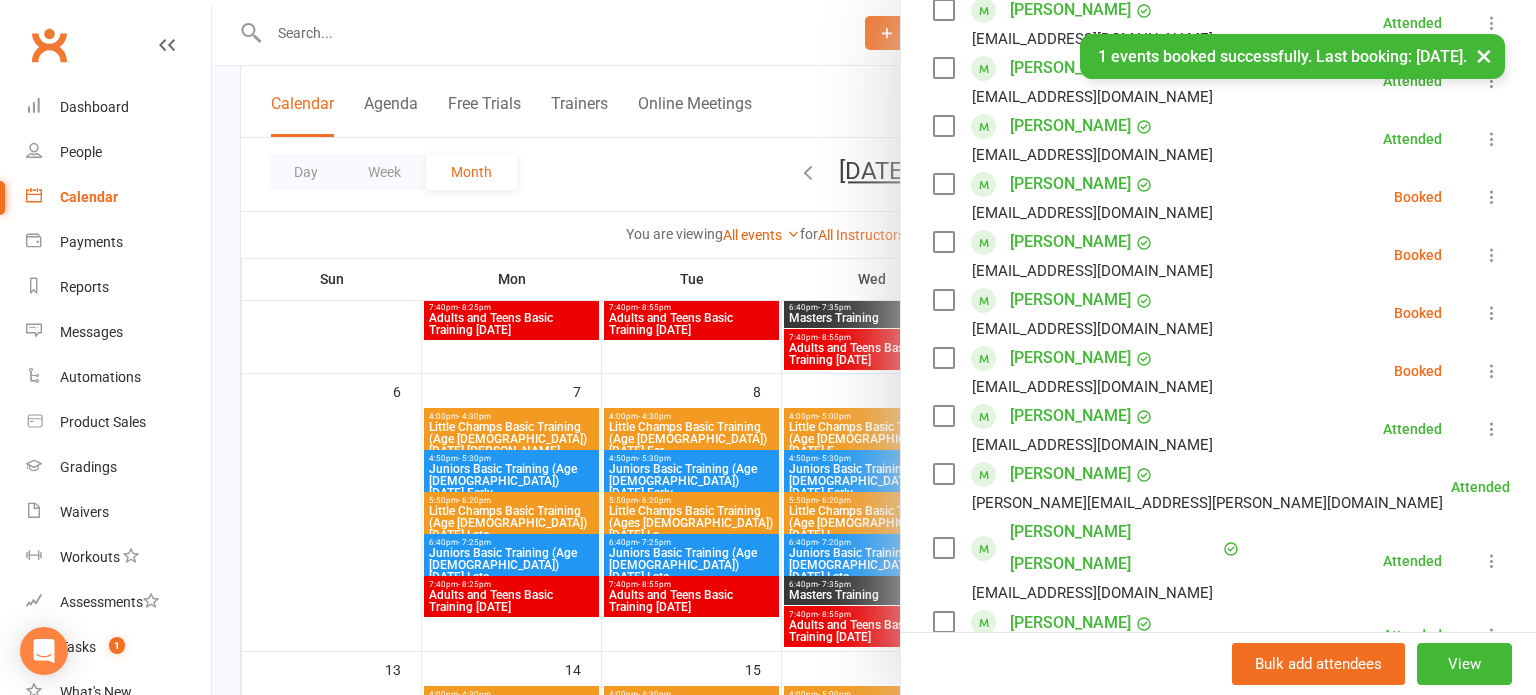 click at bounding box center (1492, 313) 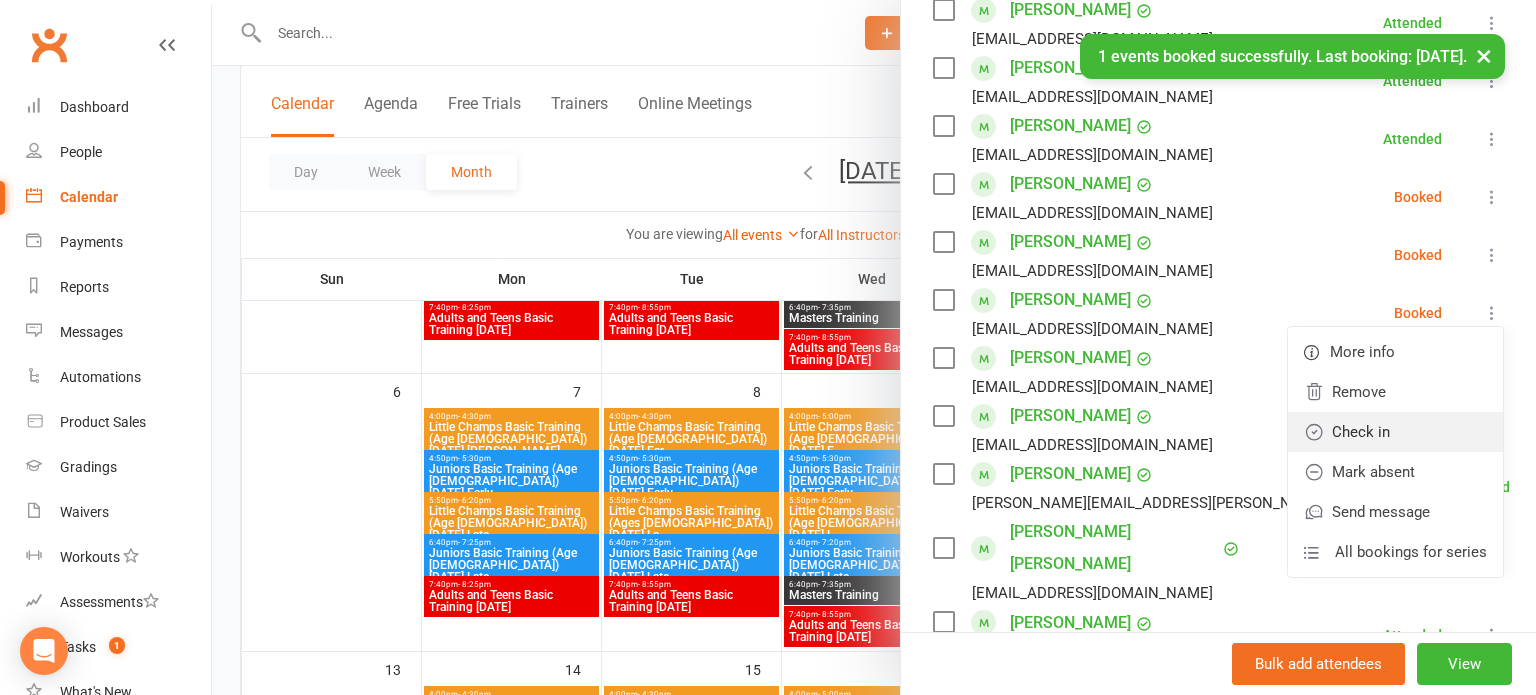 click on "Check in" at bounding box center [1395, 432] 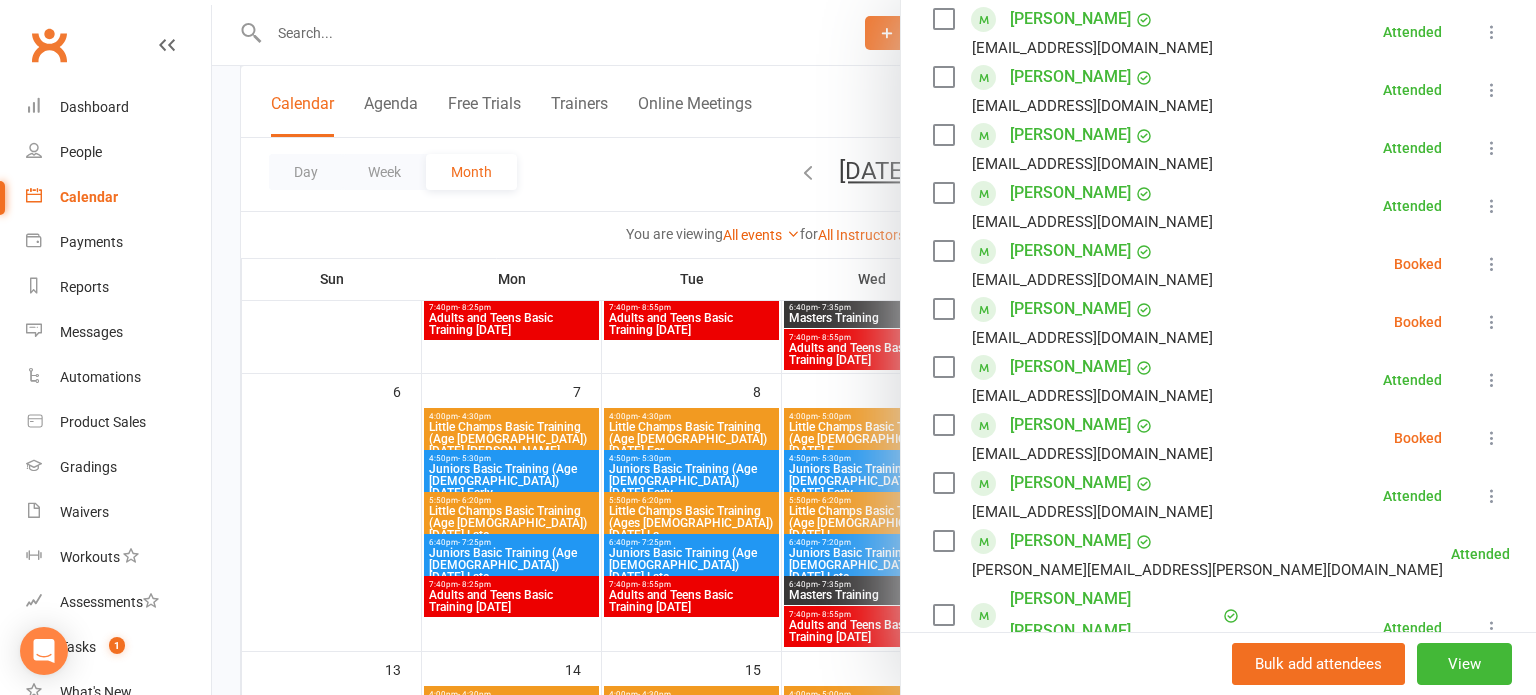 scroll, scrollTop: 744, scrollLeft: 0, axis: vertical 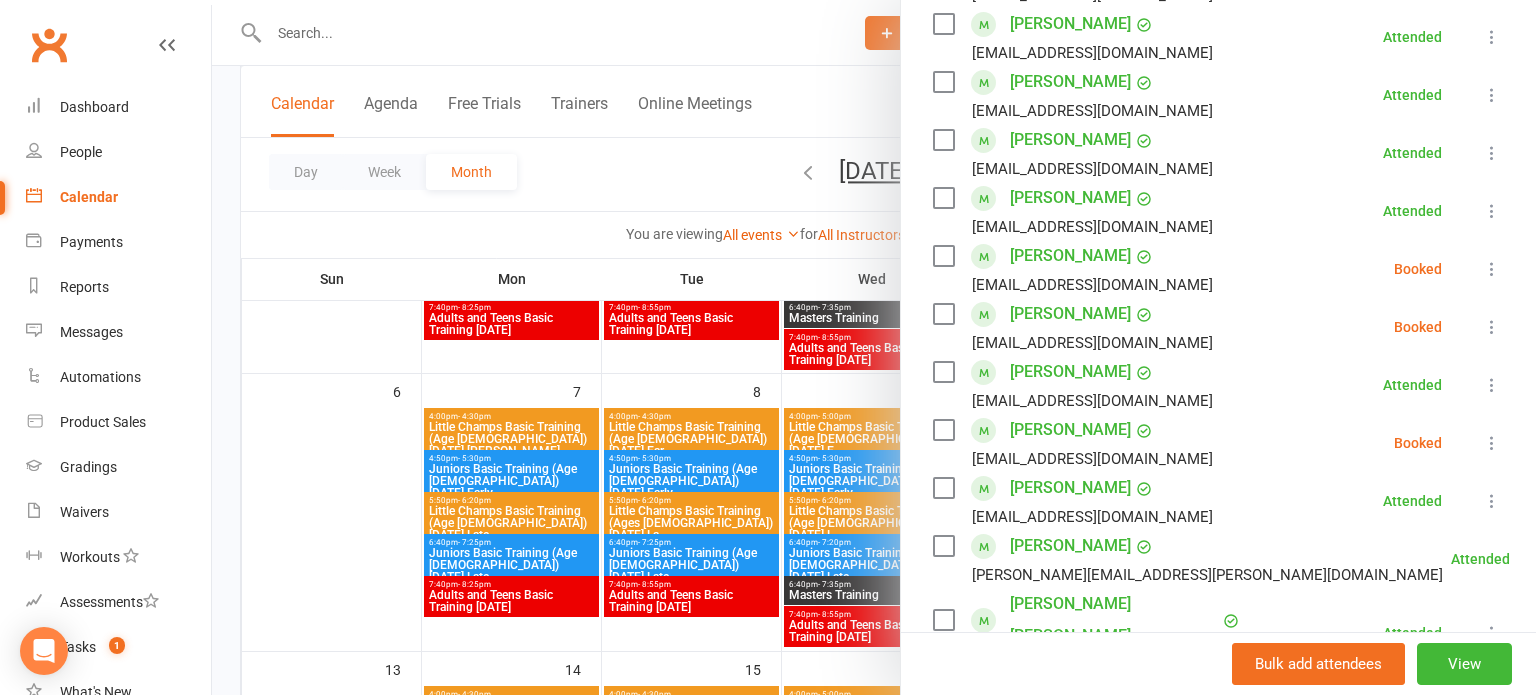 click at bounding box center (1492, 269) 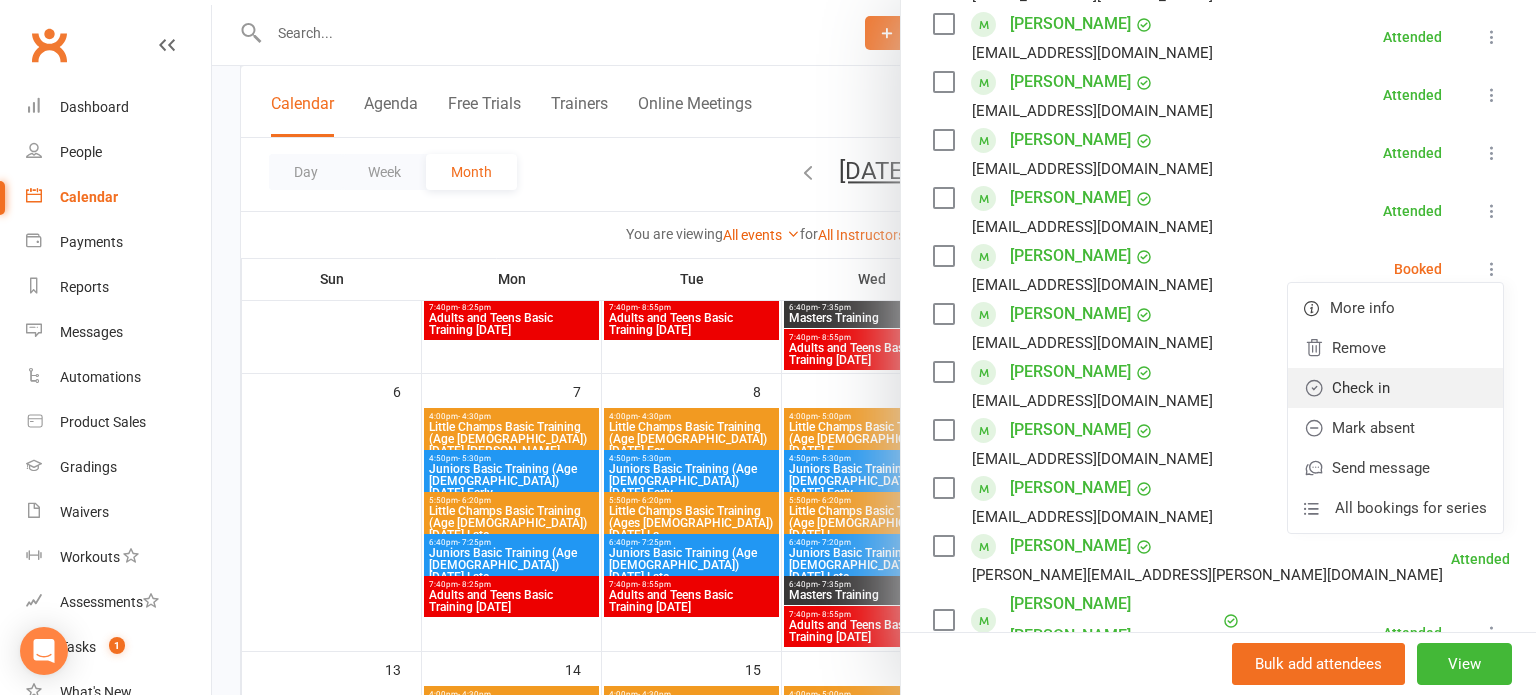 click on "Check in" at bounding box center [1395, 388] 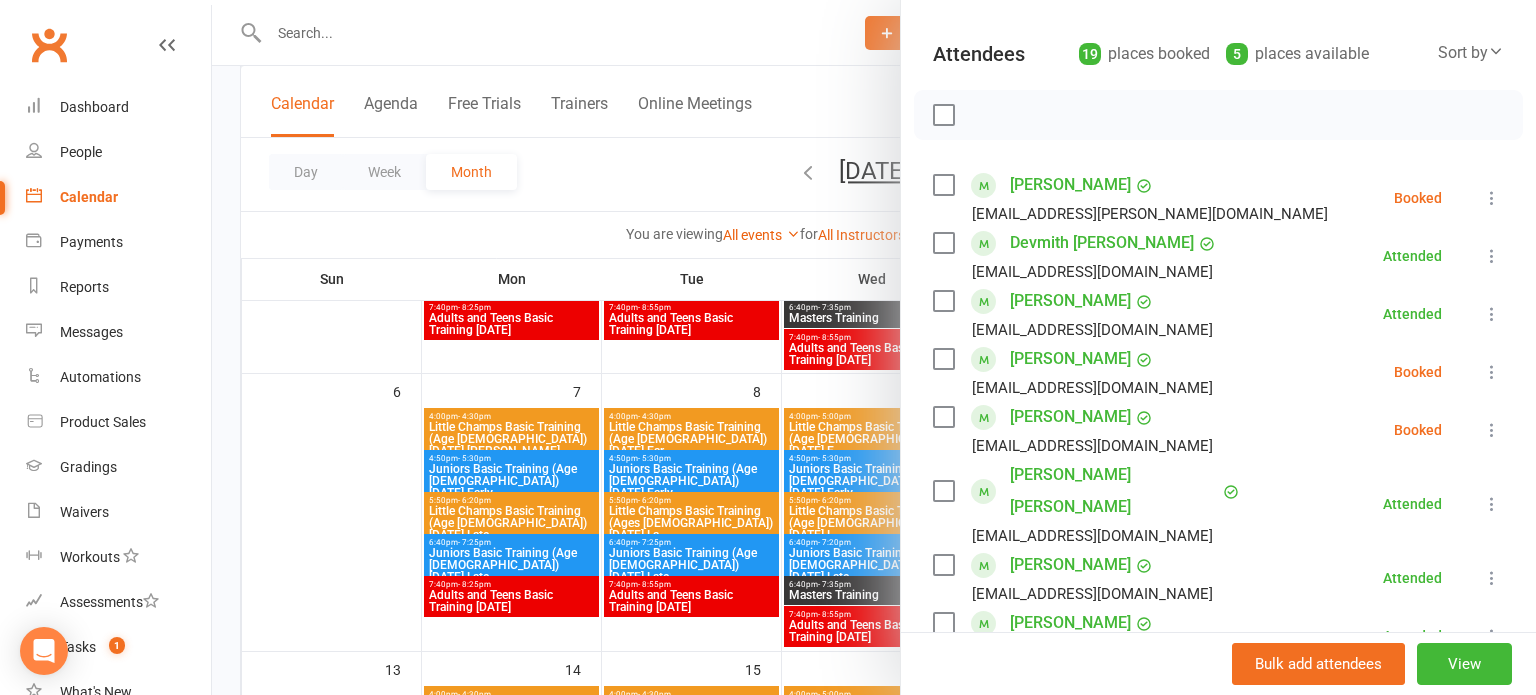 scroll, scrollTop: 196, scrollLeft: 0, axis: vertical 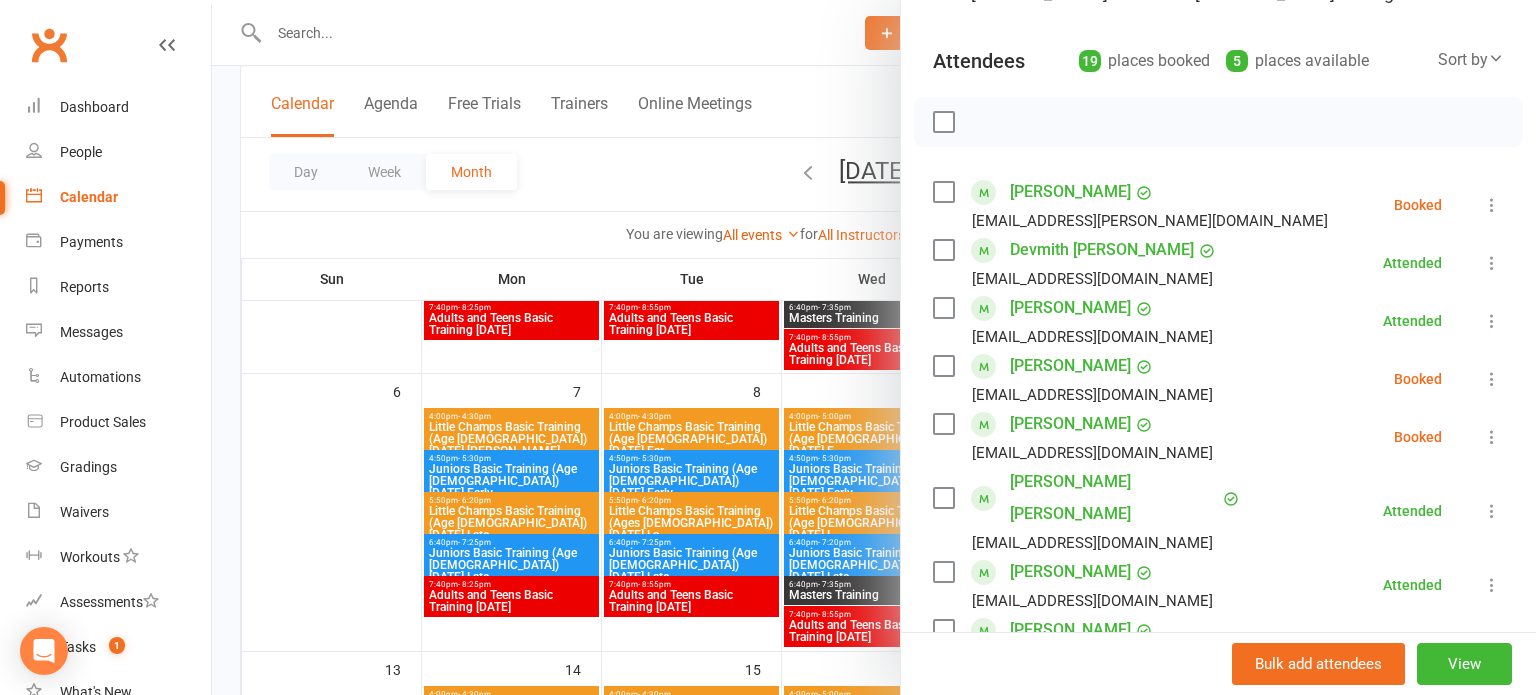 click at bounding box center [1492, 205] 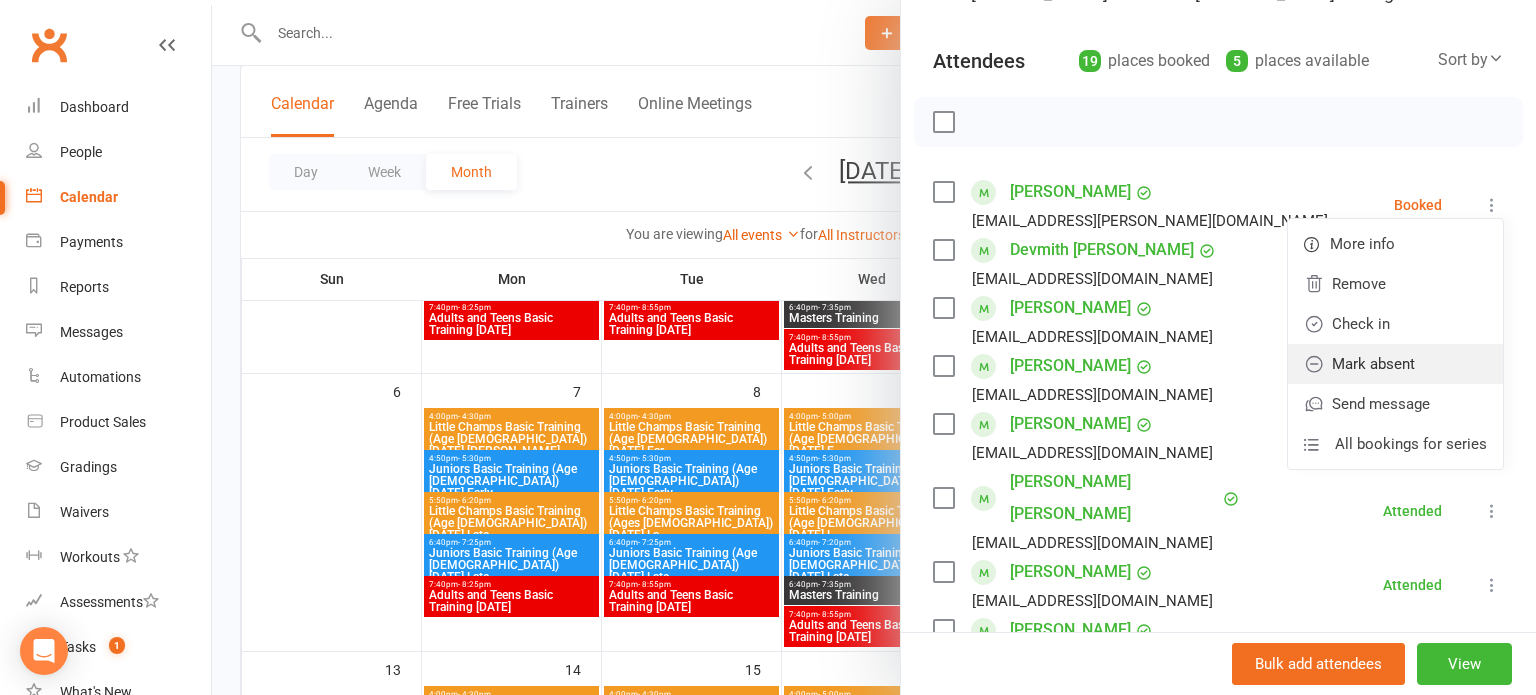 click on "Mark absent" at bounding box center (1395, 364) 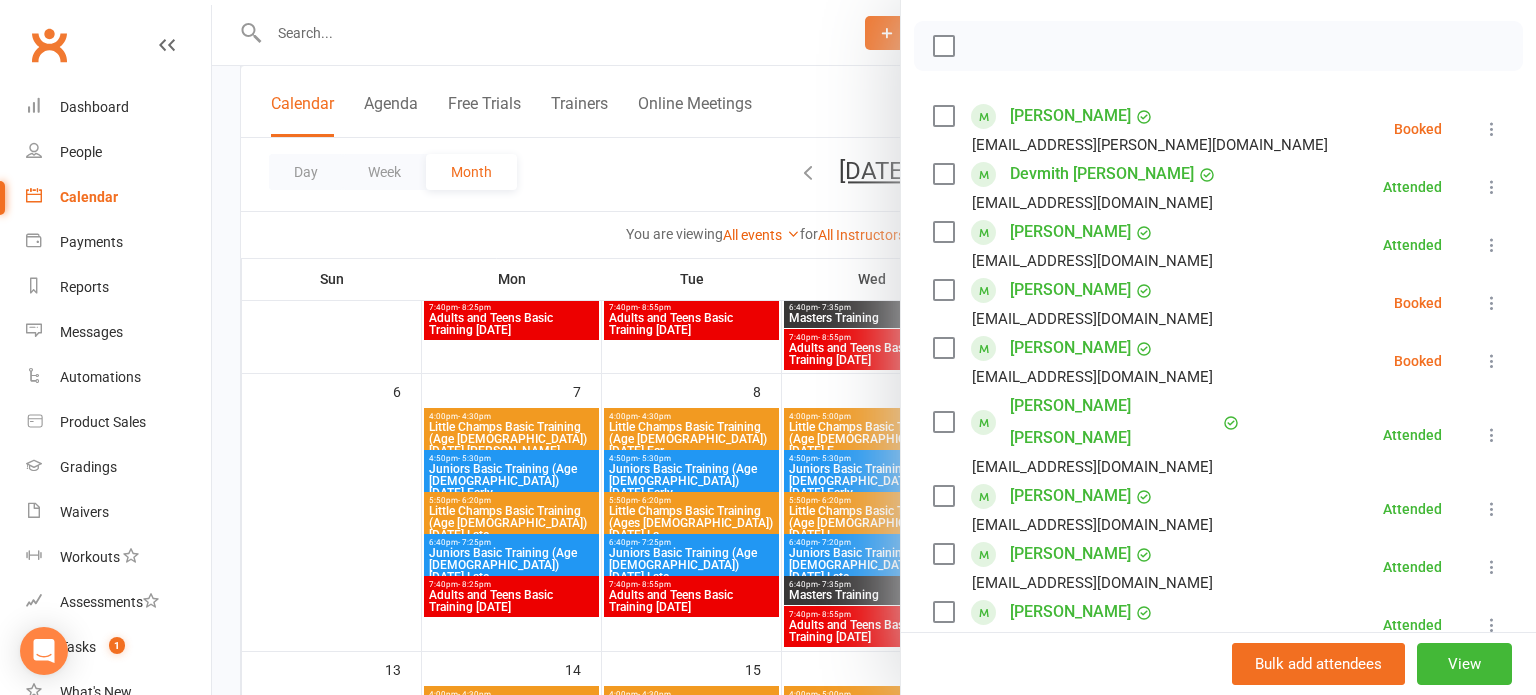 scroll, scrollTop: 273, scrollLeft: 0, axis: vertical 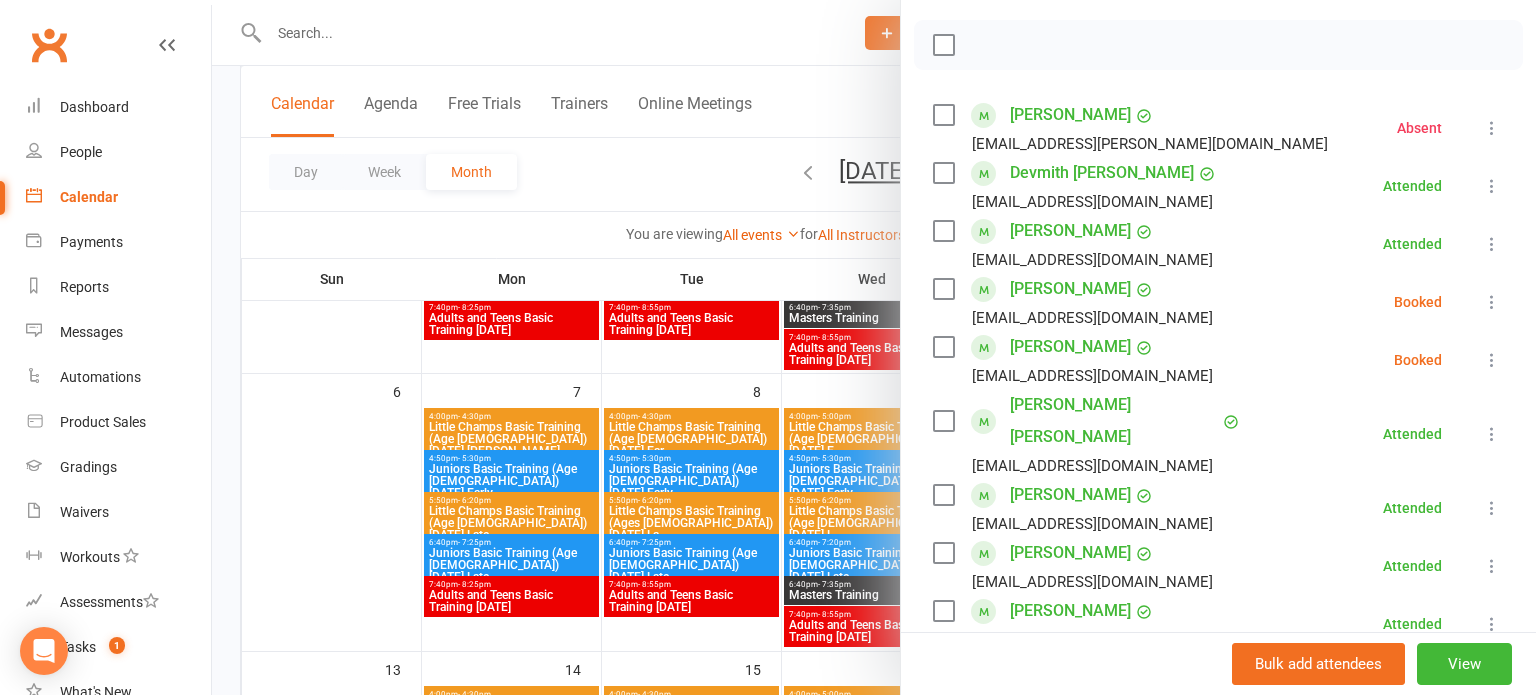 click at bounding box center [1492, 302] 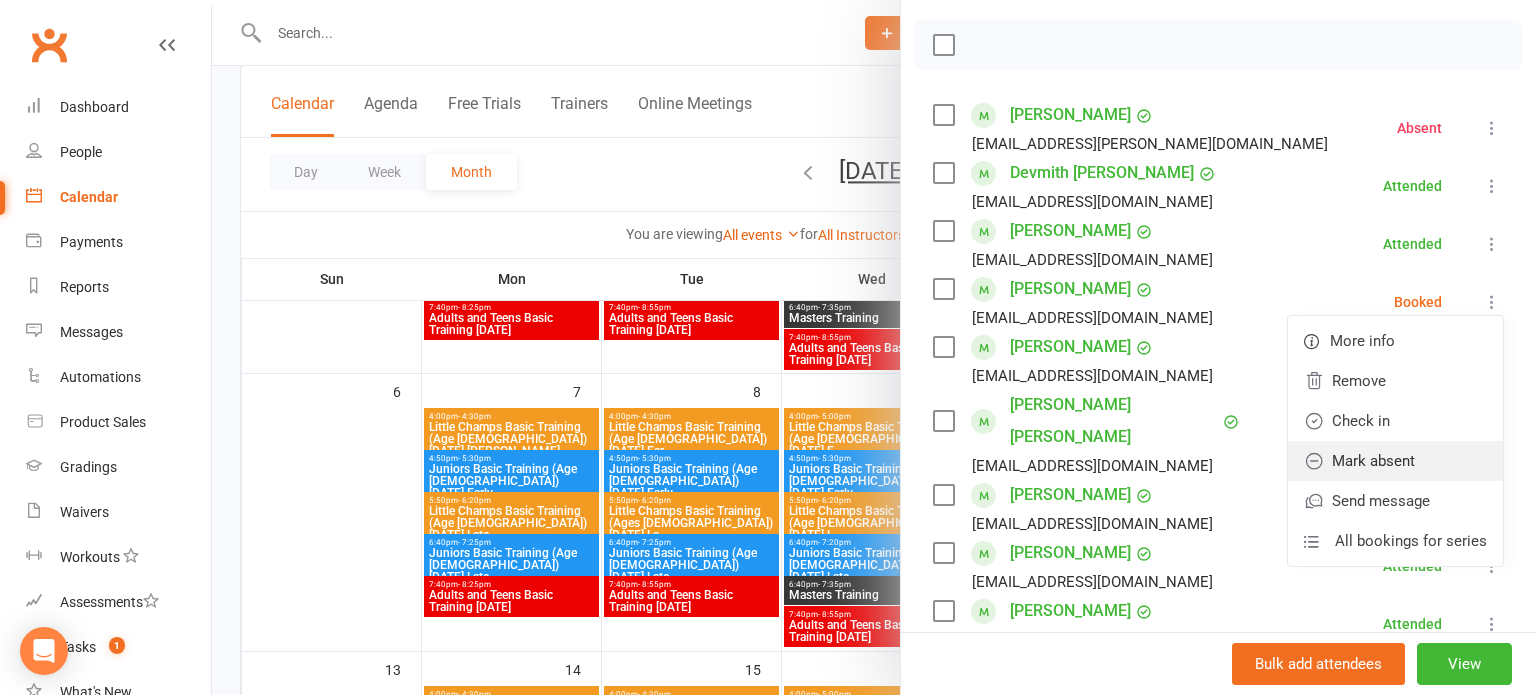 click on "Mark absent" at bounding box center [1395, 461] 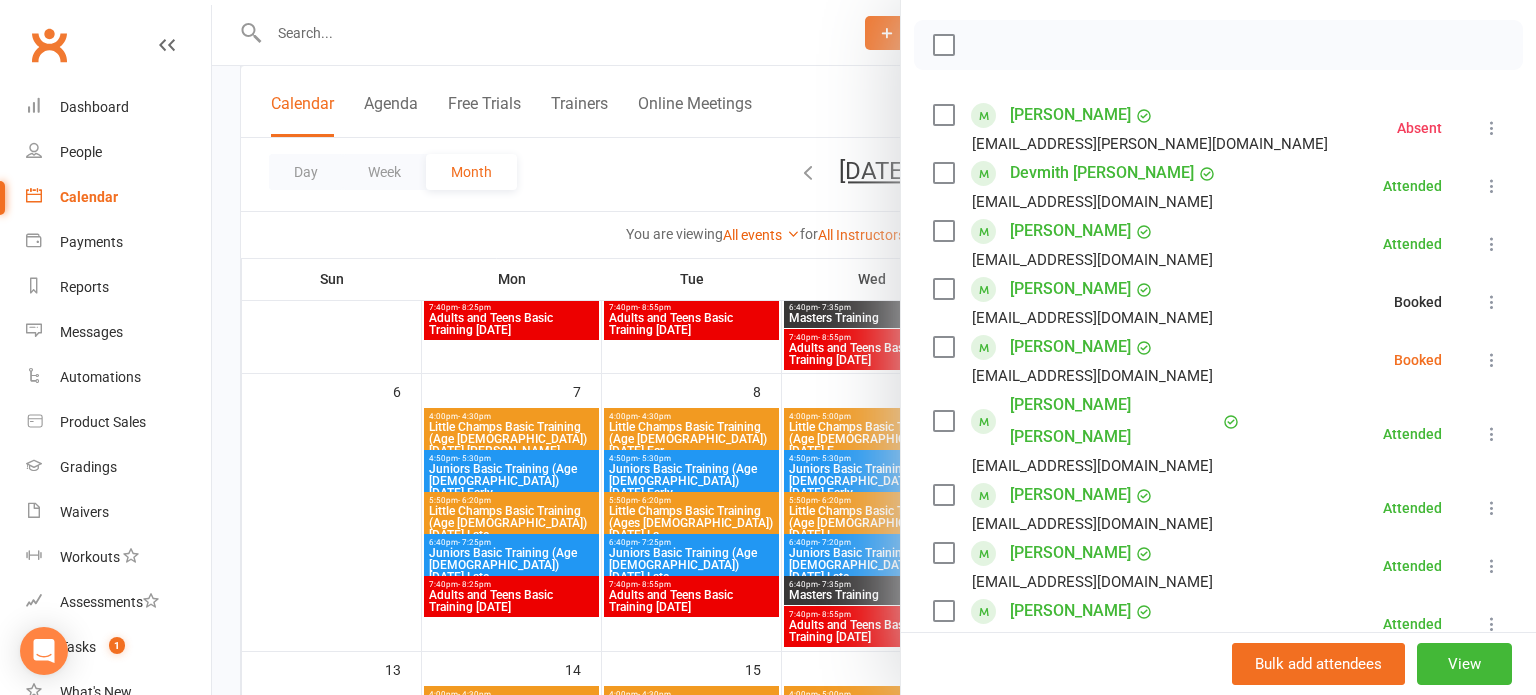 click at bounding box center (1492, 360) 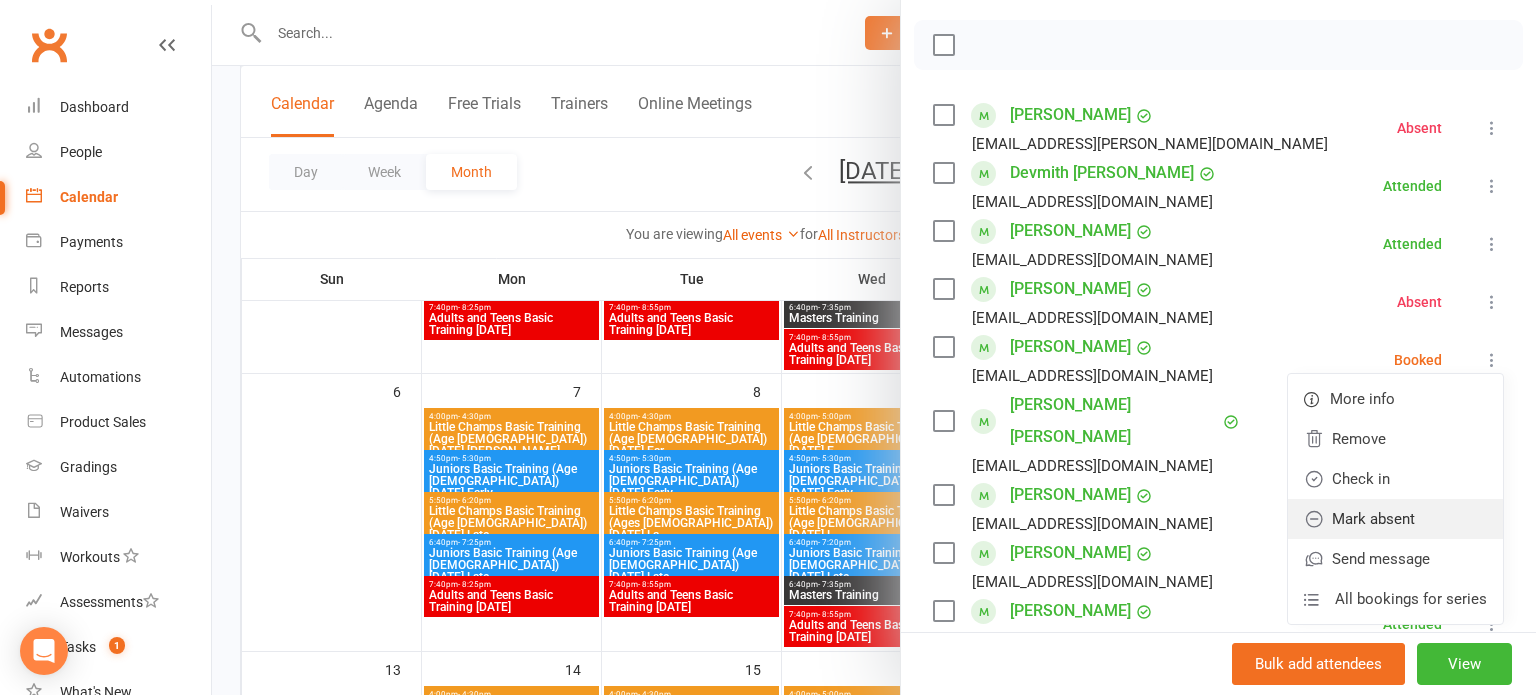 click on "Mark absent" at bounding box center (1395, 519) 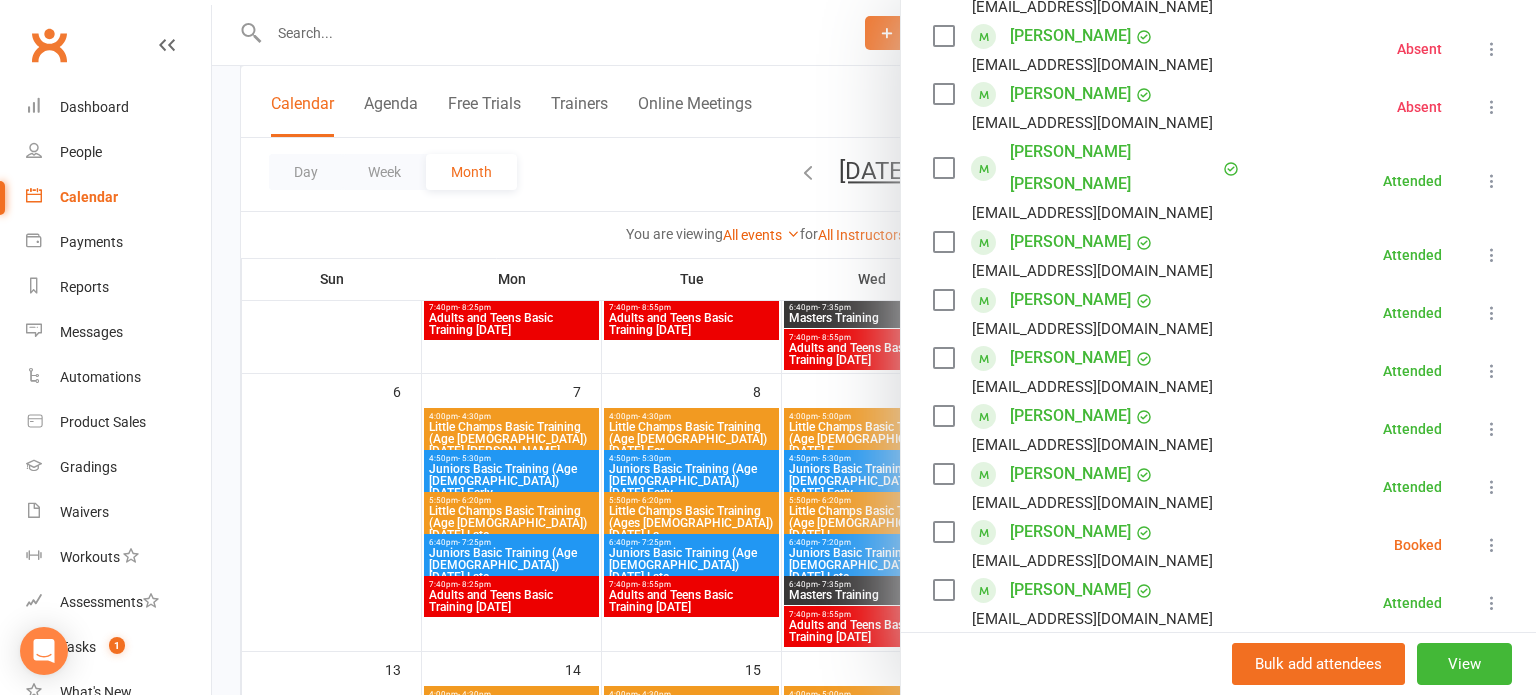 scroll, scrollTop: 537, scrollLeft: 0, axis: vertical 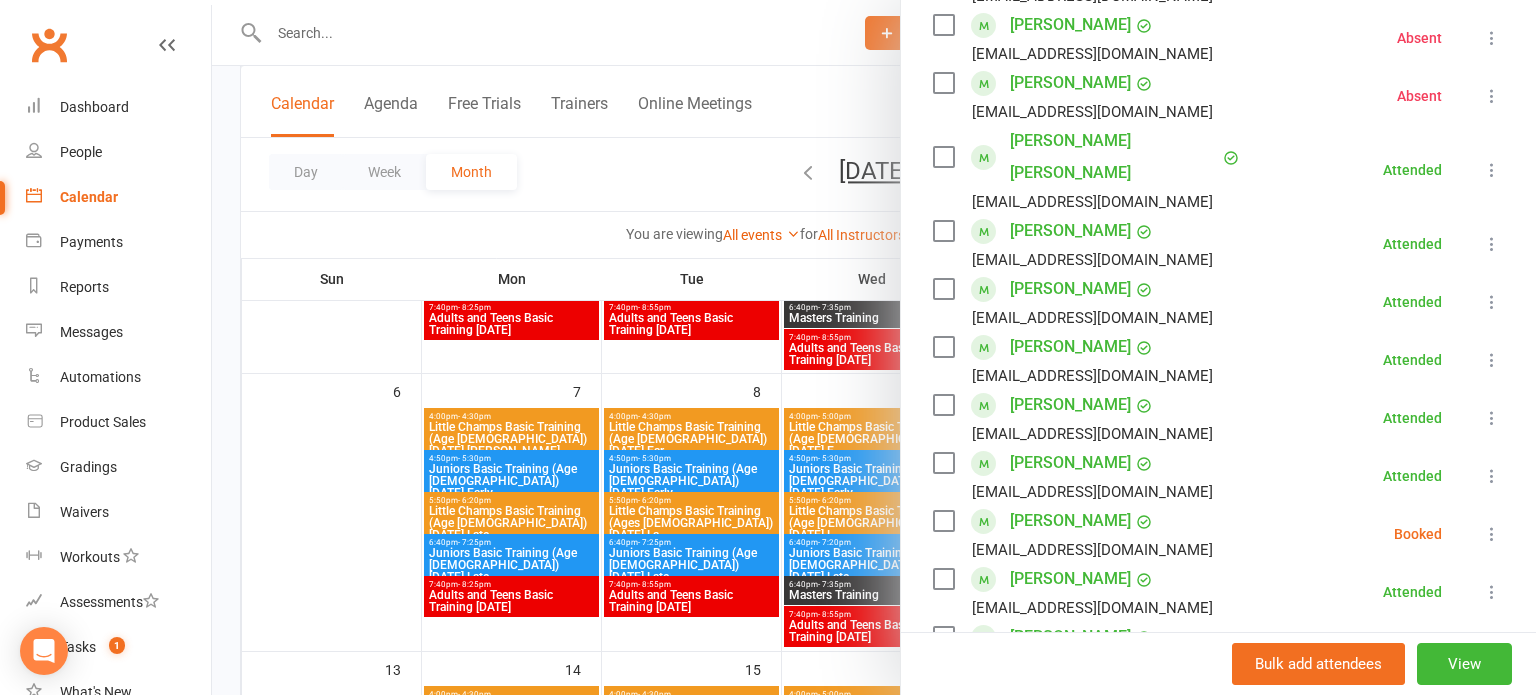 click at bounding box center [1492, 534] 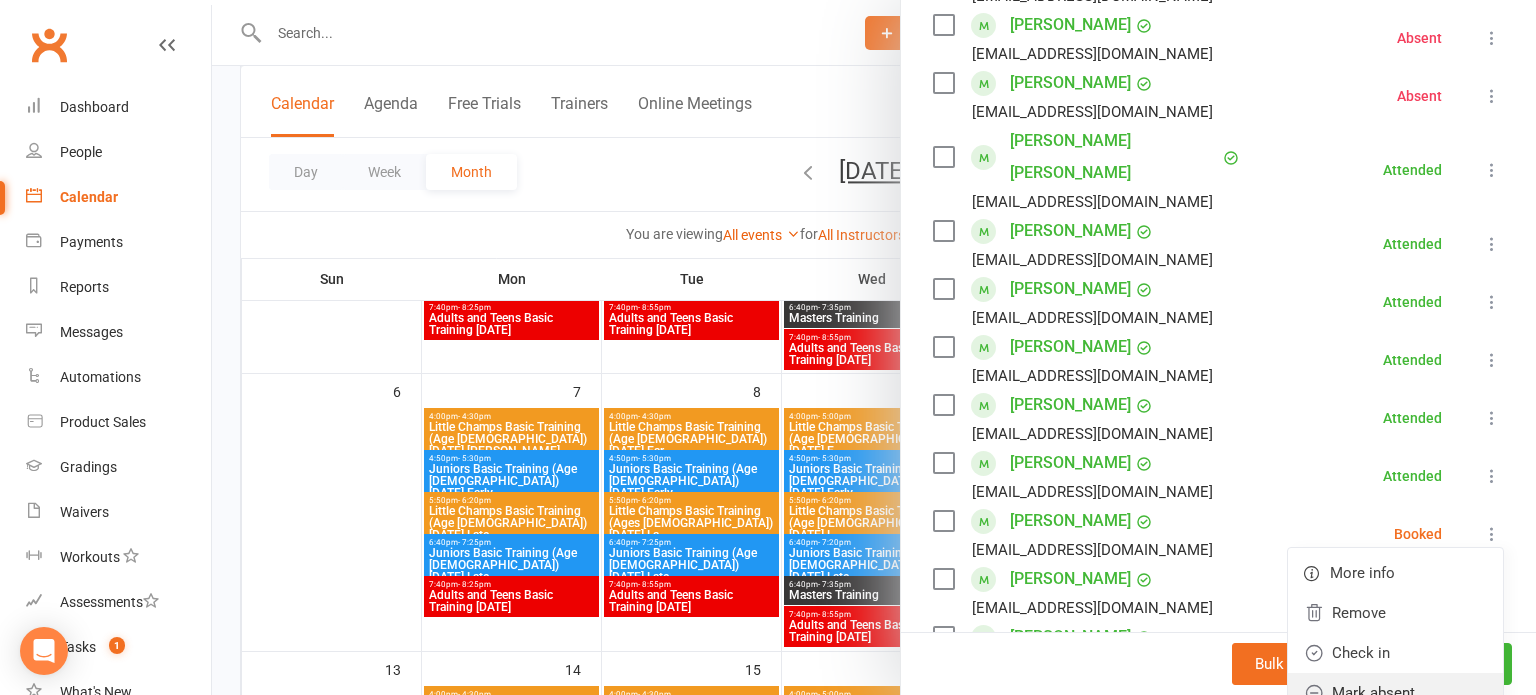 click on "Mark absent" at bounding box center [1395, 693] 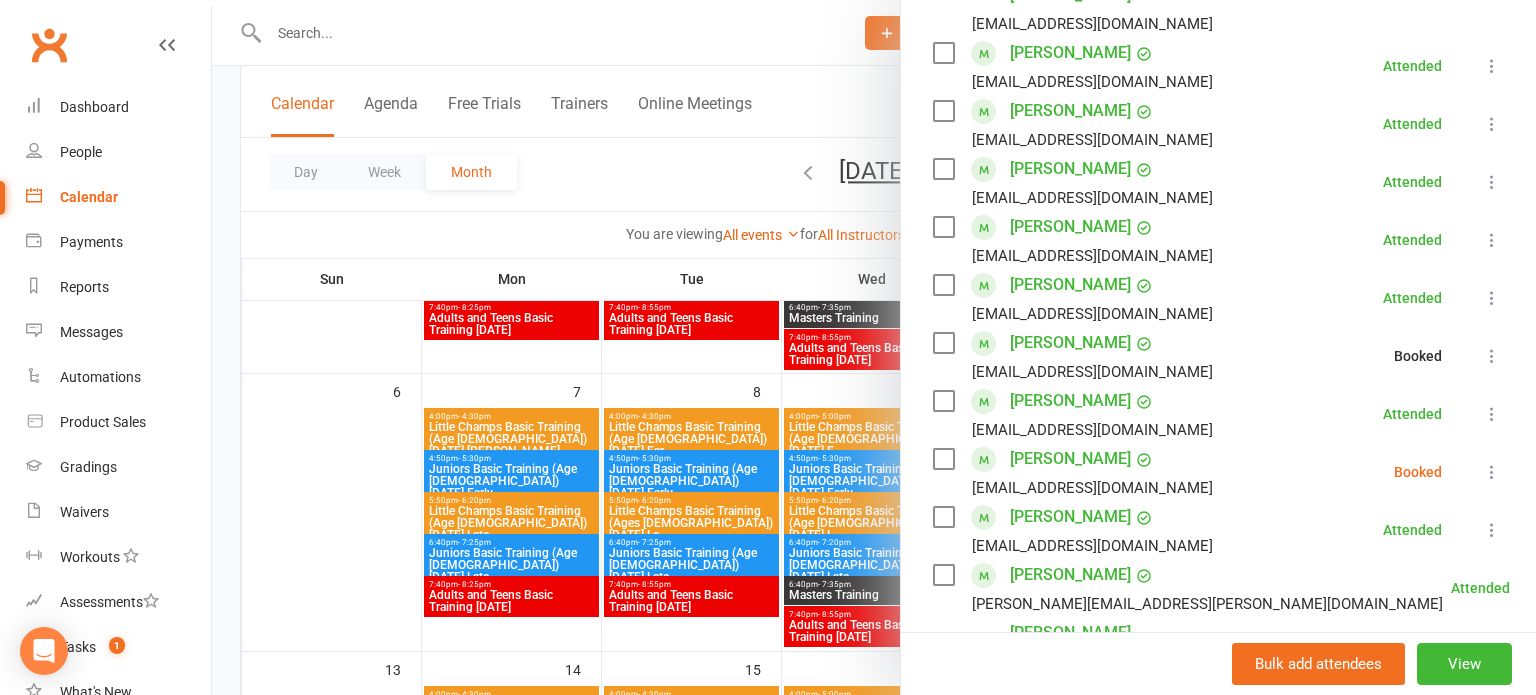 scroll, scrollTop: 716, scrollLeft: 0, axis: vertical 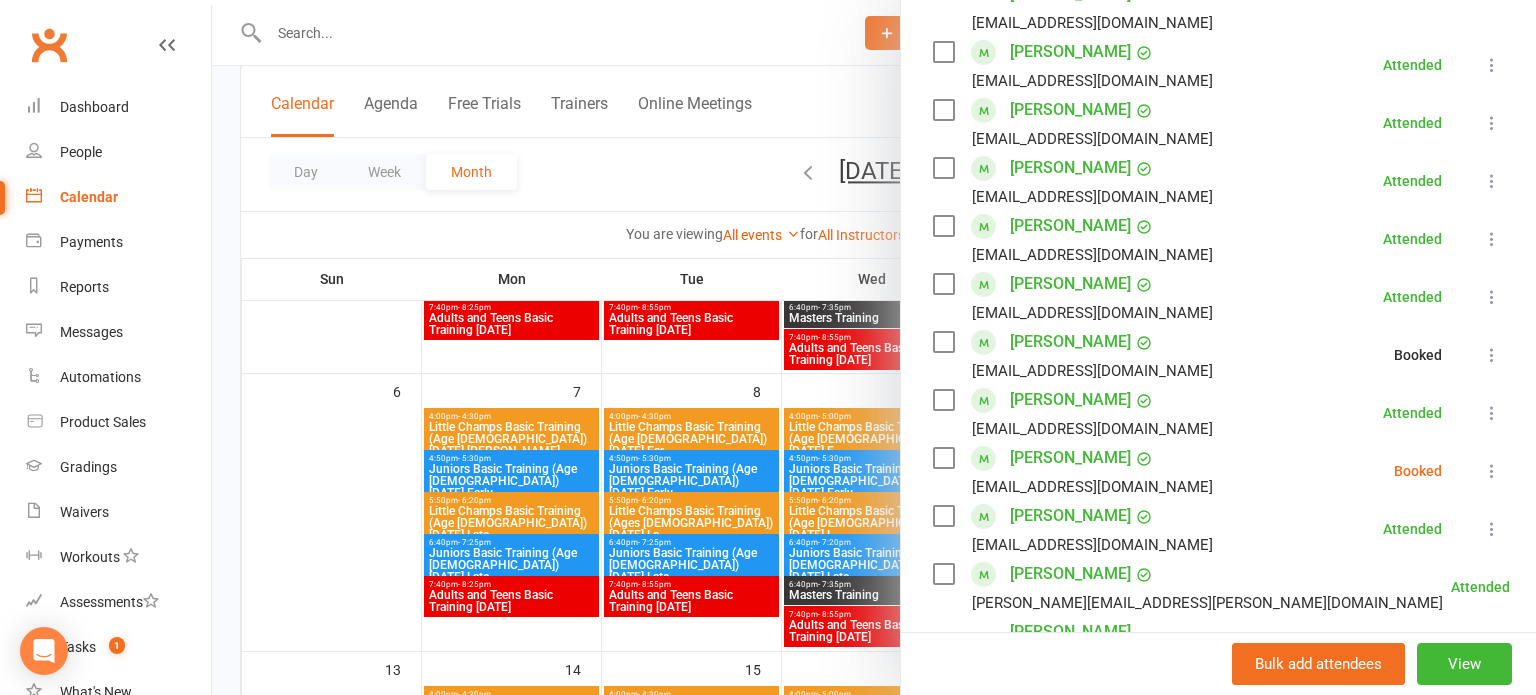 click at bounding box center [1492, 471] 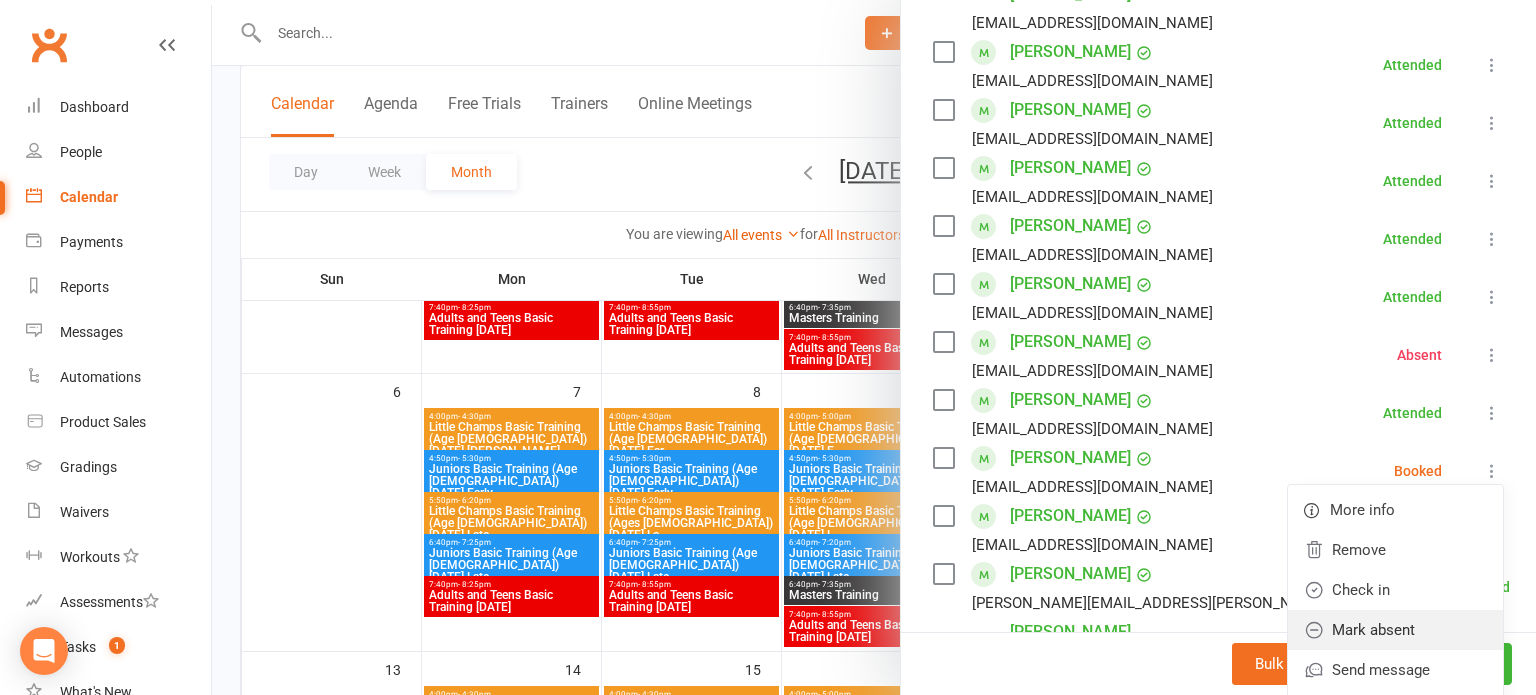 click on "Mark absent" at bounding box center [1395, 630] 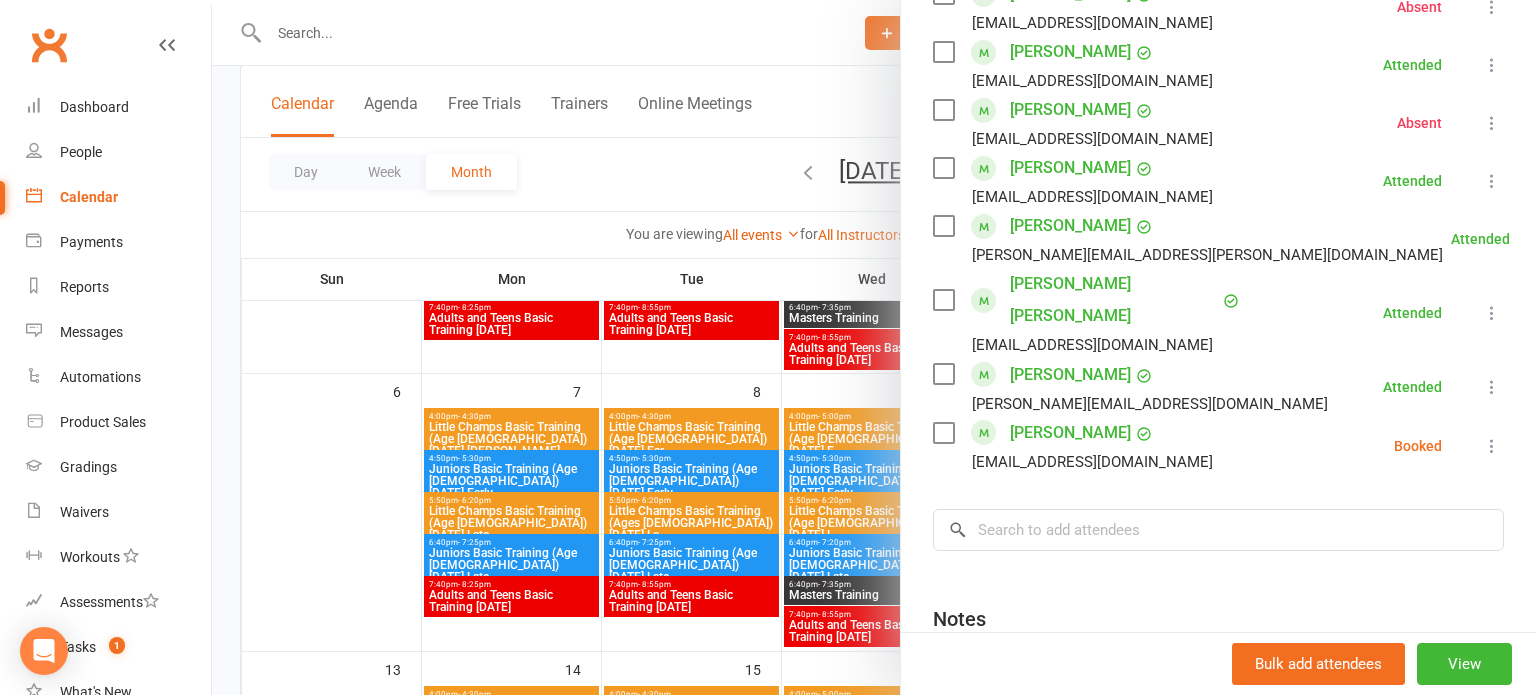 scroll, scrollTop: 1065, scrollLeft: 0, axis: vertical 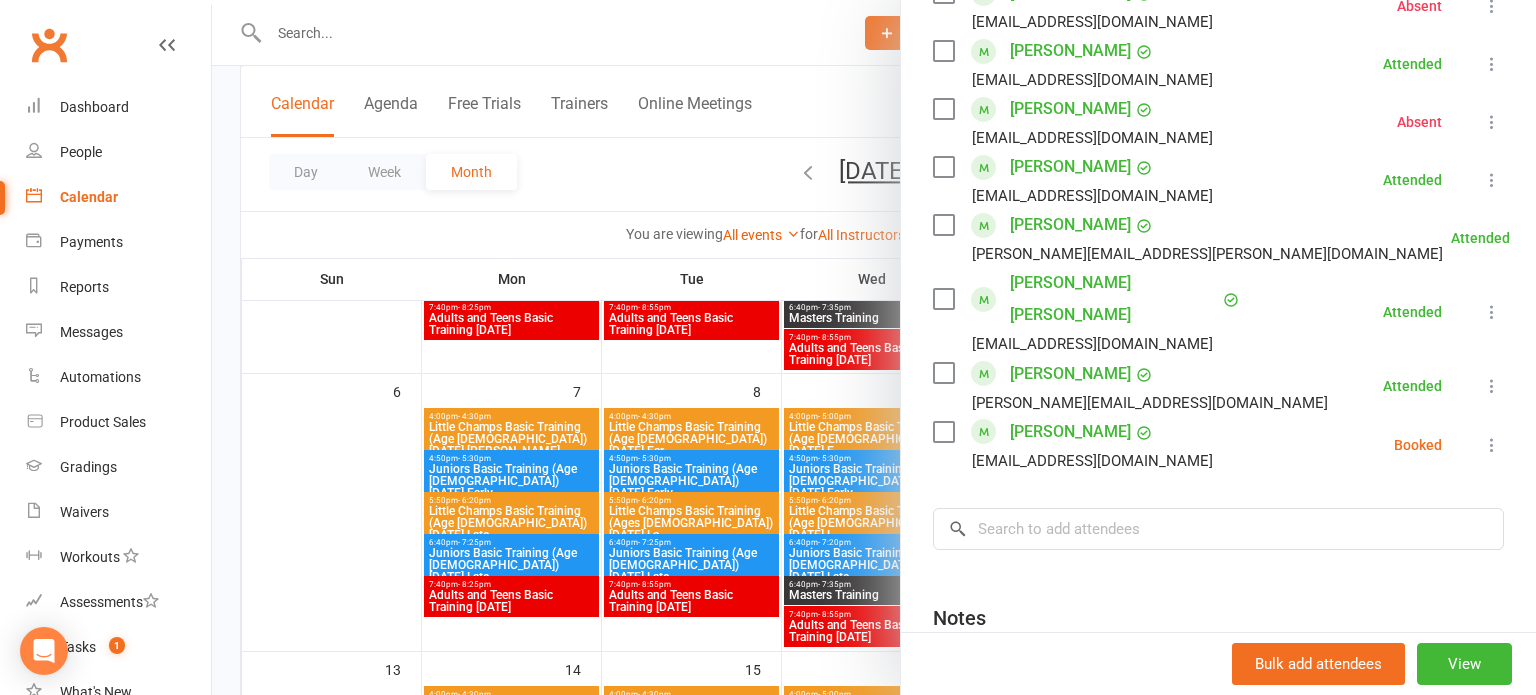 click at bounding box center (1492, 445) 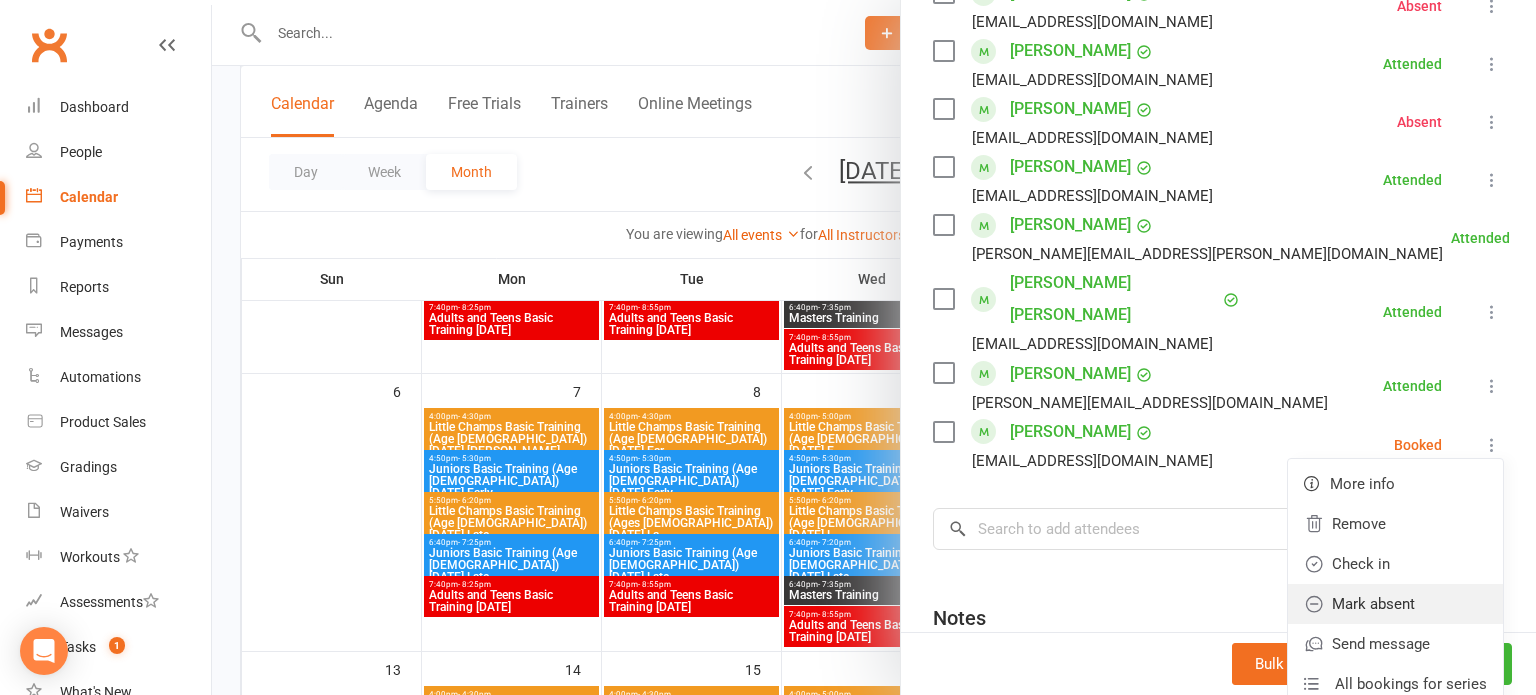 click on "Mark absent" at bounding box center [1395, 604] 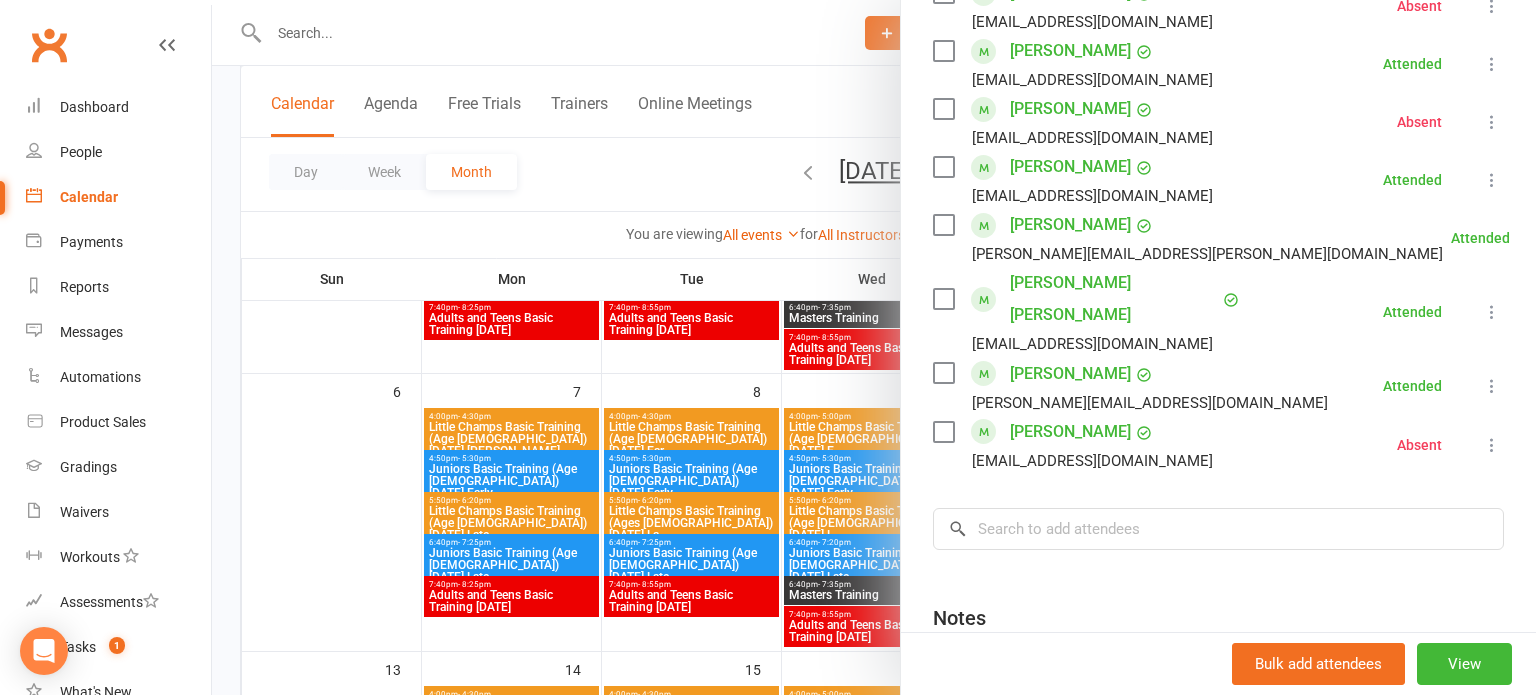 click on "[PERSON_NAME] [PERSON_NAME]" at bounding box center (1114, 299) 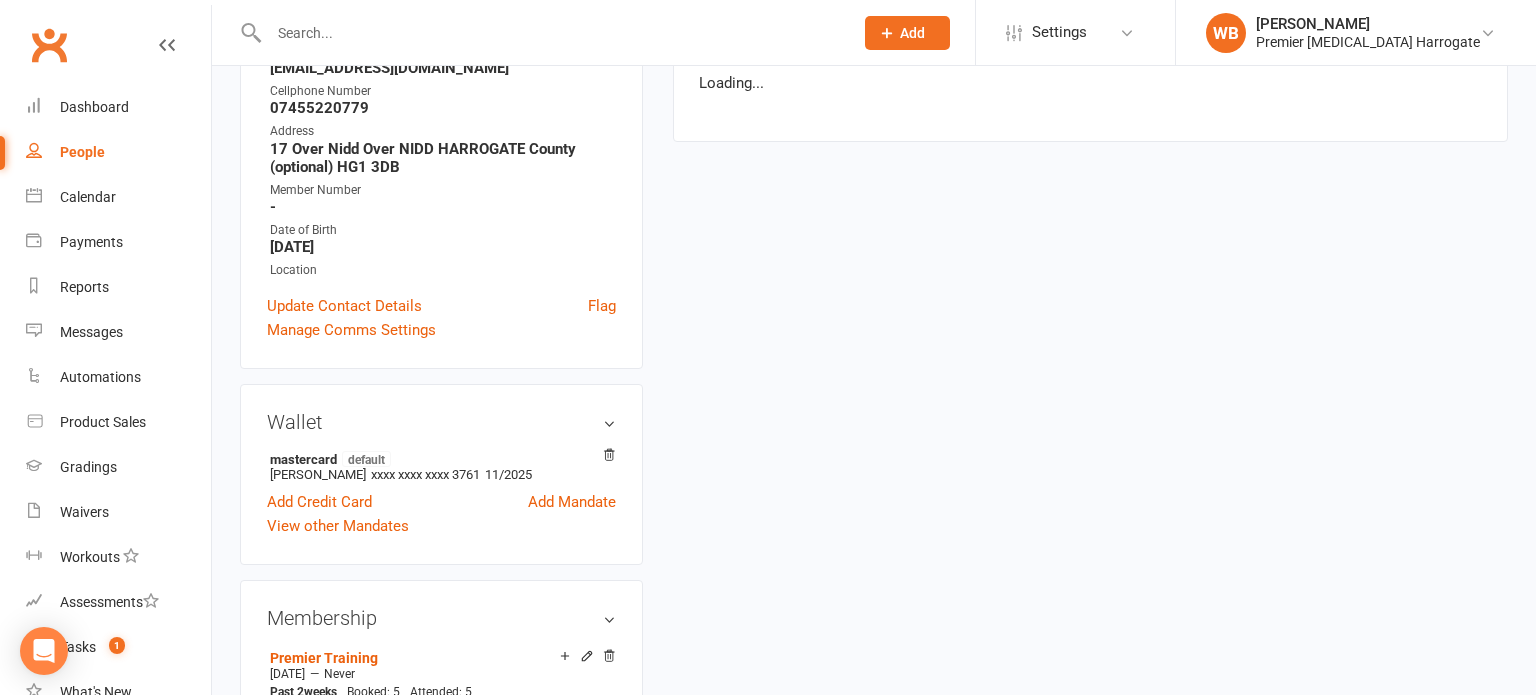 scroll, scrollTop: 0, scrollLeft: 0, axis: both 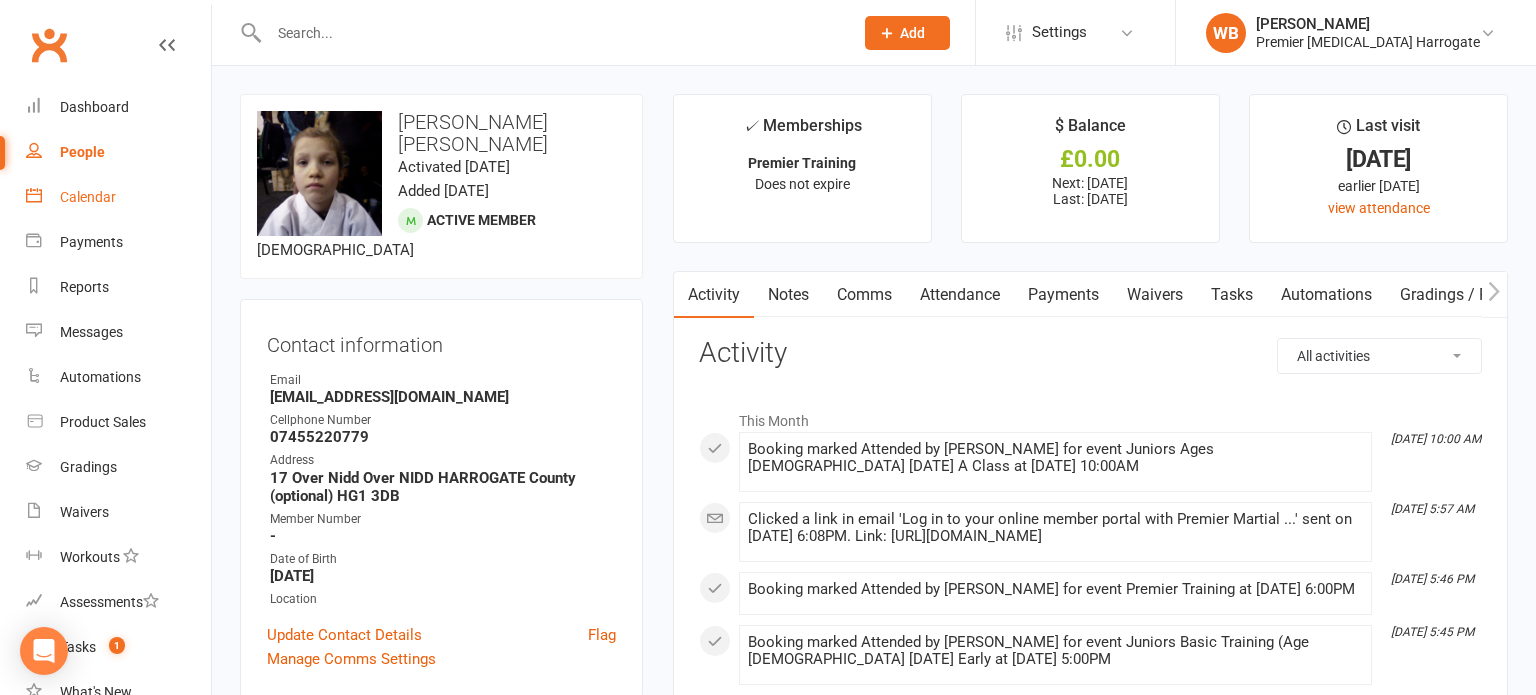 click on "Calendar" at bounding box center (118, 197) 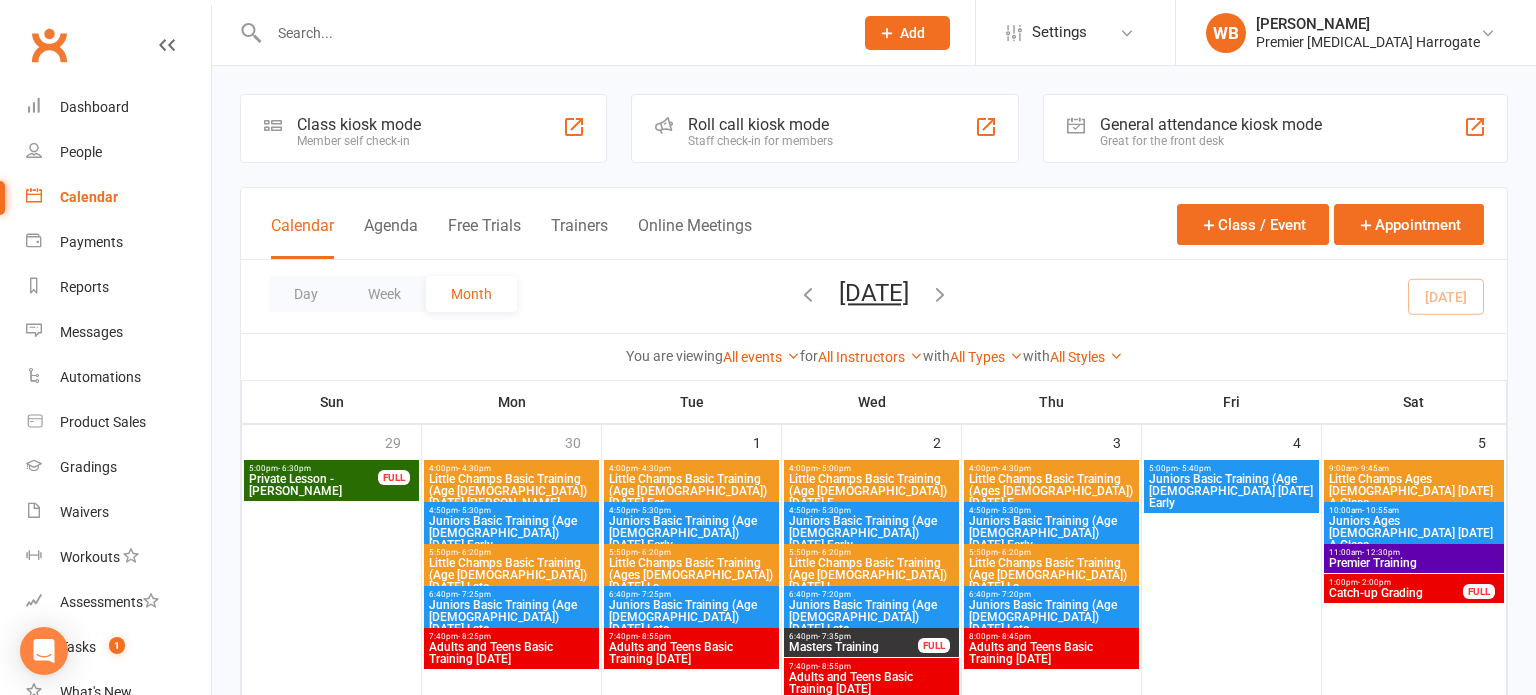 click at bounding box center (551, 33) 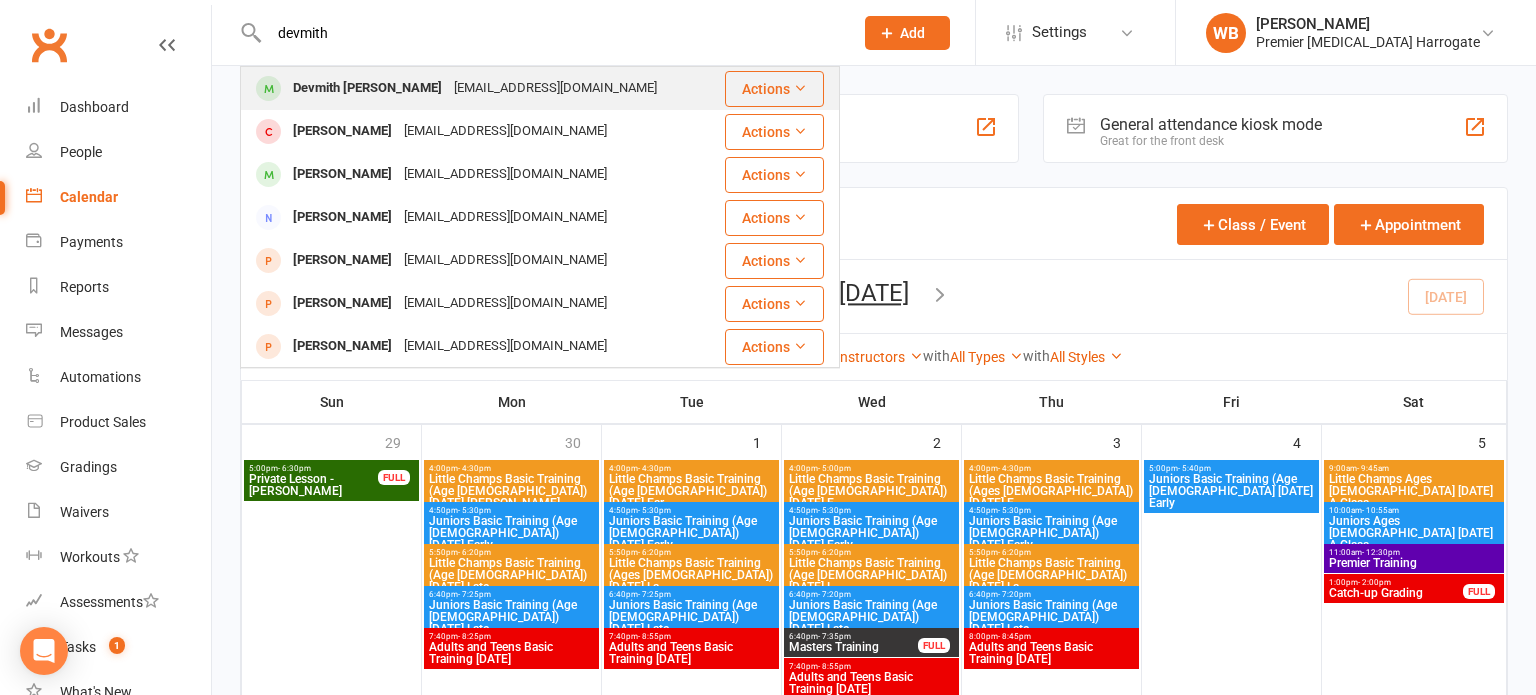 type on "devmith" 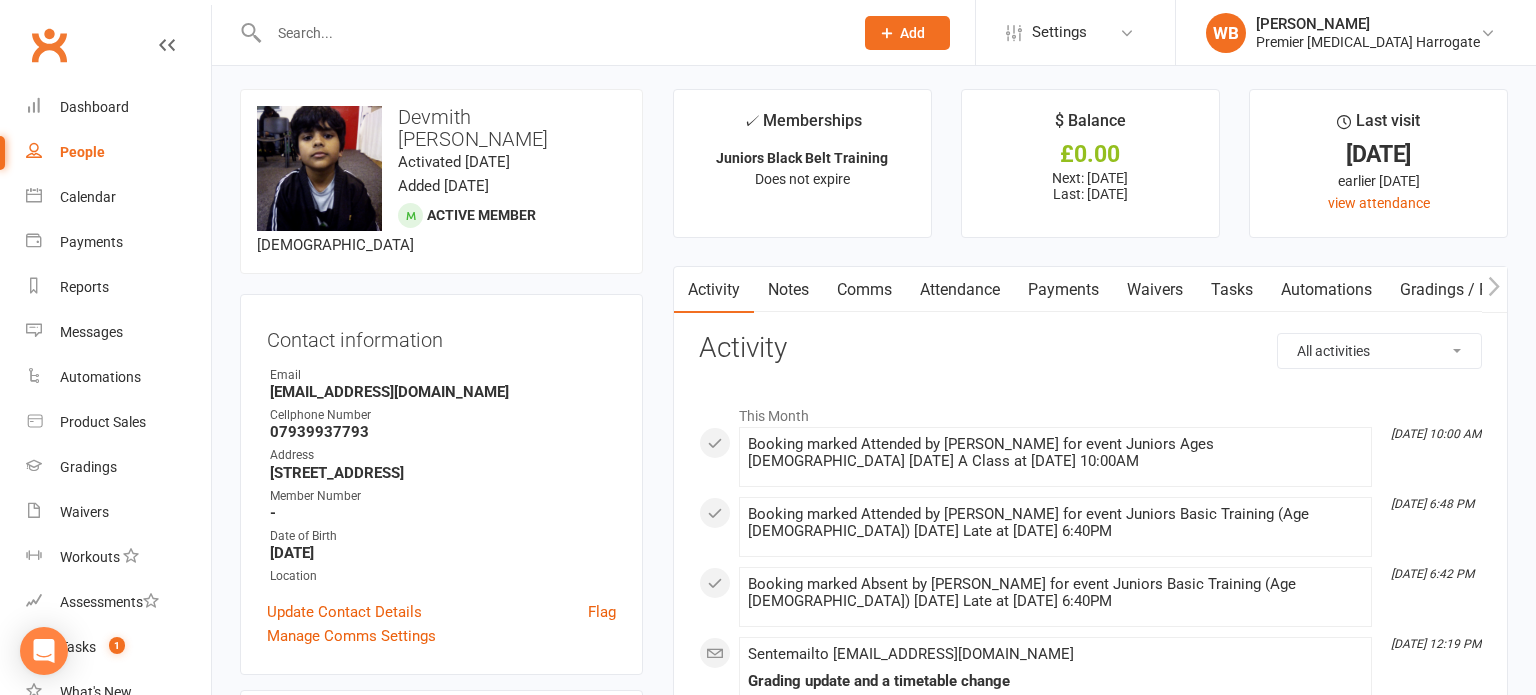 scroll, scrollTop: 0, scrollLeft: 0, axis: both 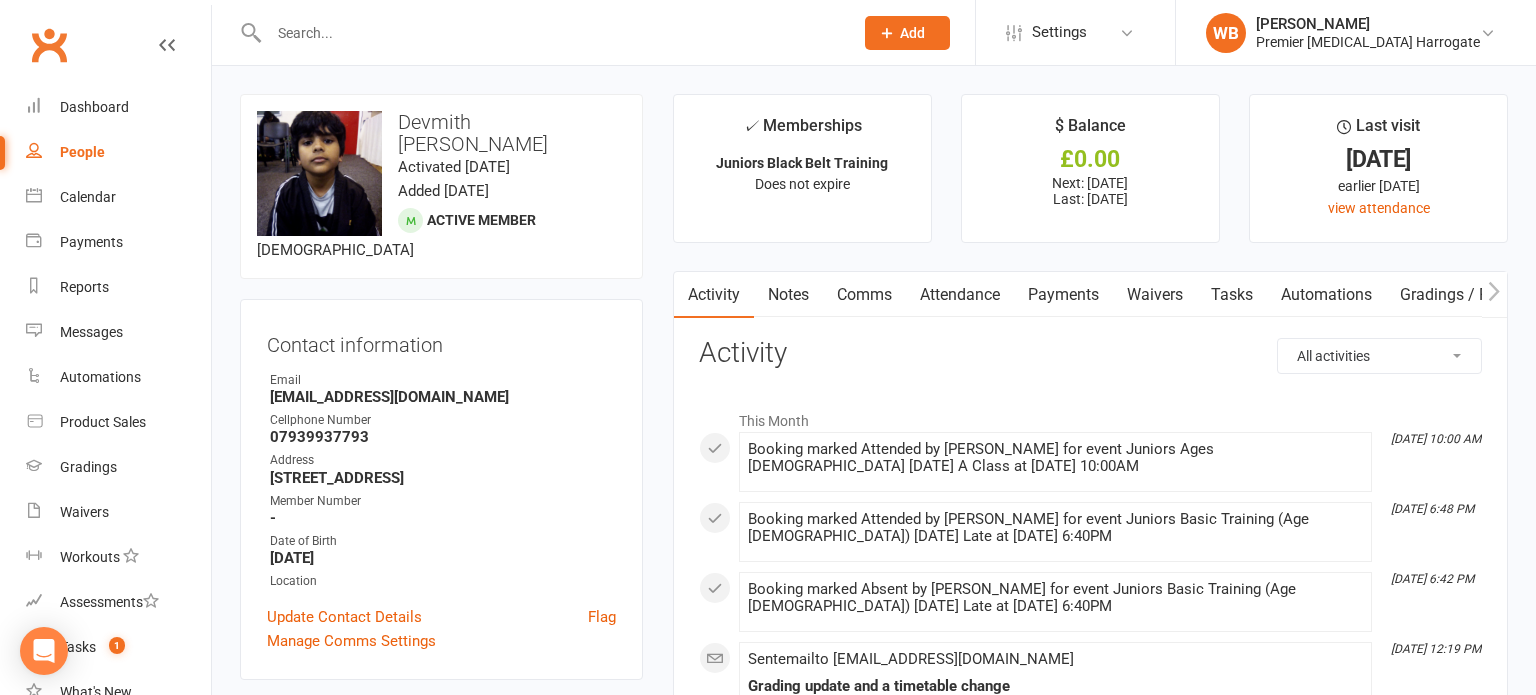 click at bounding box center (551, 33) 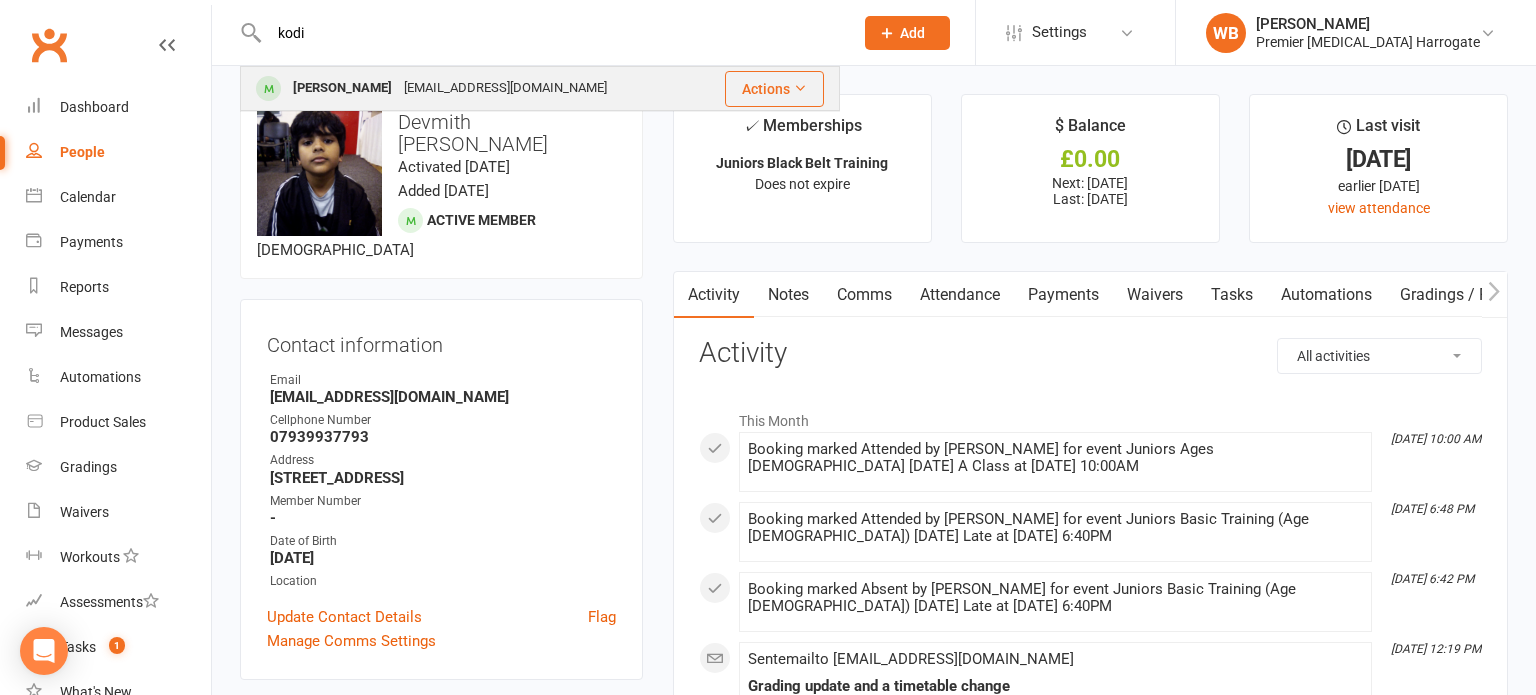 type on "kodi" 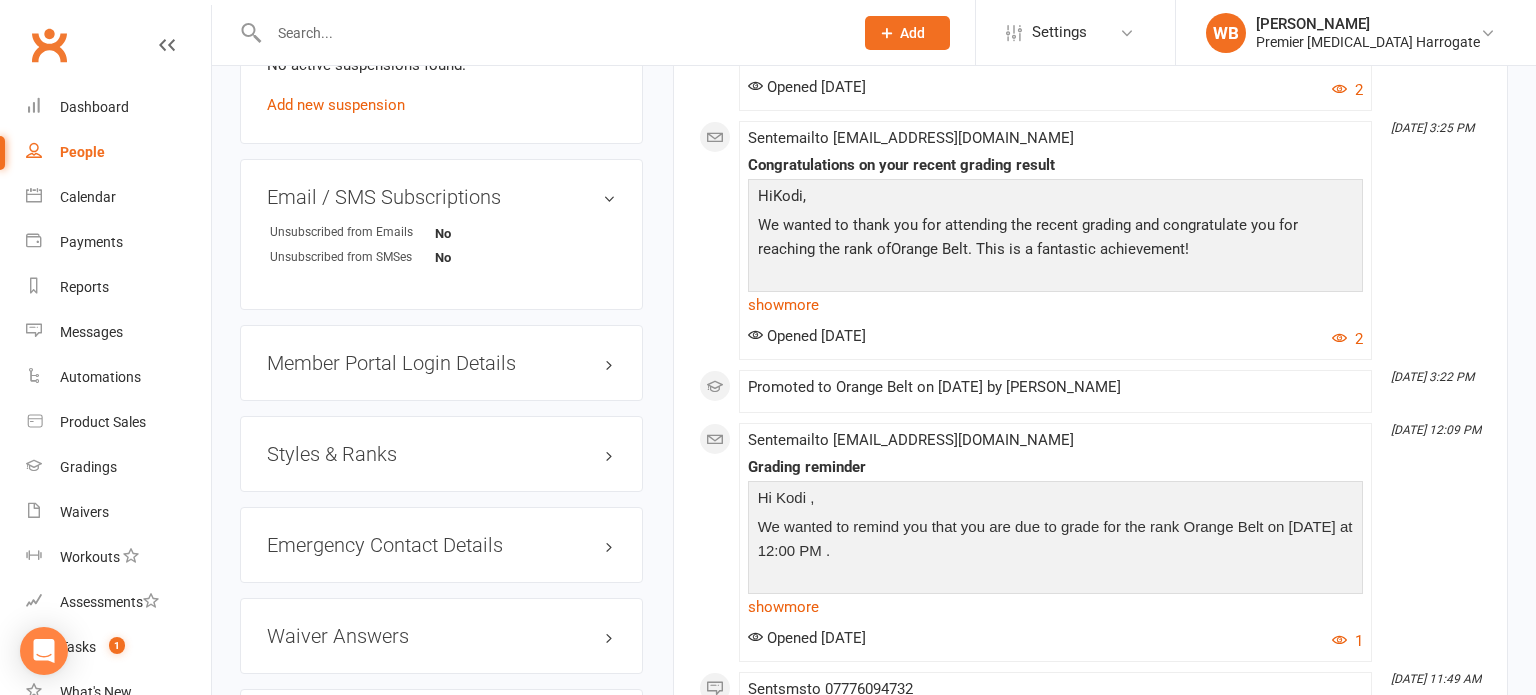 scroll, scrollTop: 1284, scrollLeft: 0, axis: vertical 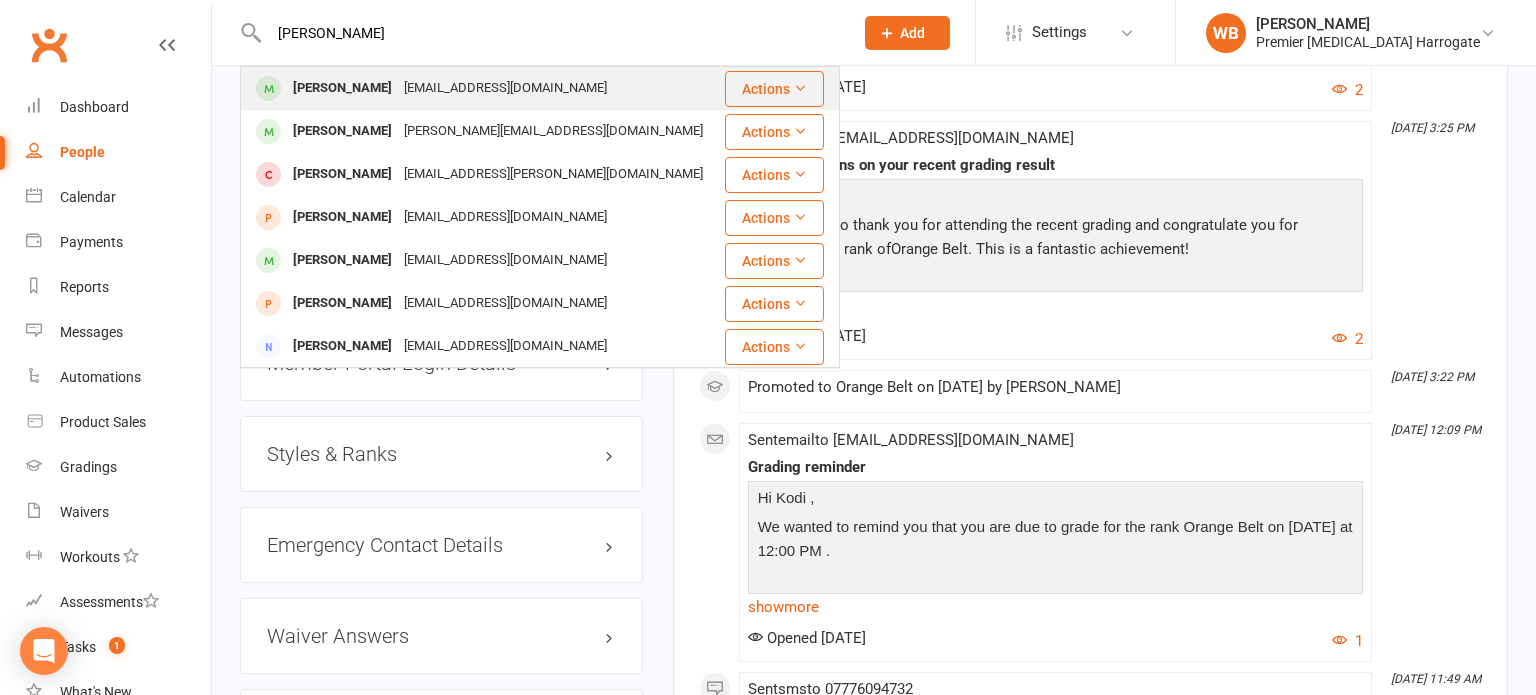 type on "[PERSON_NAME]" 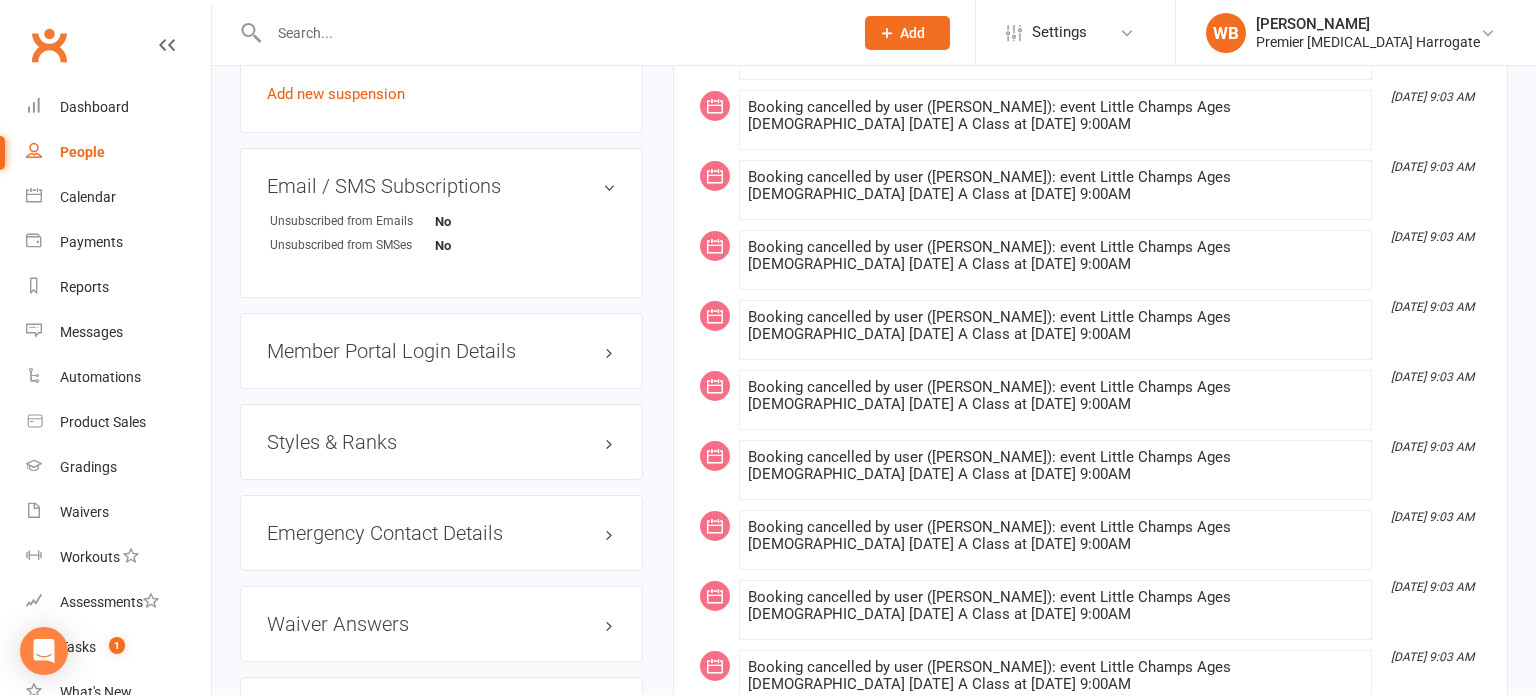 scroll, scrollTop: 1396, scrollLeft: 0, axis: vertical 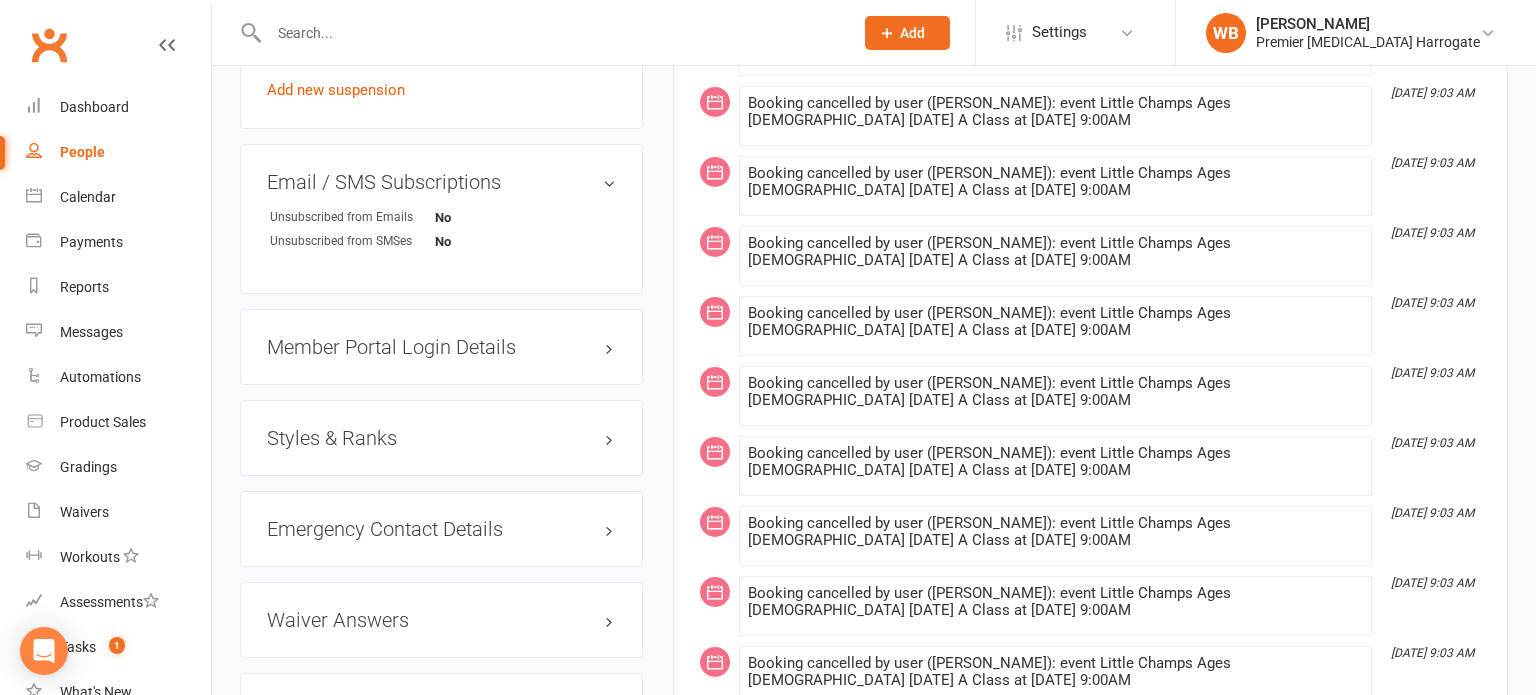 click on "Styles & Ranks" at bounding box center [441, 438] 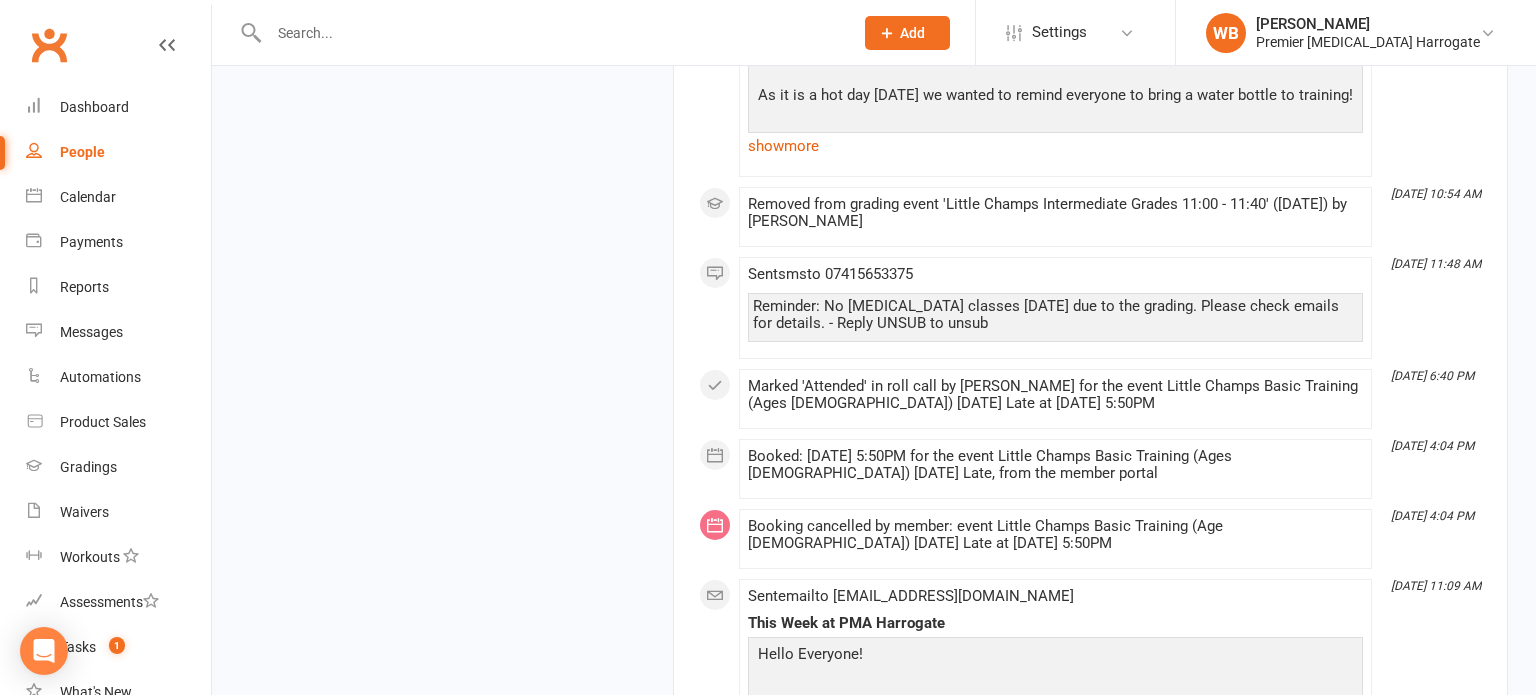 scroll, scrollTop: 9178, scrollLeft: 0, axis: vertical 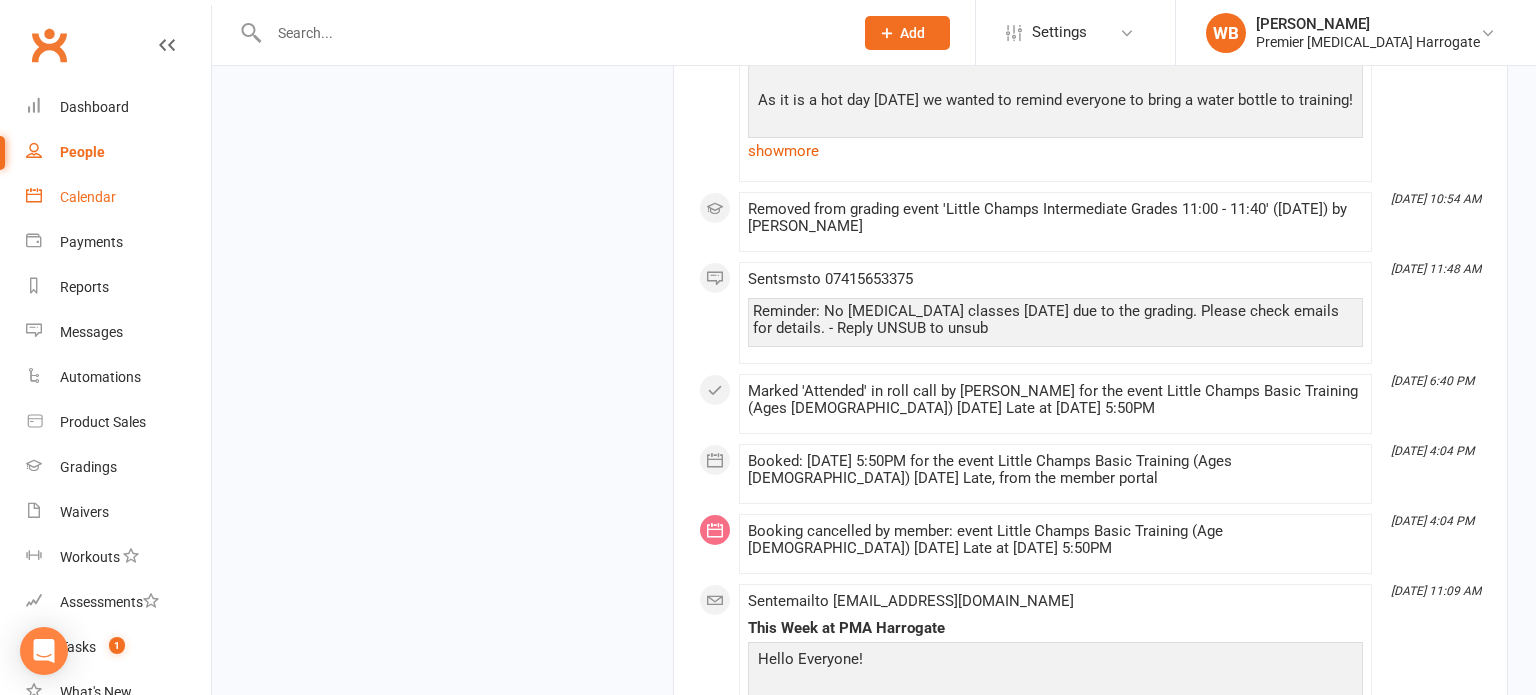 click on "Calendar" at bounding box center [118, 197] 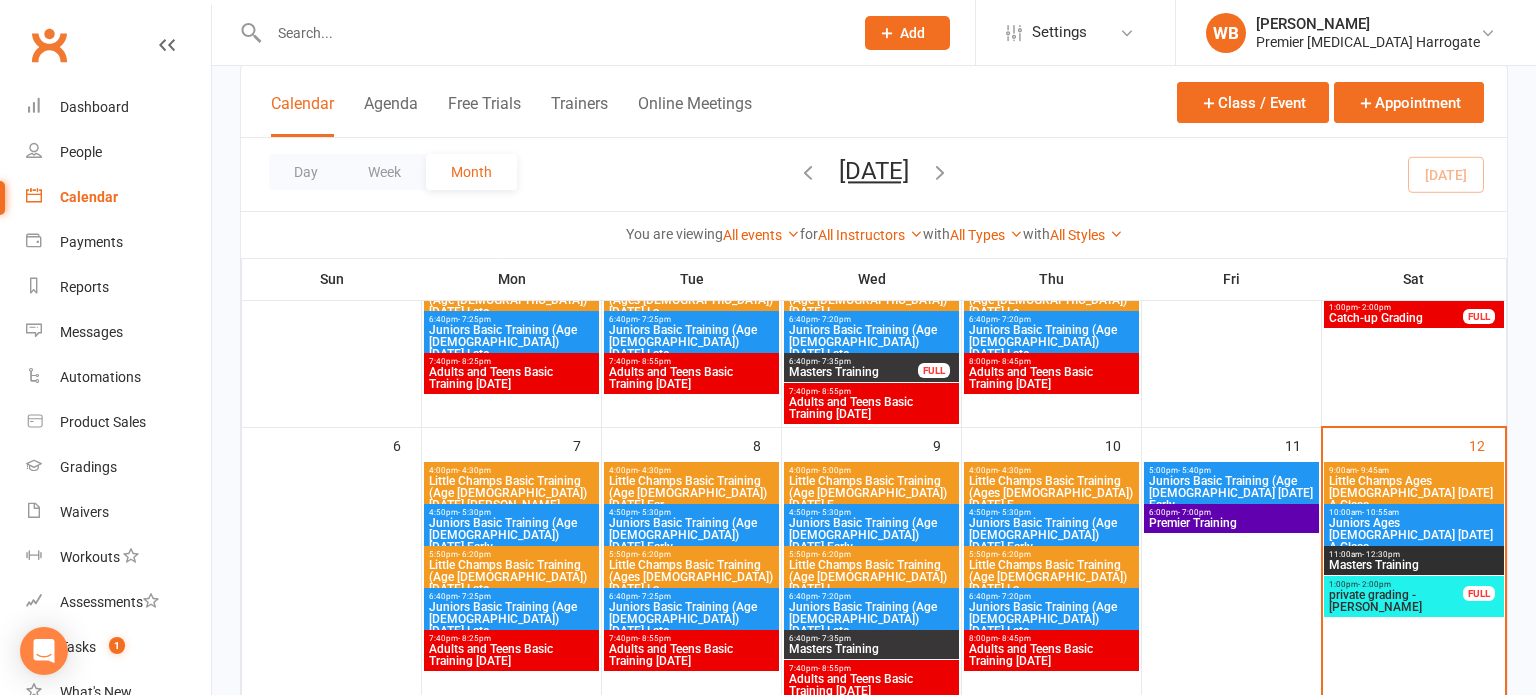 scroll, scrollTop: 264, scrollLeft: 0, axis: vertical 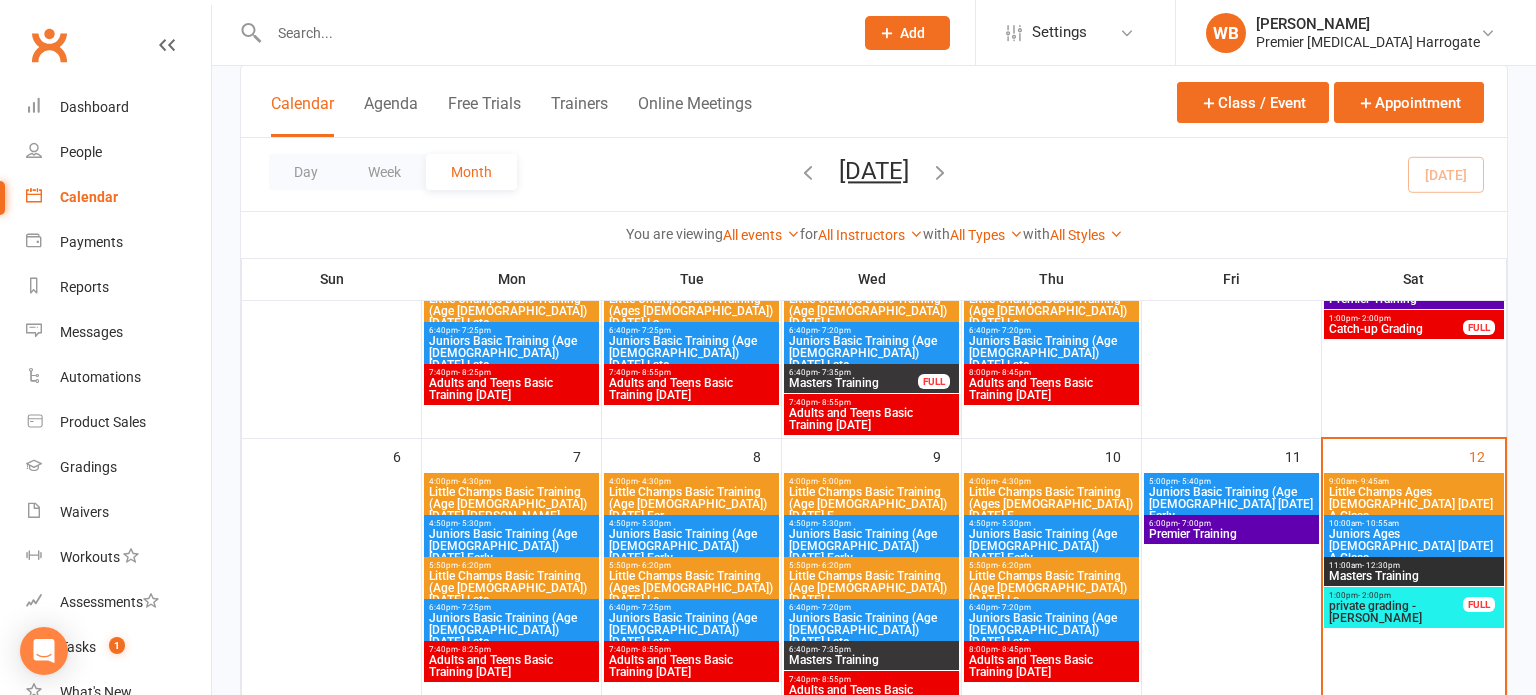 click on "10:00am  - 10:55am Juniors Ages [DEMOGRAPHIC_DATA] [DATE] A Class" at bounding box center (1414, 541) 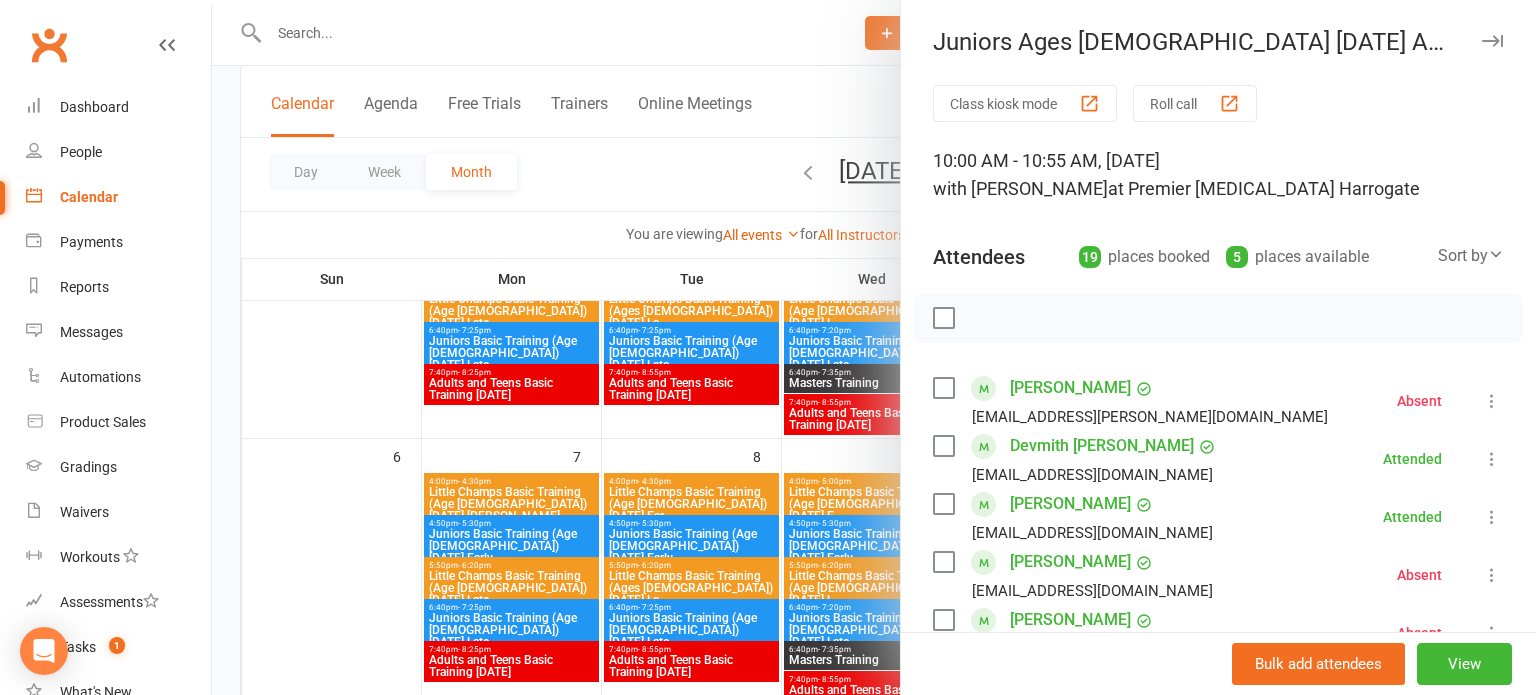 click on "Class kiosk mode  Roll call  10:00 AM - 10:55 AM, [DATE] with [PERSON_NAME]  at  Premier [MEDICAL_DATA] Harrogate  Attendees  19  places booked 5  places available Sort by  Last name  First name  Booking created    [PERSON_NAME]  [EMAIL_ADDRESS][PERSON_NAME][DOMAIN_NAME] Absent More info  Remove  Check in  Reset attendance  Send message  All bookings for series    Devmith [PERSON_NAME]  [PERSON_NAME][EMAIL_ADDRESS][DOMAIN_NAME] Attended More info  Remove  [PERSON_NAME] absent  Undo check-in  Send message  All bookings for series    [PERSON_NAME]  [EMAIL_ADDRESS][DOMAIN_NAME] Attended More info  Remove  [PERSON_NAME] absent  Undo check-in  Send message  All bookings for series    [PERSON_NAME]  [EMAIL_ADDRESS][DOMAIN_NAME] Absent More info  Remove  Check in  Reset attendance  Send message  All bookings for series    [PERSON_NAME]  [EMAIL_ADDRESS][DOMAIN_NAME] Absent More info  Remove  Check in  Reset attendance  Send message  All bookings for series    [PERSON_NAME] [PERSON_NAME]  [EMAIL_ADDRESS][DOMAIN_NAME] Attended More info  Remove  Mark absent  Undo check-in  Send message" at bounding box center (1218, 991) 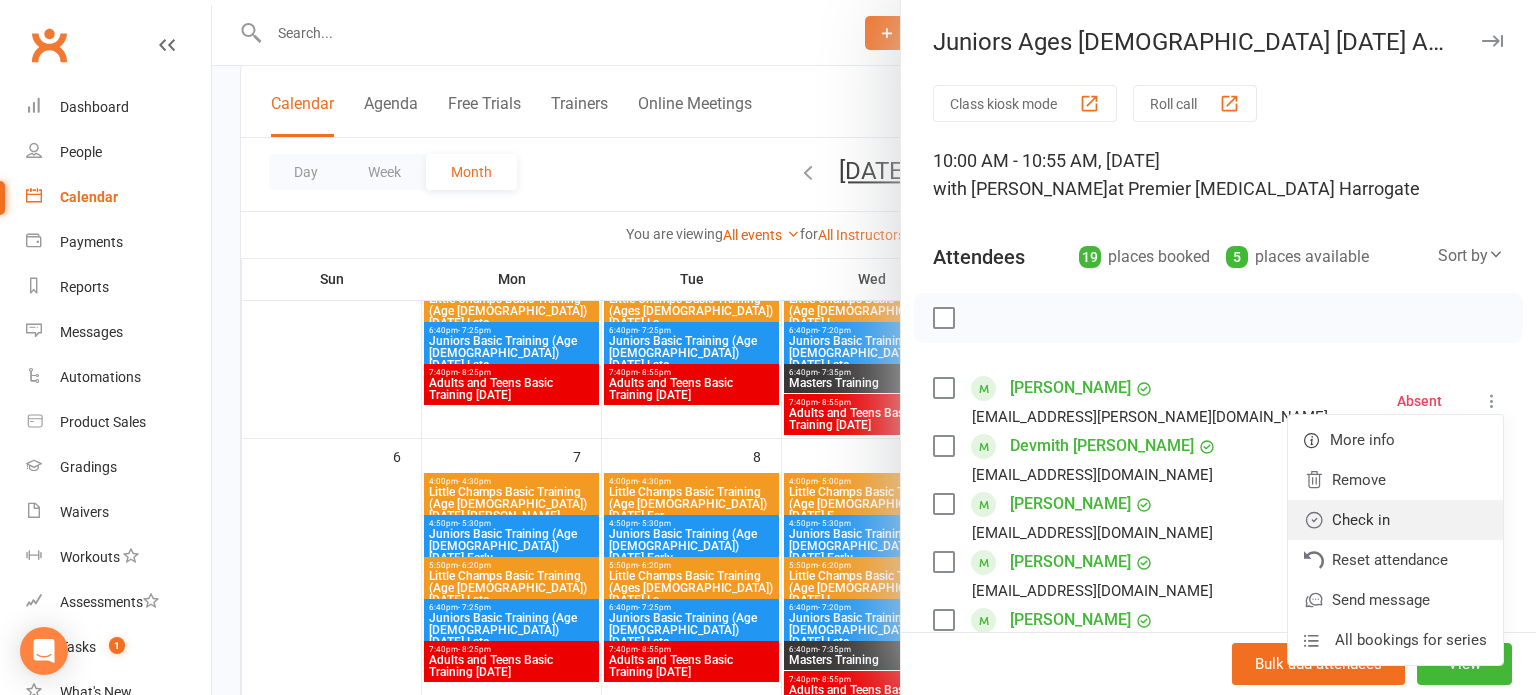 click on "Check in" at bounding box center (1395, 520) 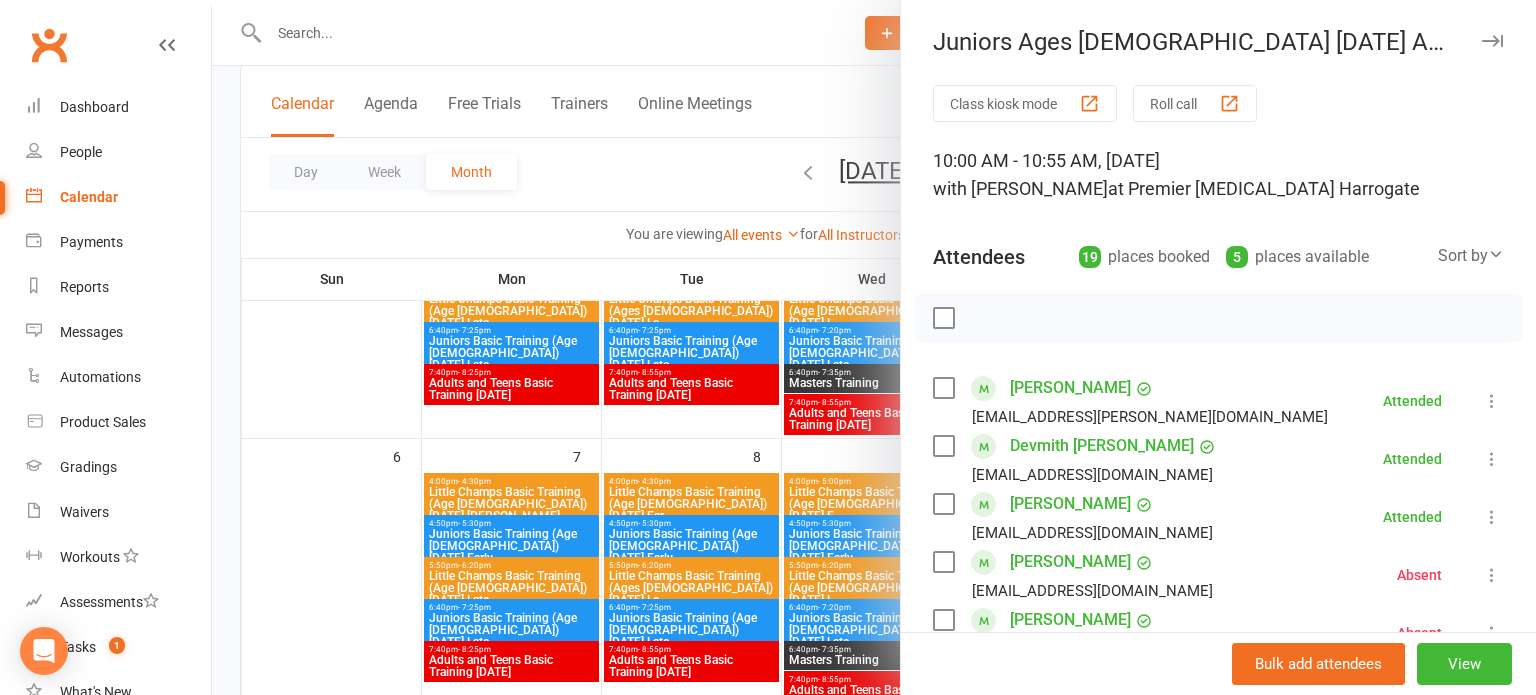 click at bounding box center [874, 347] 